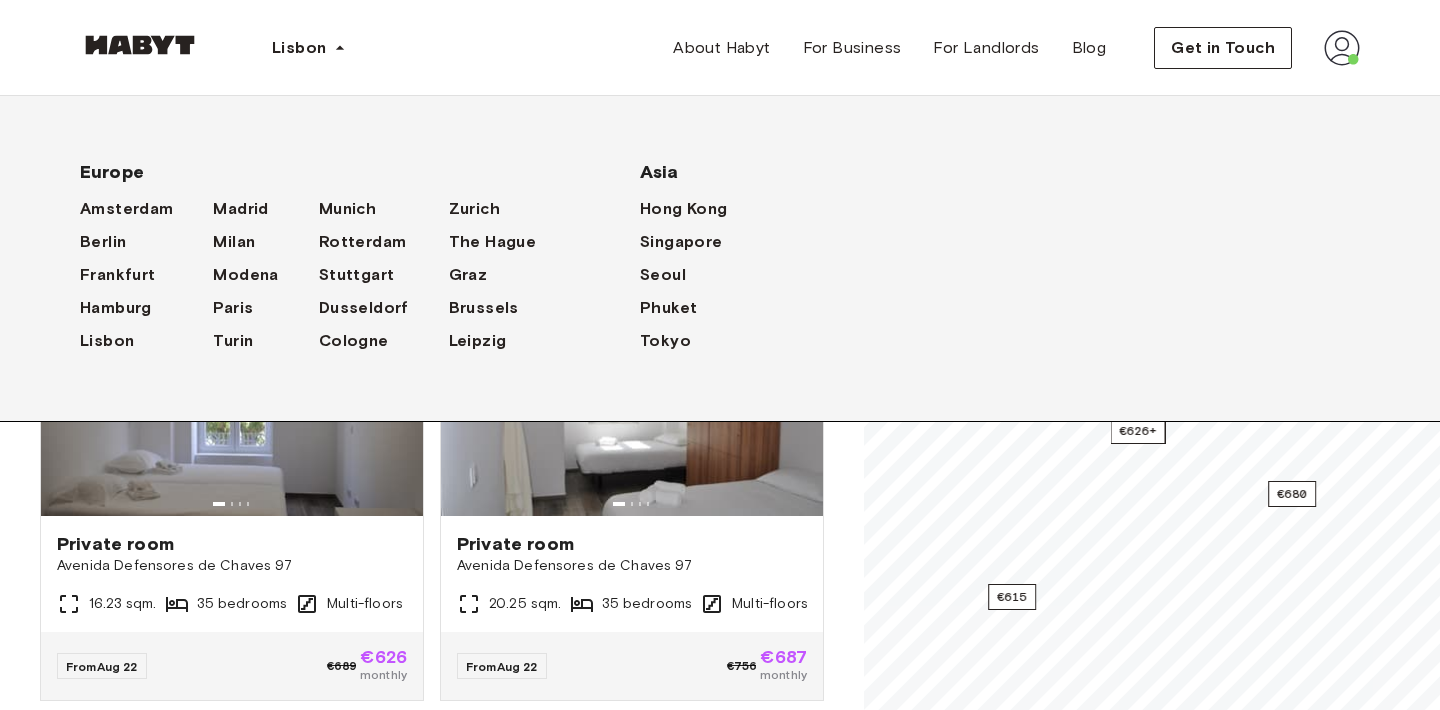 scroll, scrollTop: 0, scrollLeft: 0, axis: both 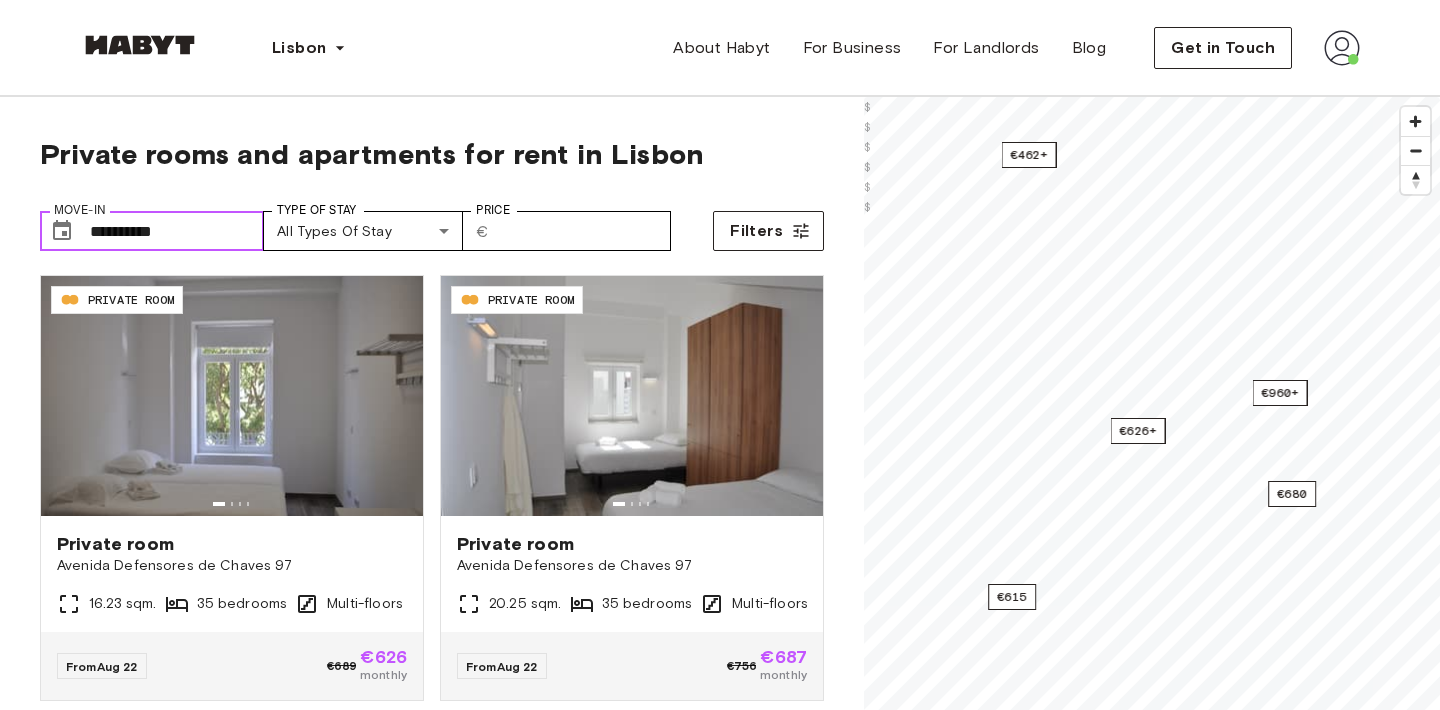 click on "**********" at bounding box center [177, 231] 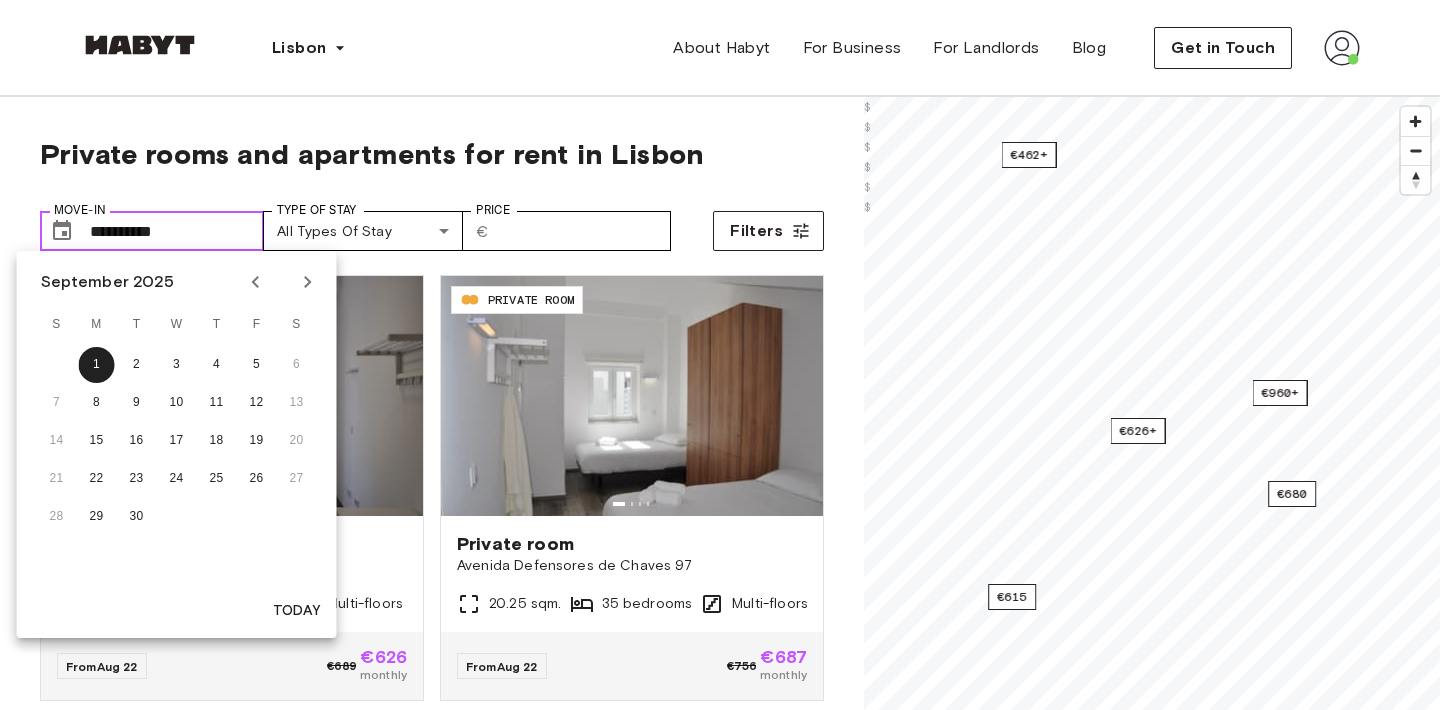click on "**********" at bounding box center (177, 231) 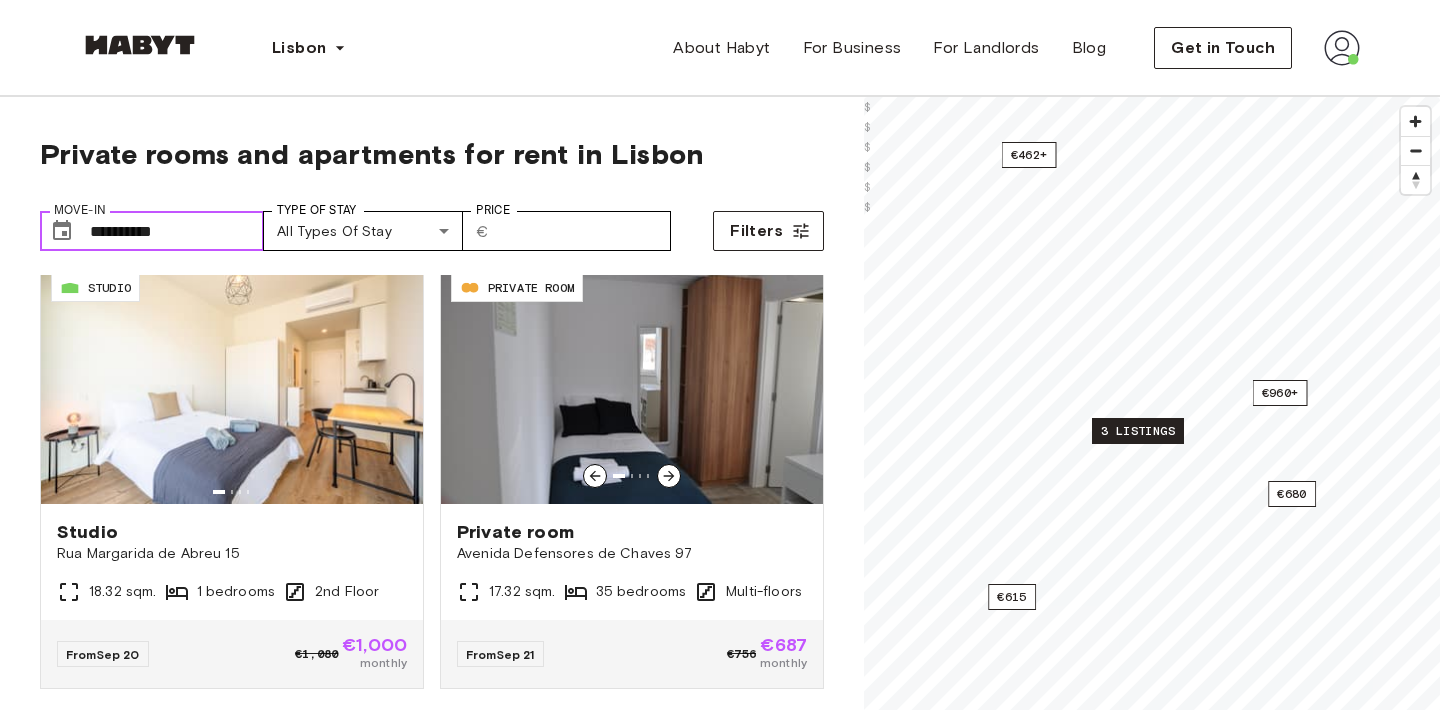 scroll, scrollTop: 914, scrollLeft: 0, axis: vertical 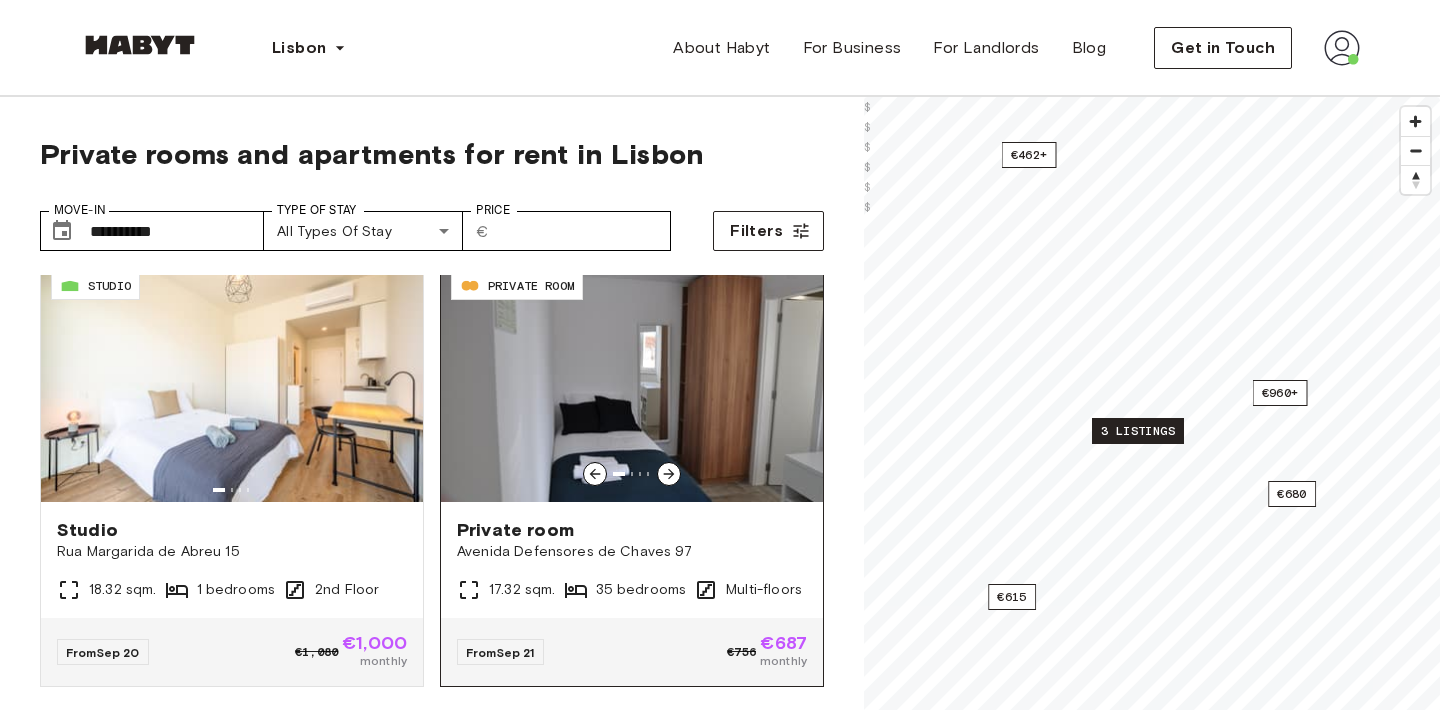 click 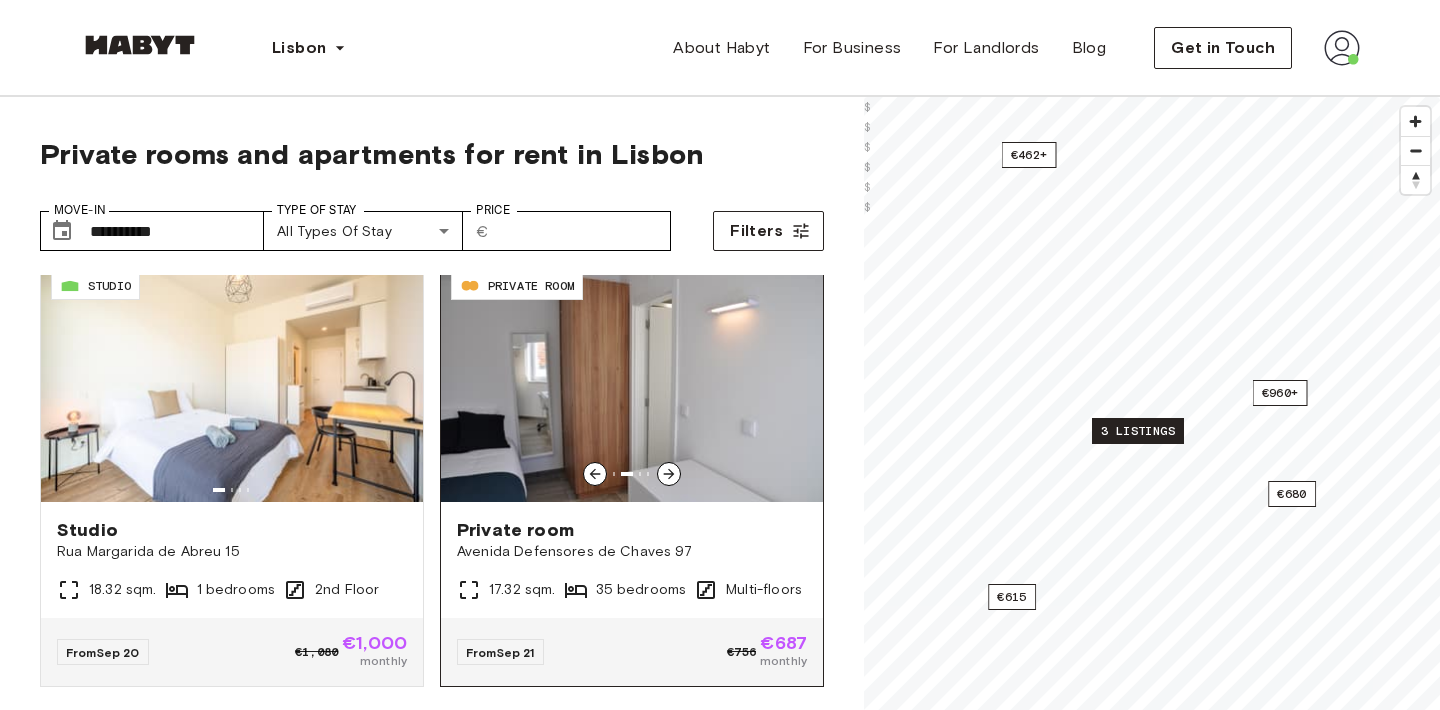 click 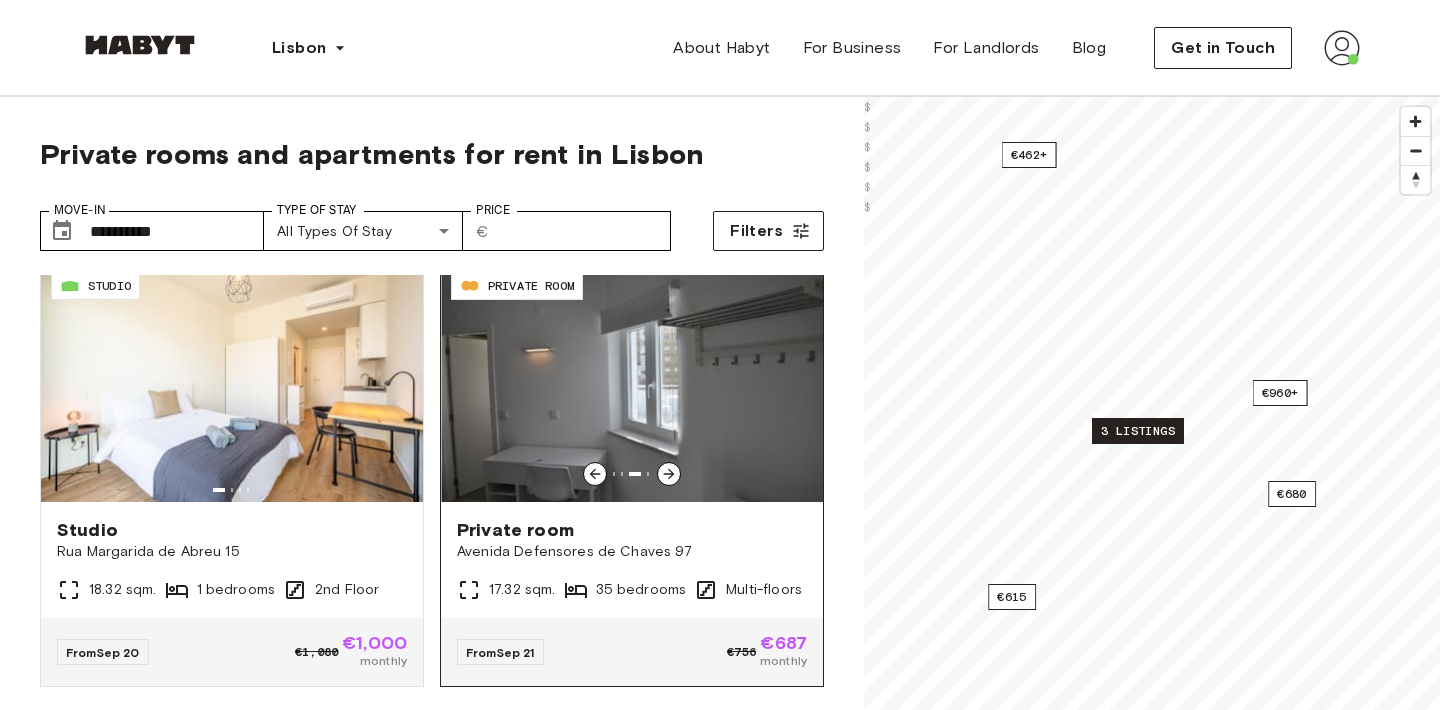 click 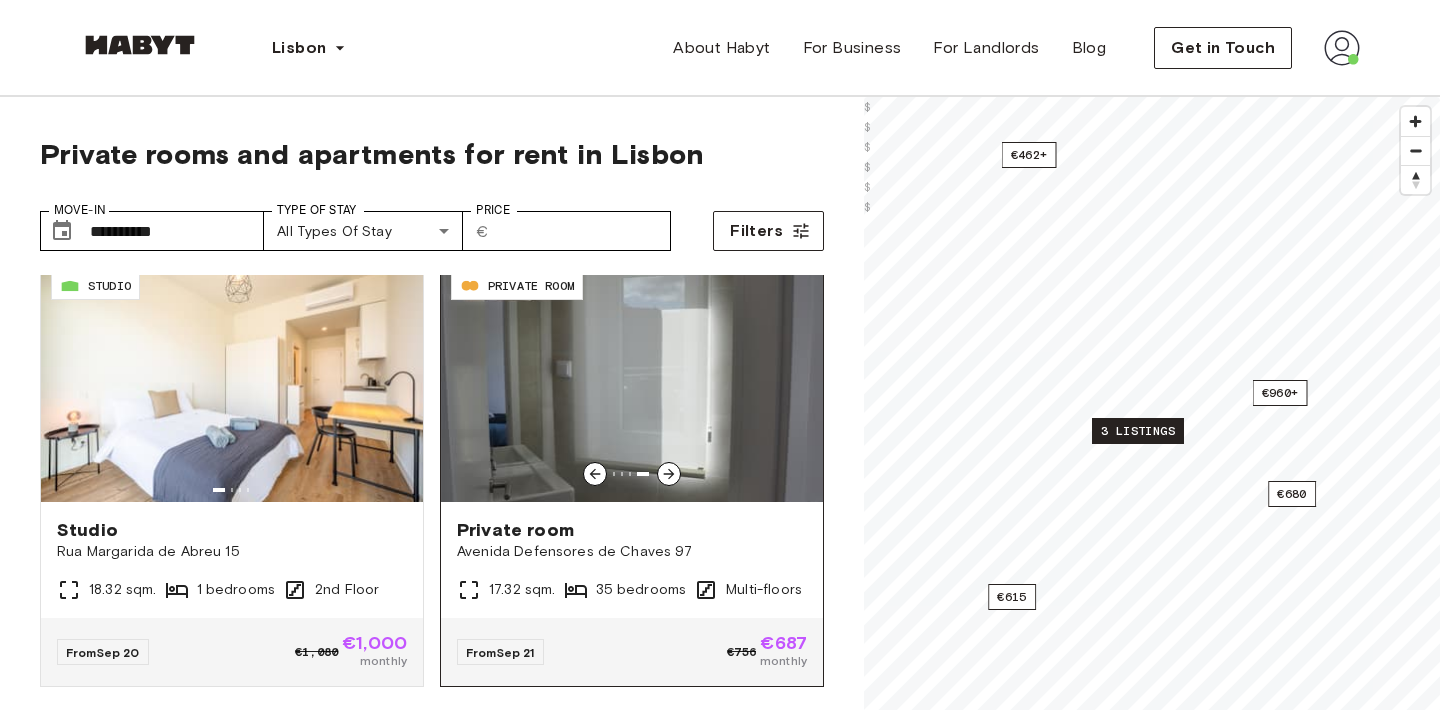 click 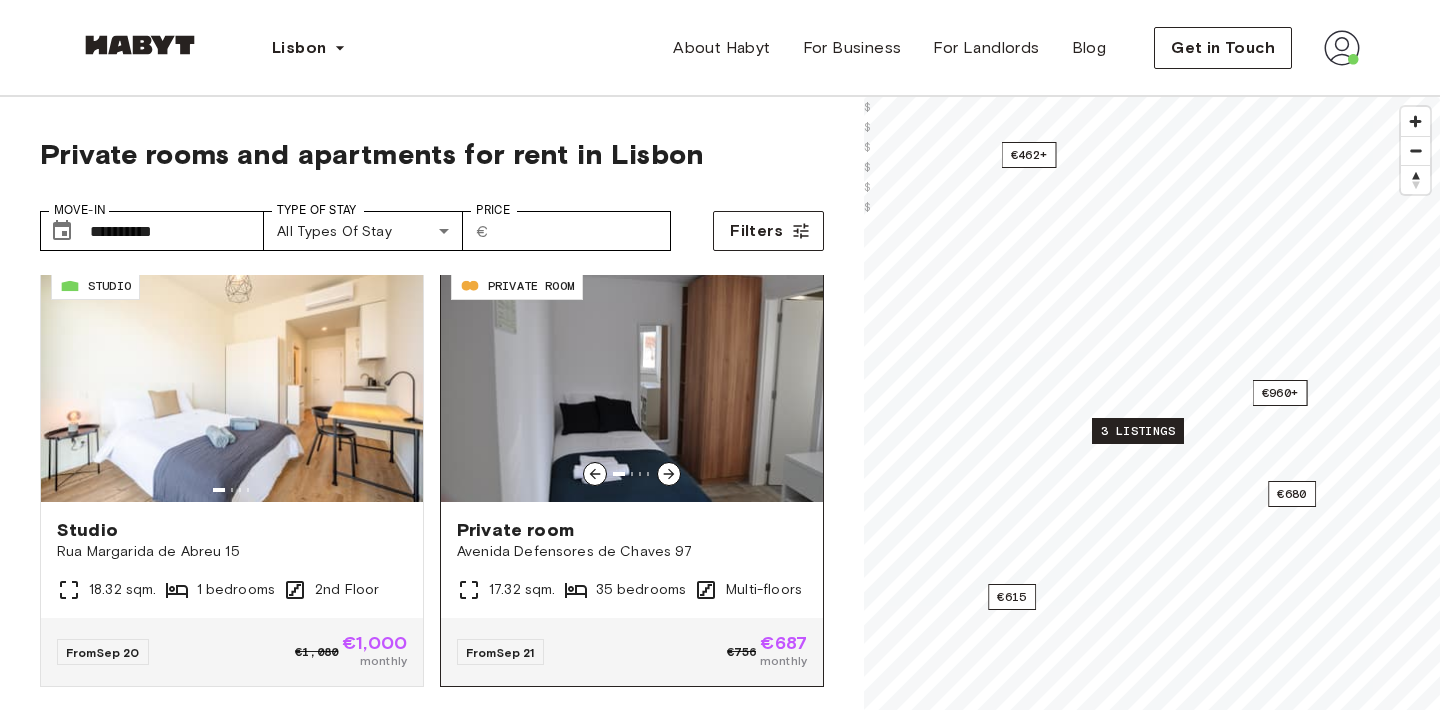 click 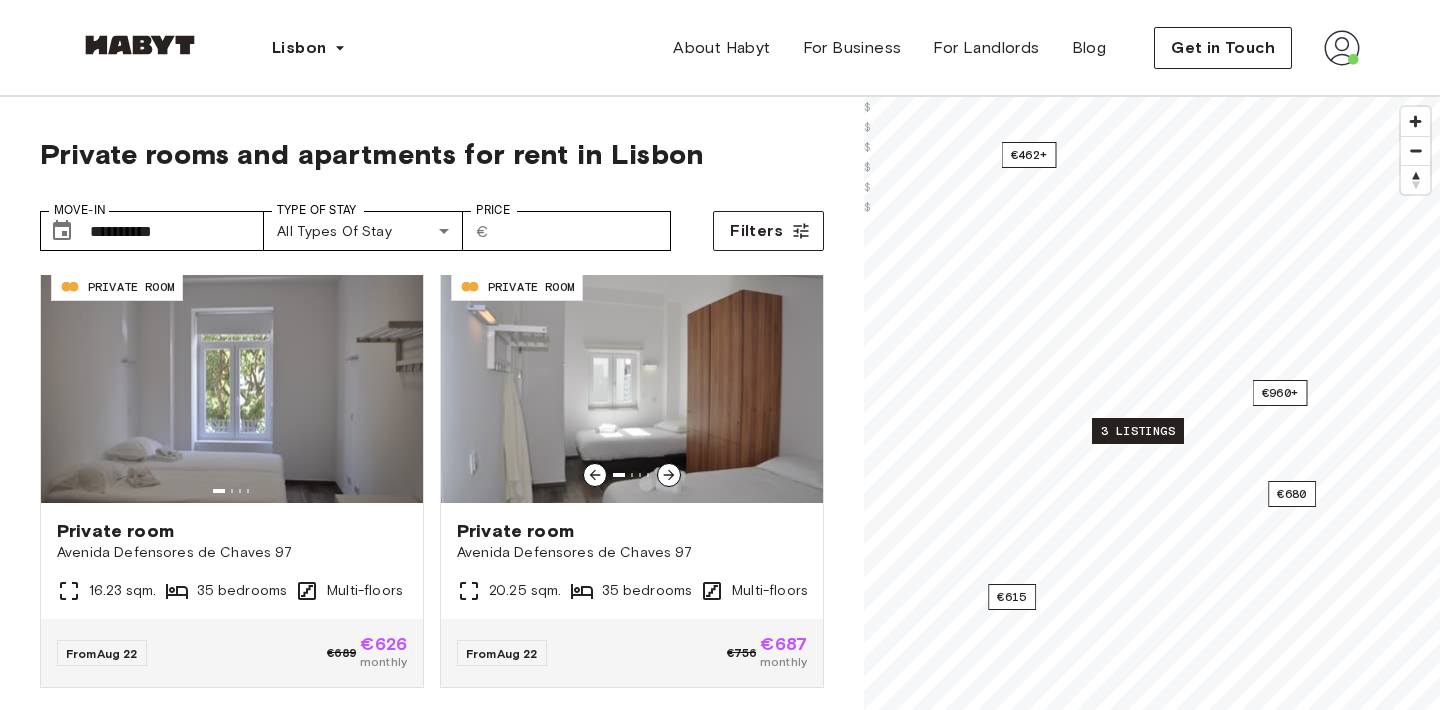 scroll, scrollTop: 0, scrollLeft: 0, axis: both 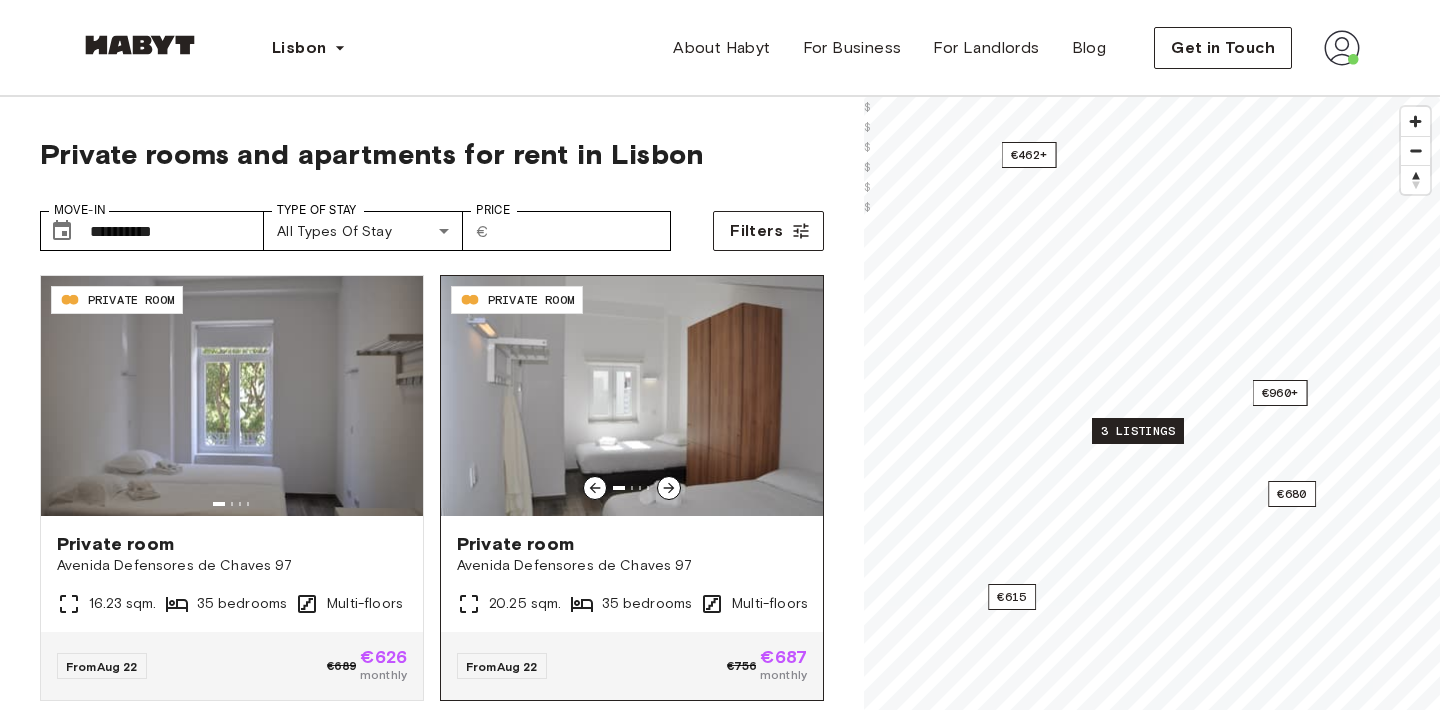 click 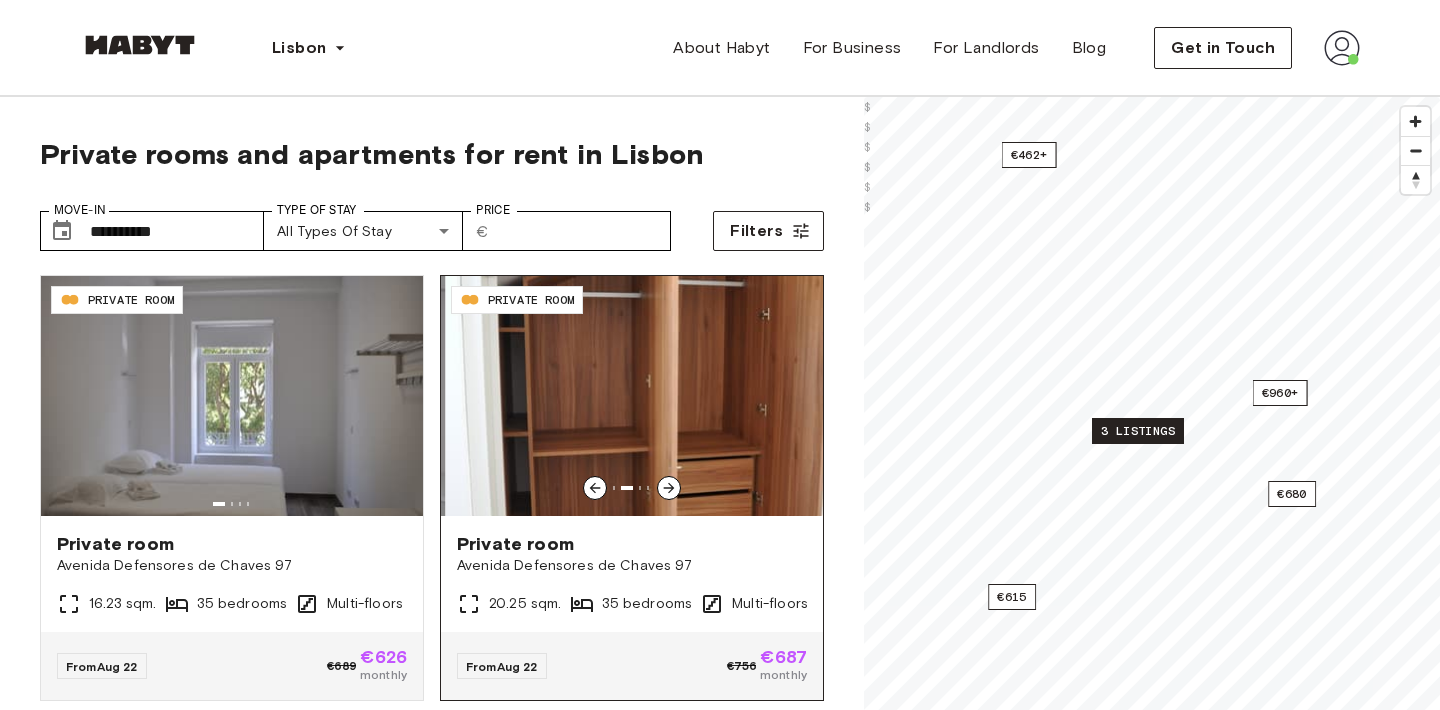 click 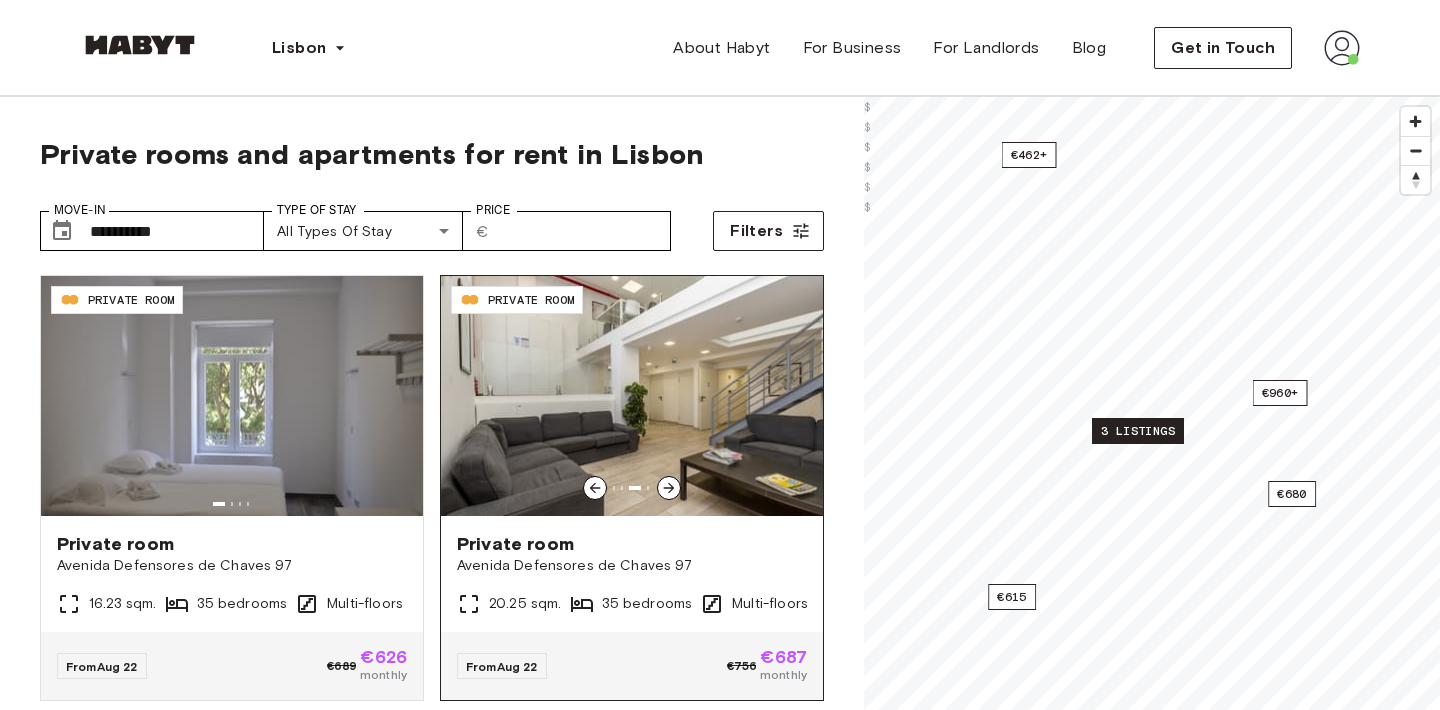 click 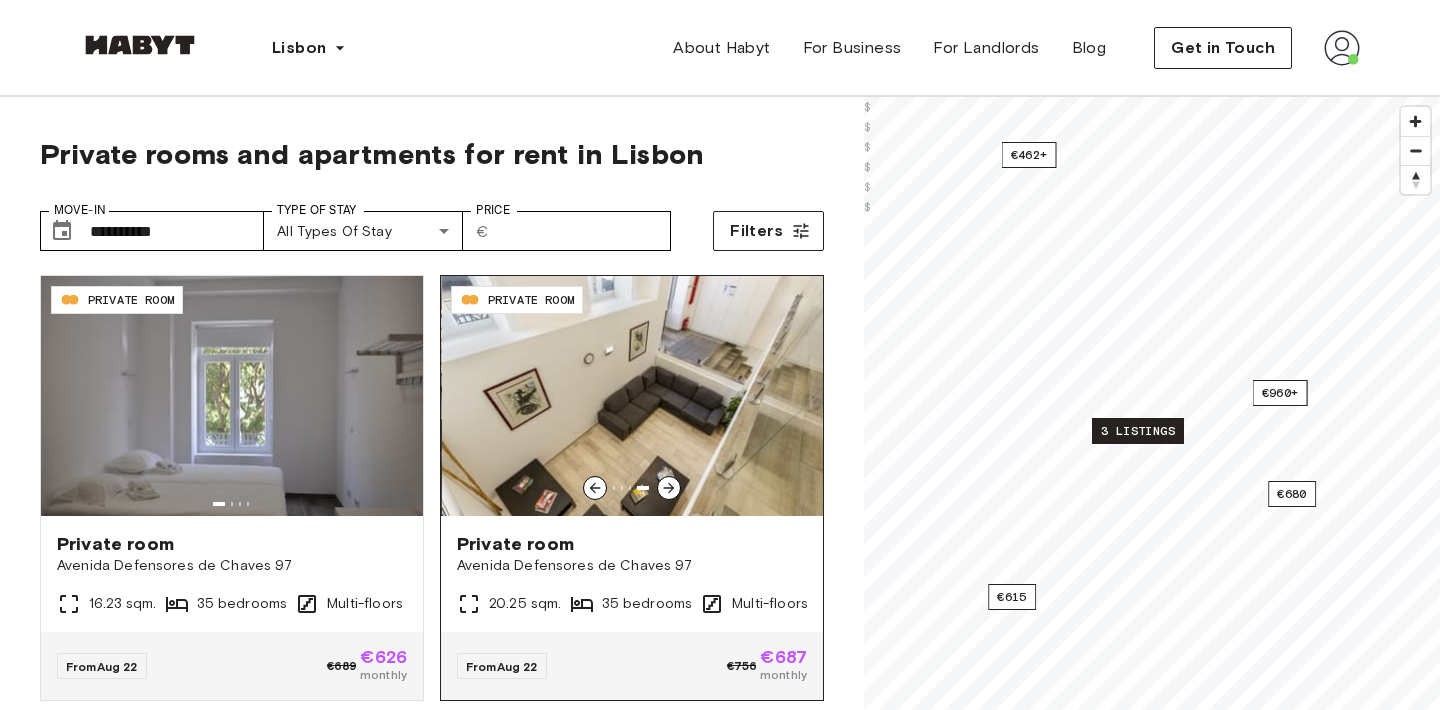 click 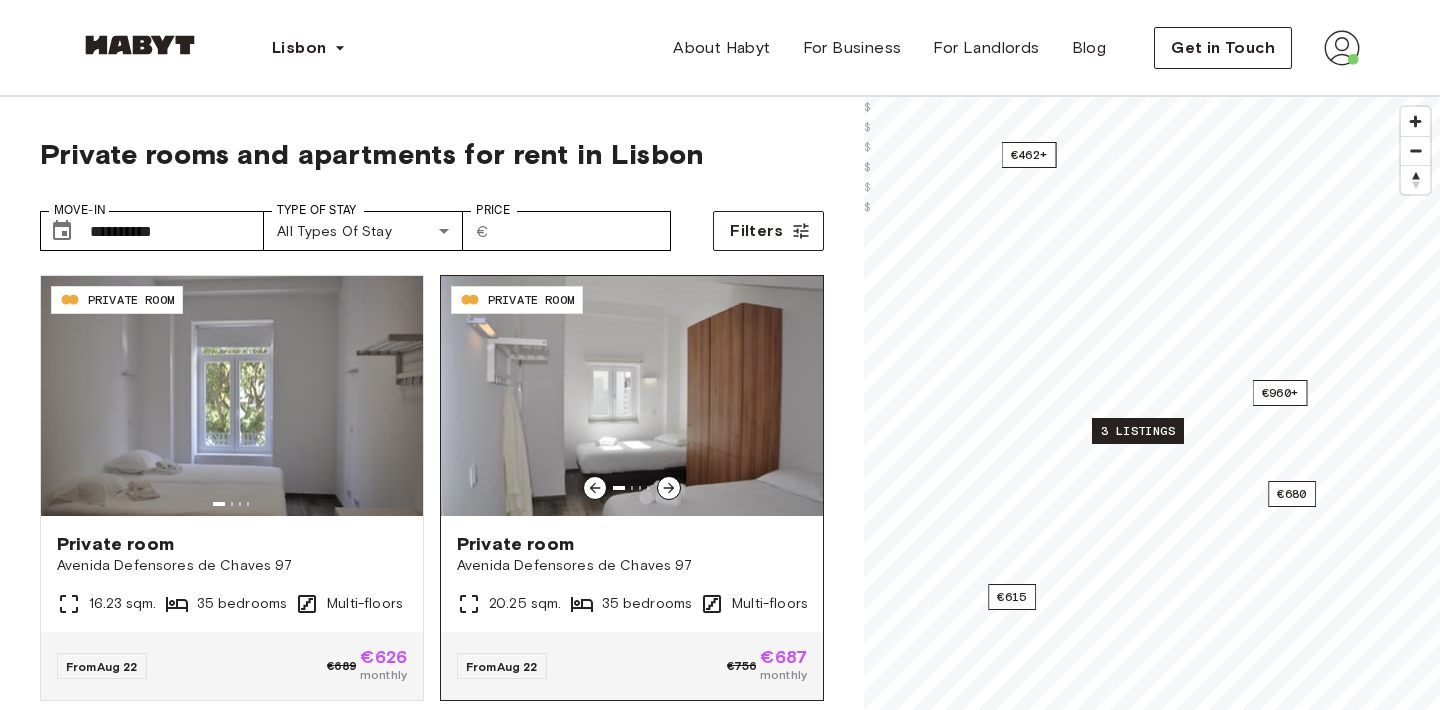 click 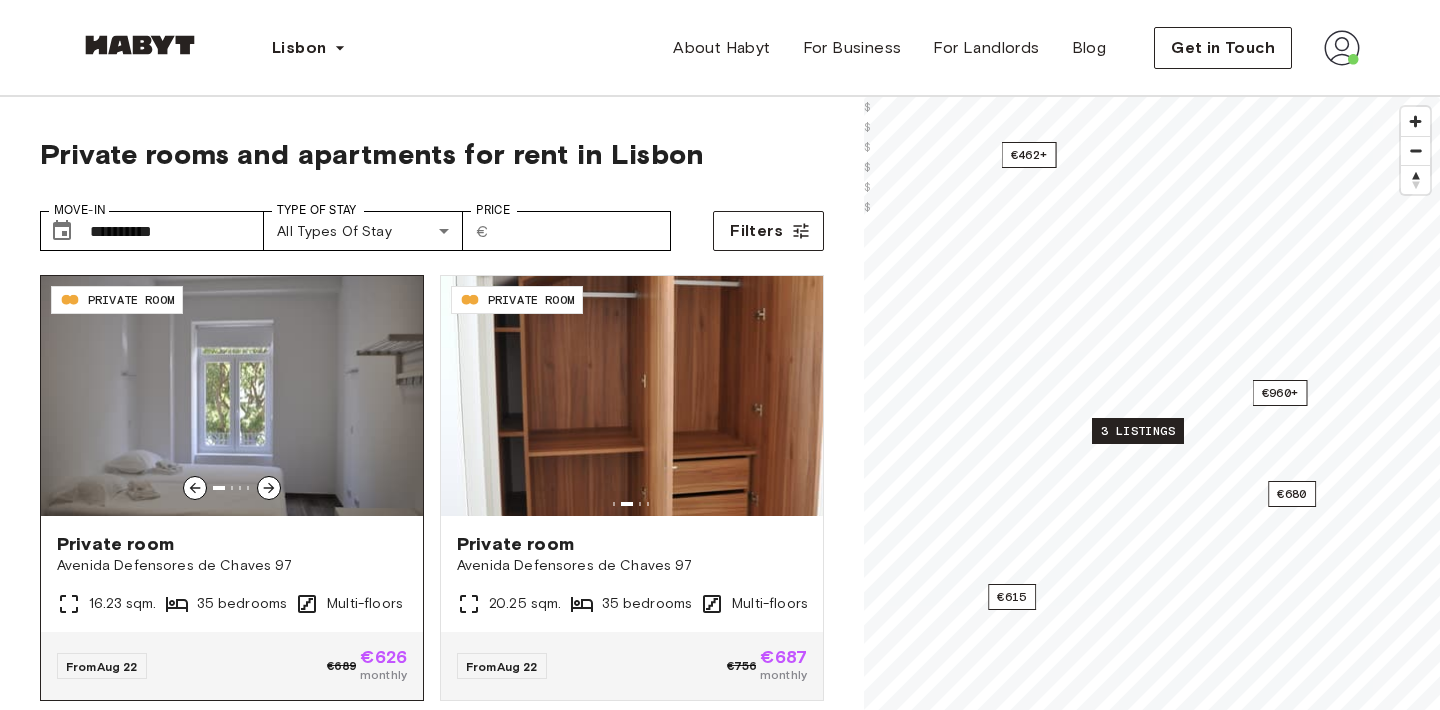 click 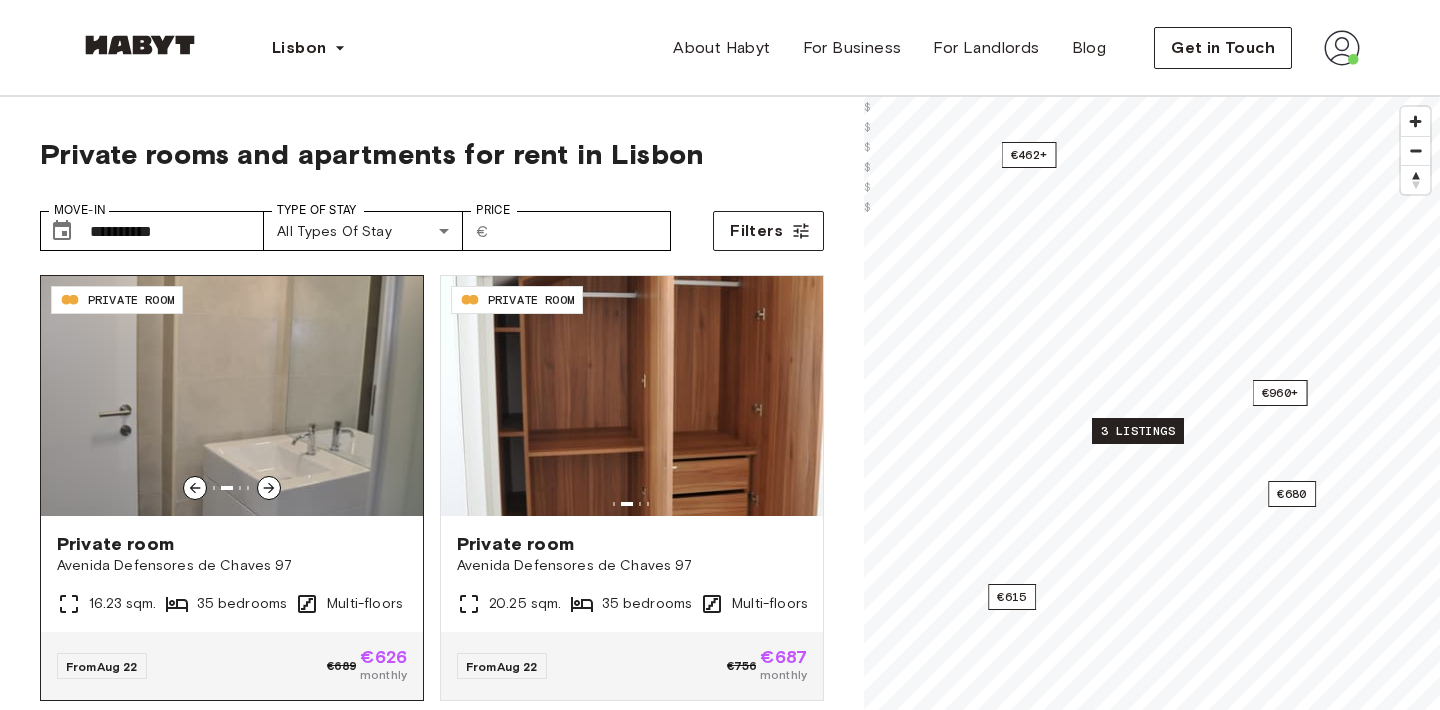 click 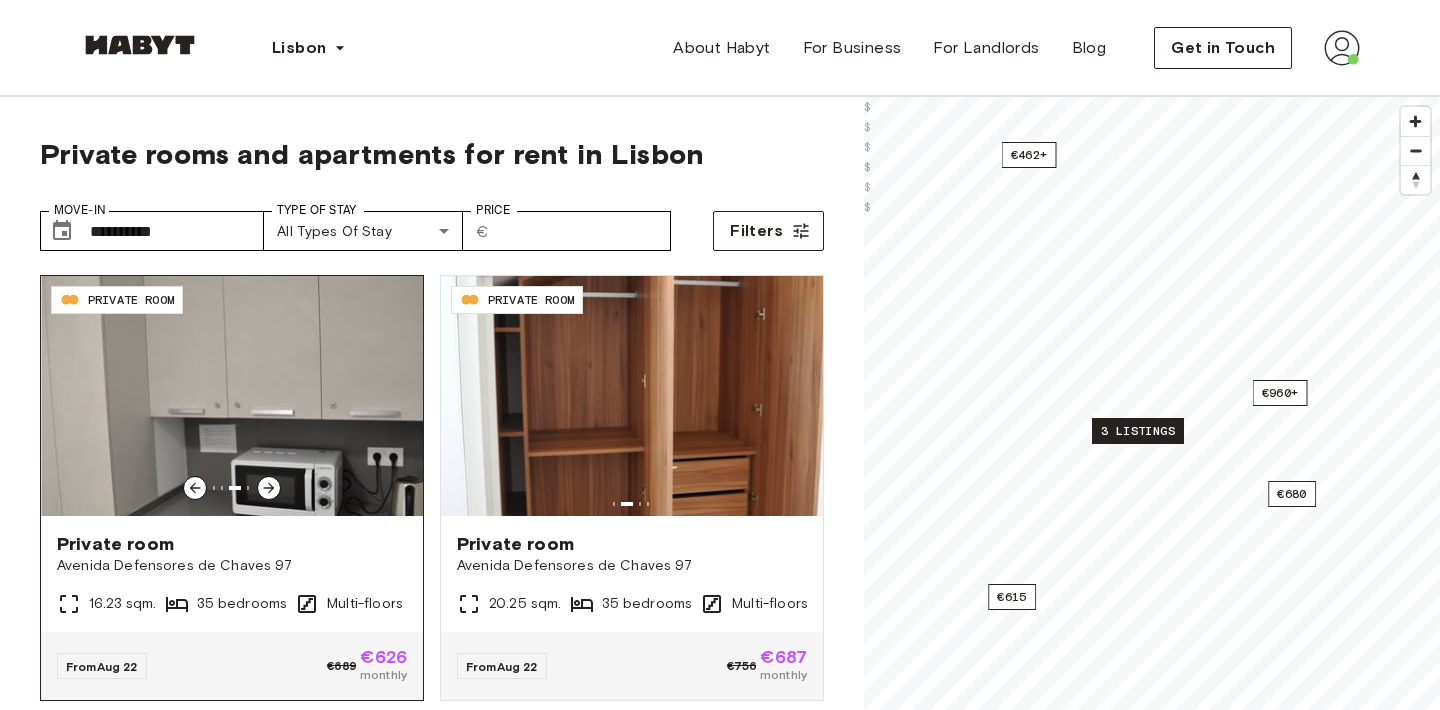 click 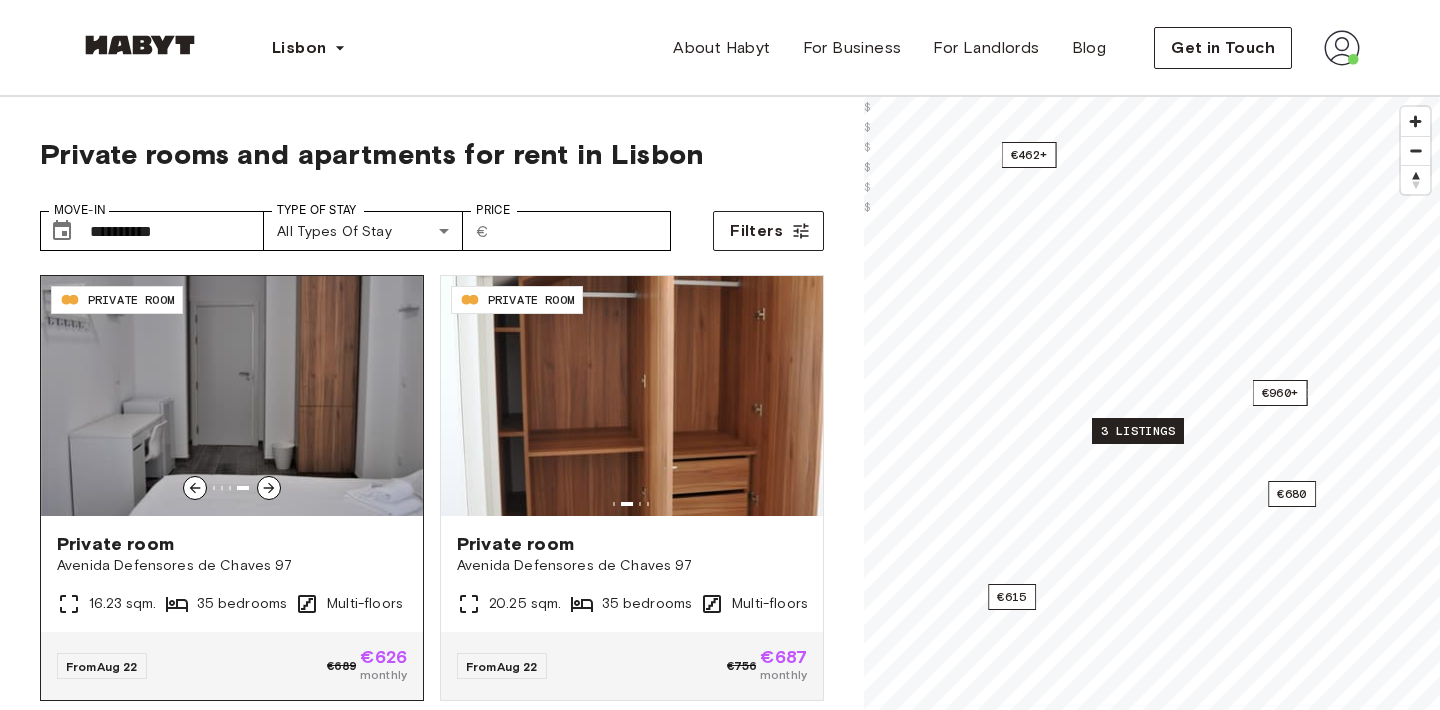 click 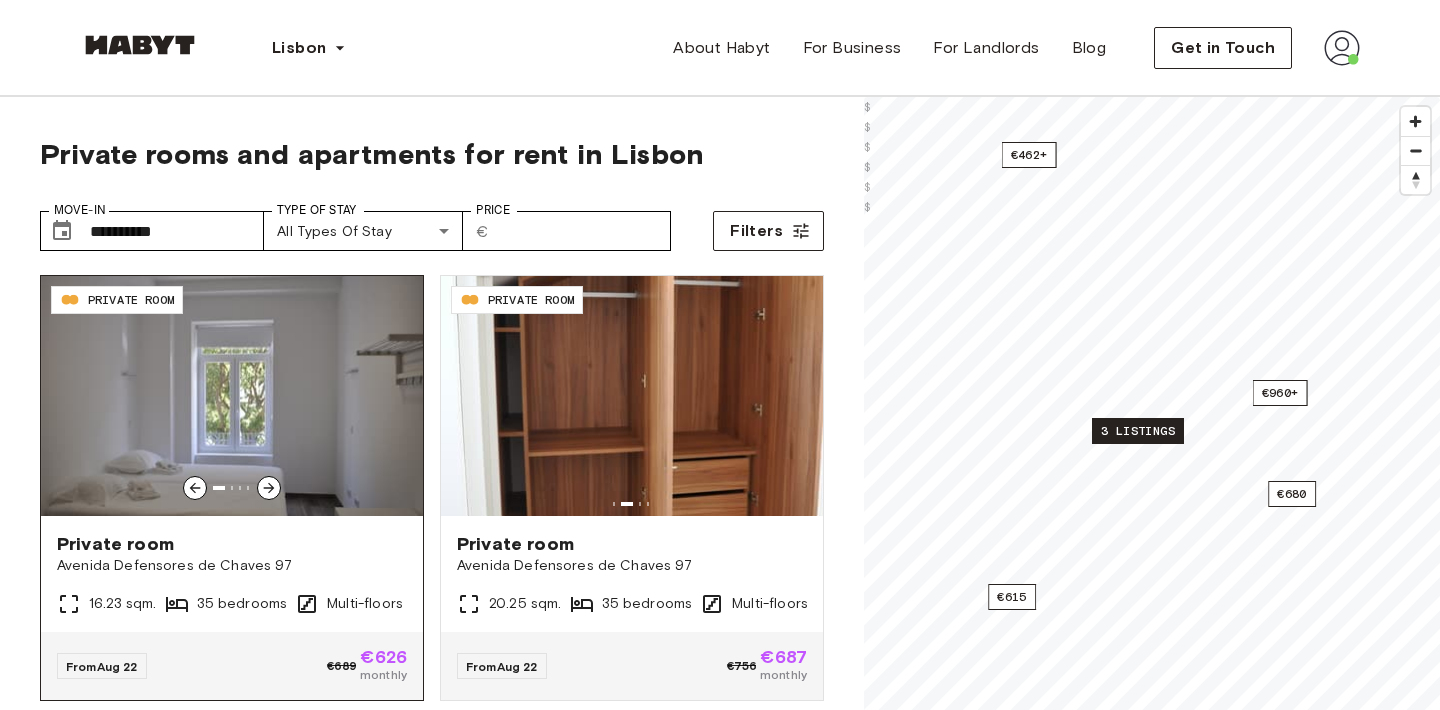 click 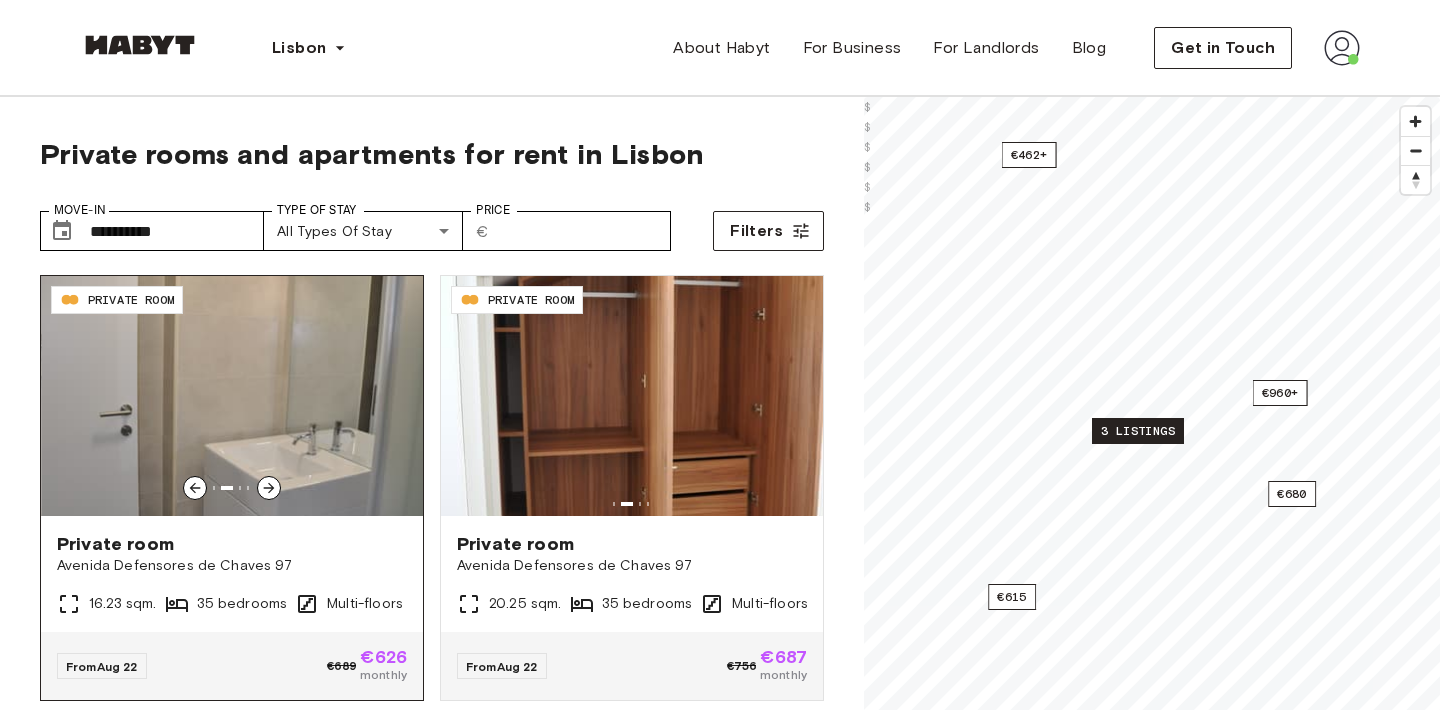 click 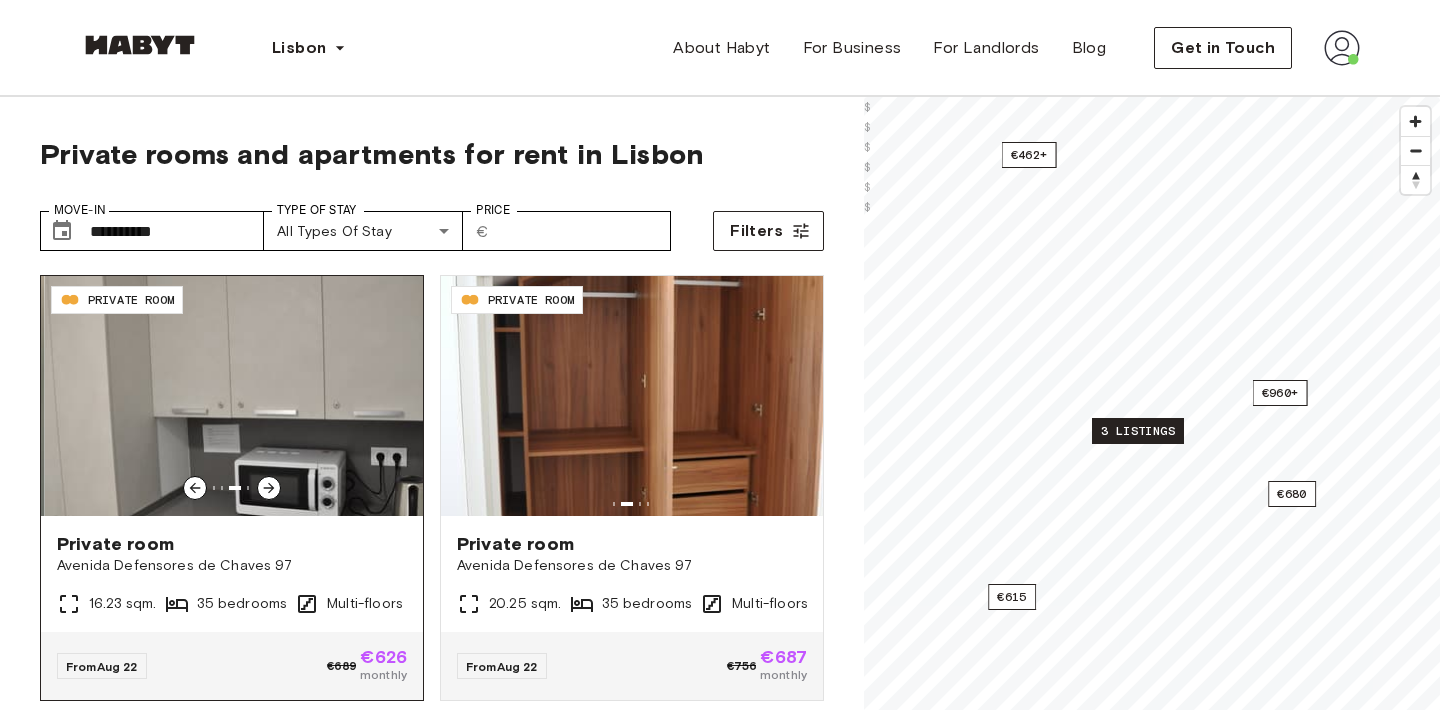 click 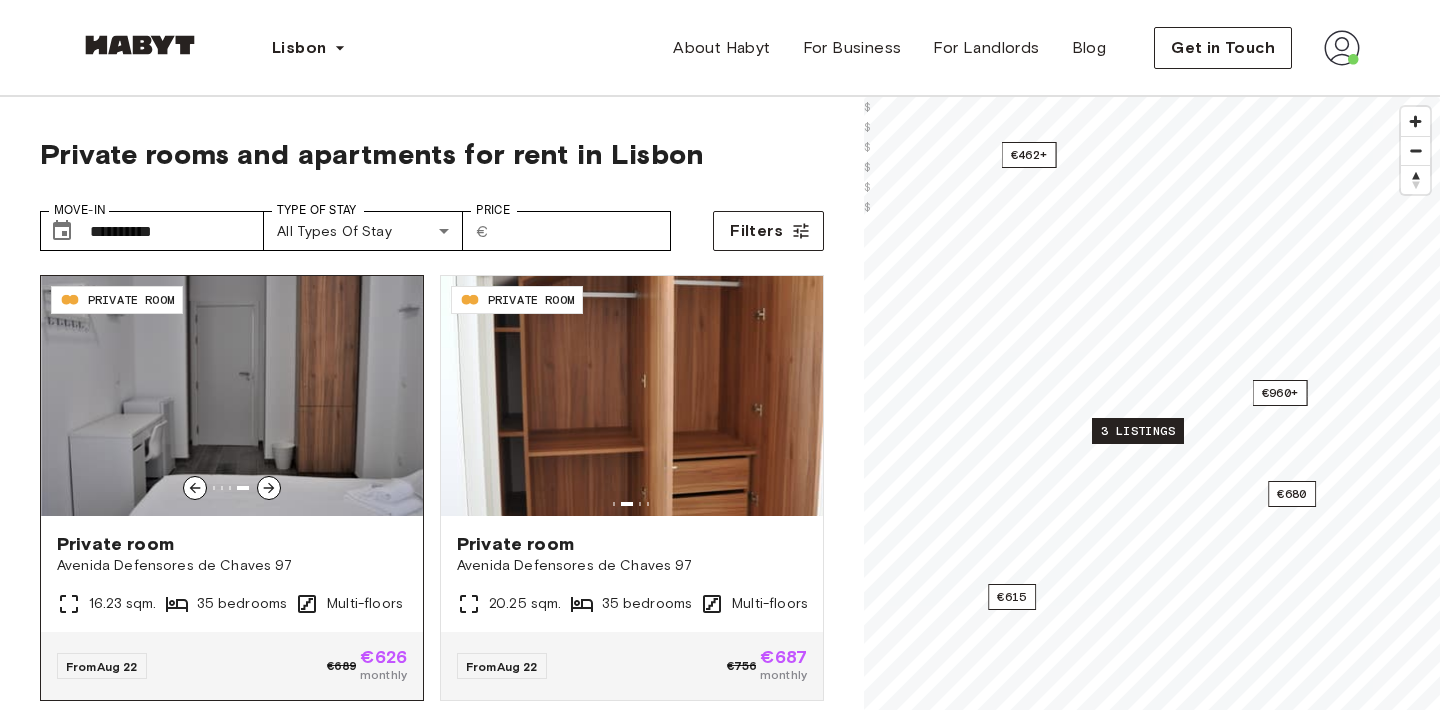 click 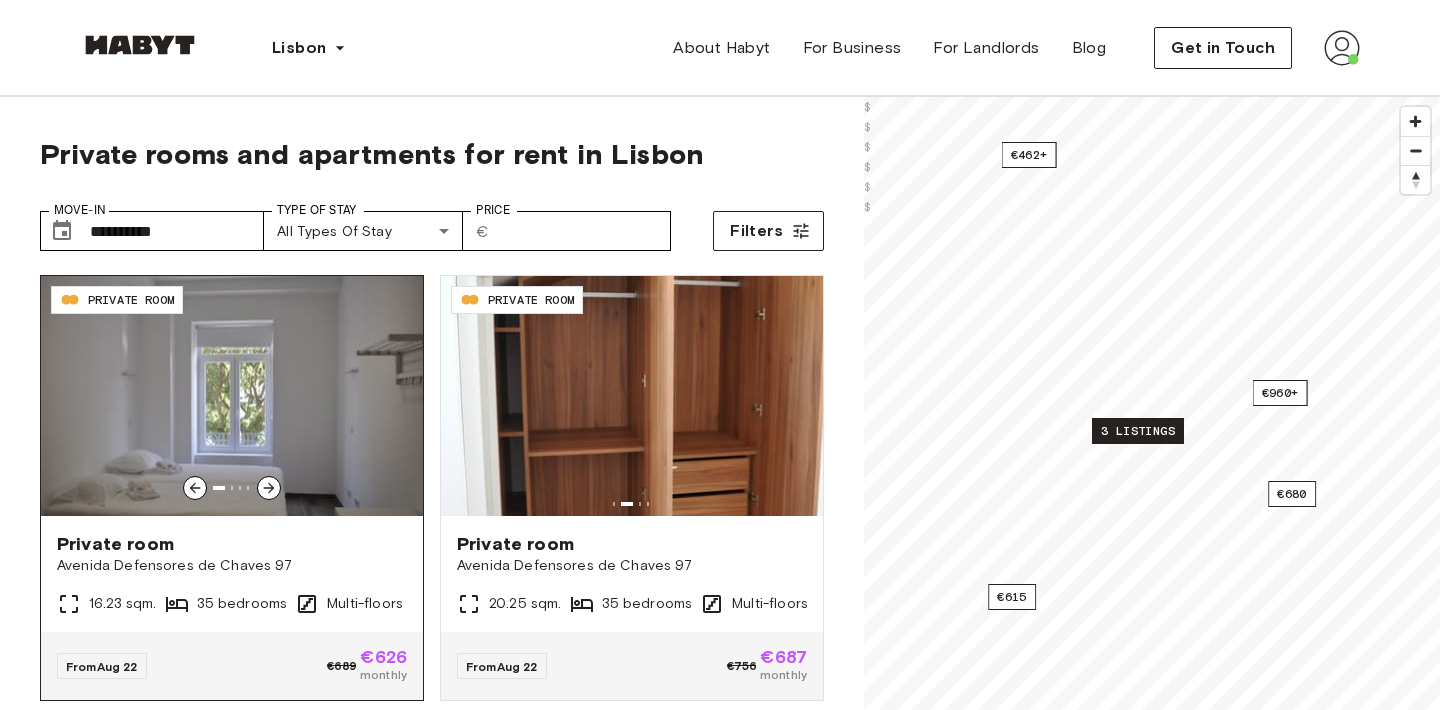 click on "Avenida Defensores de Chaves 97" at bounding box center (232, 566) 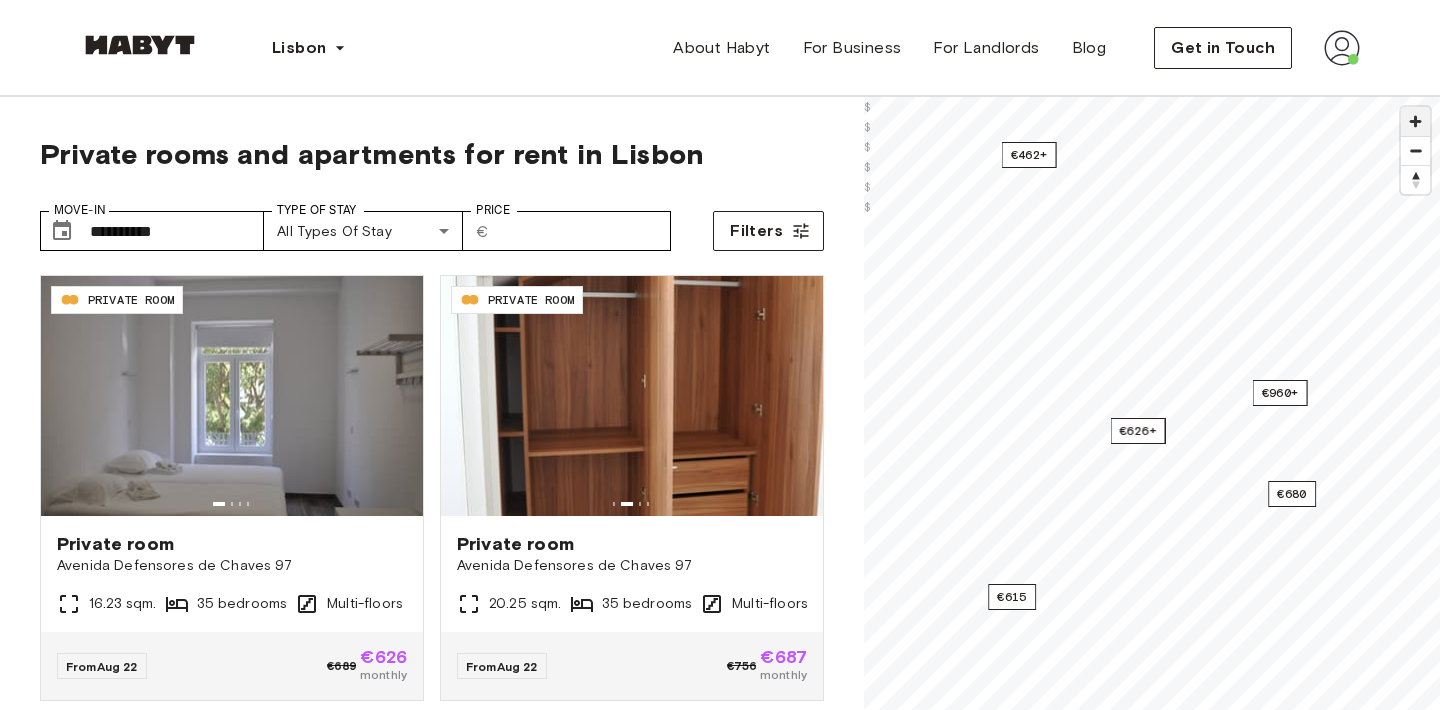 click at bounding box center (1415, 121) 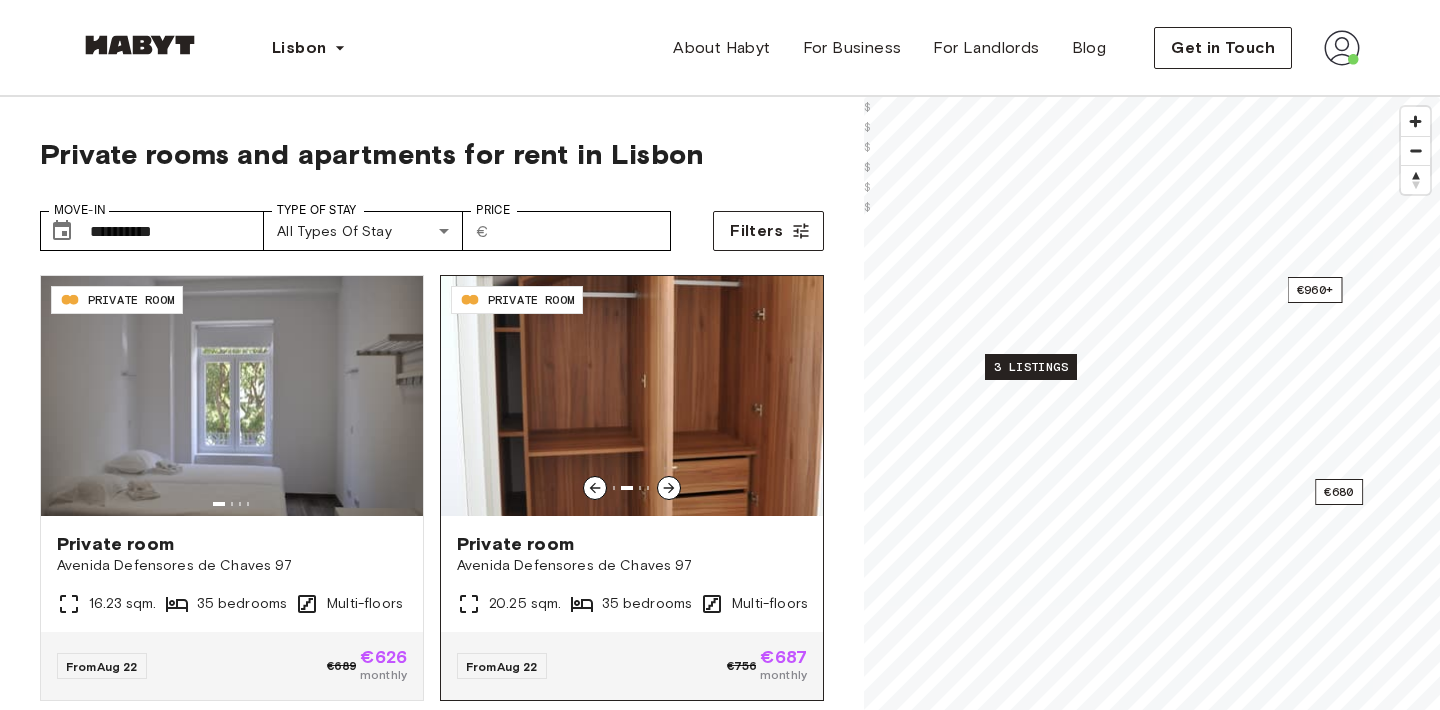 click 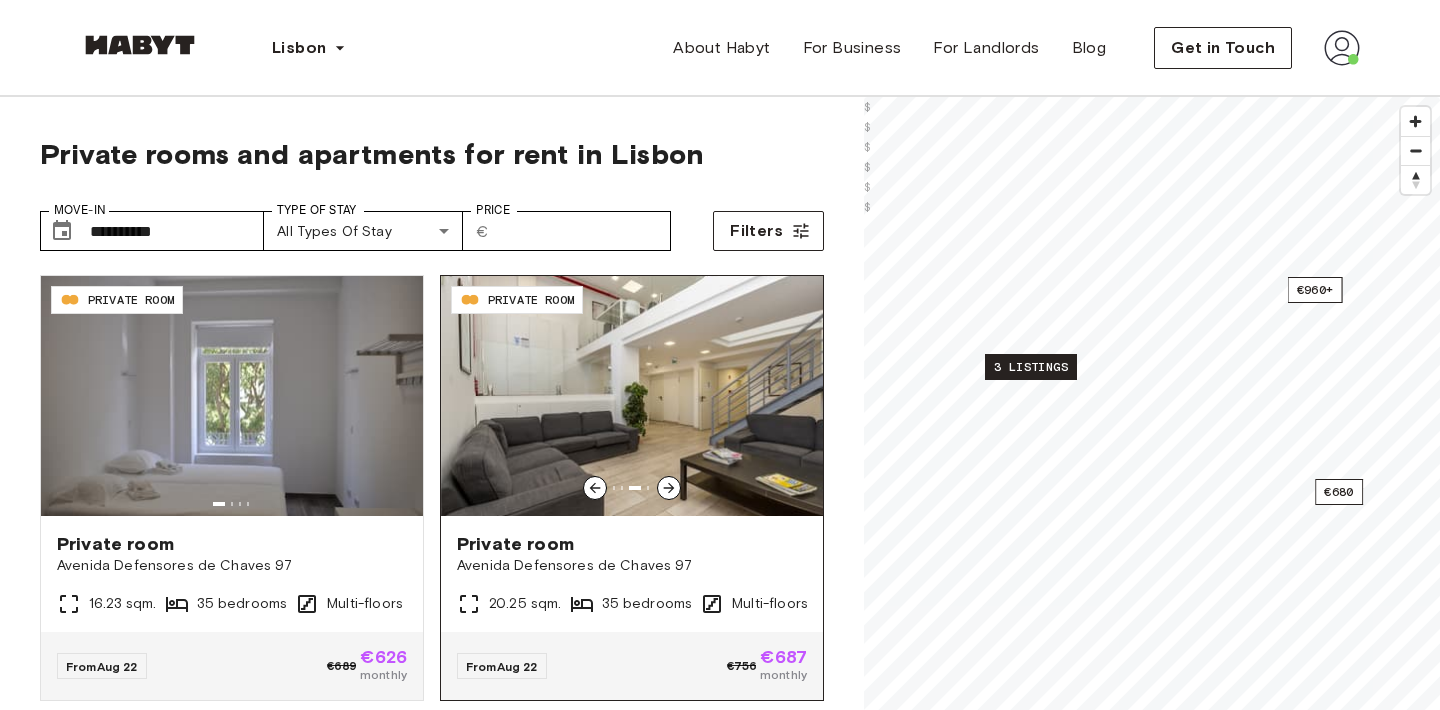 click 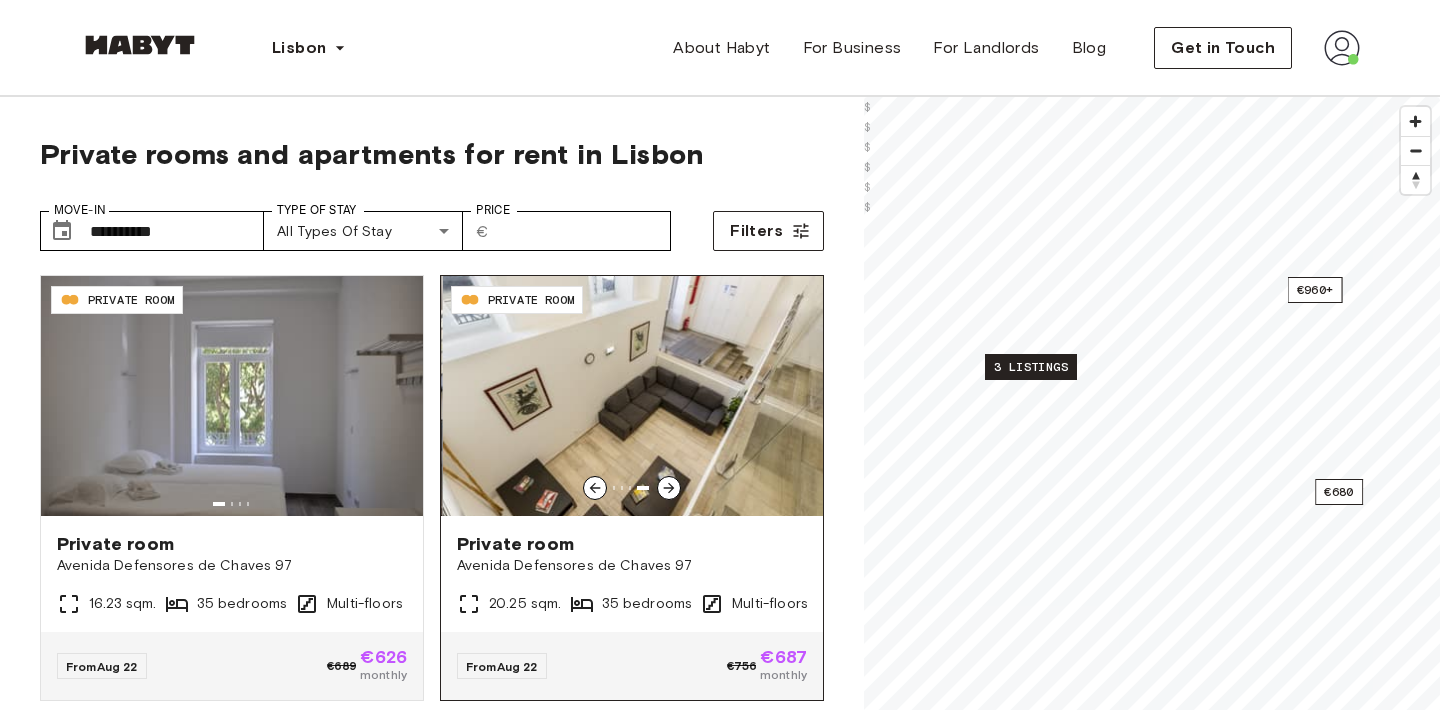 click 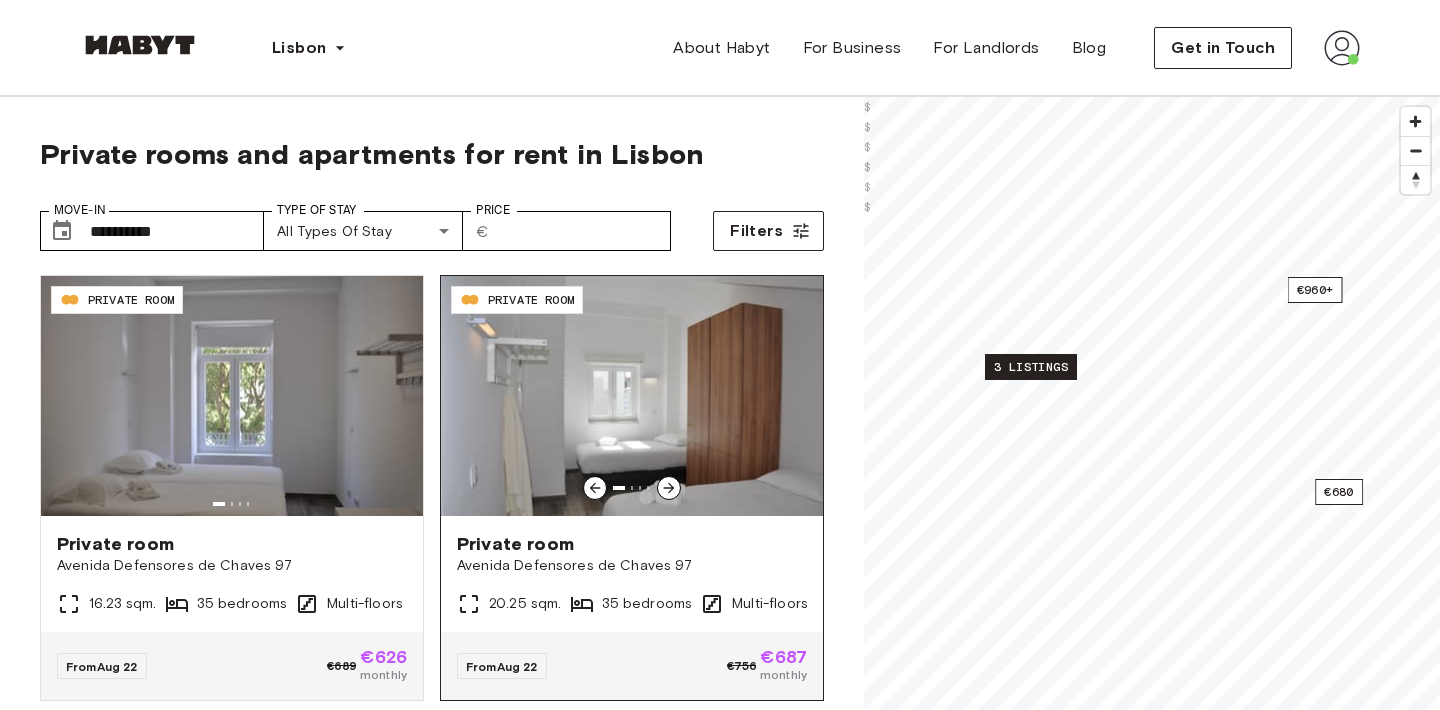 click 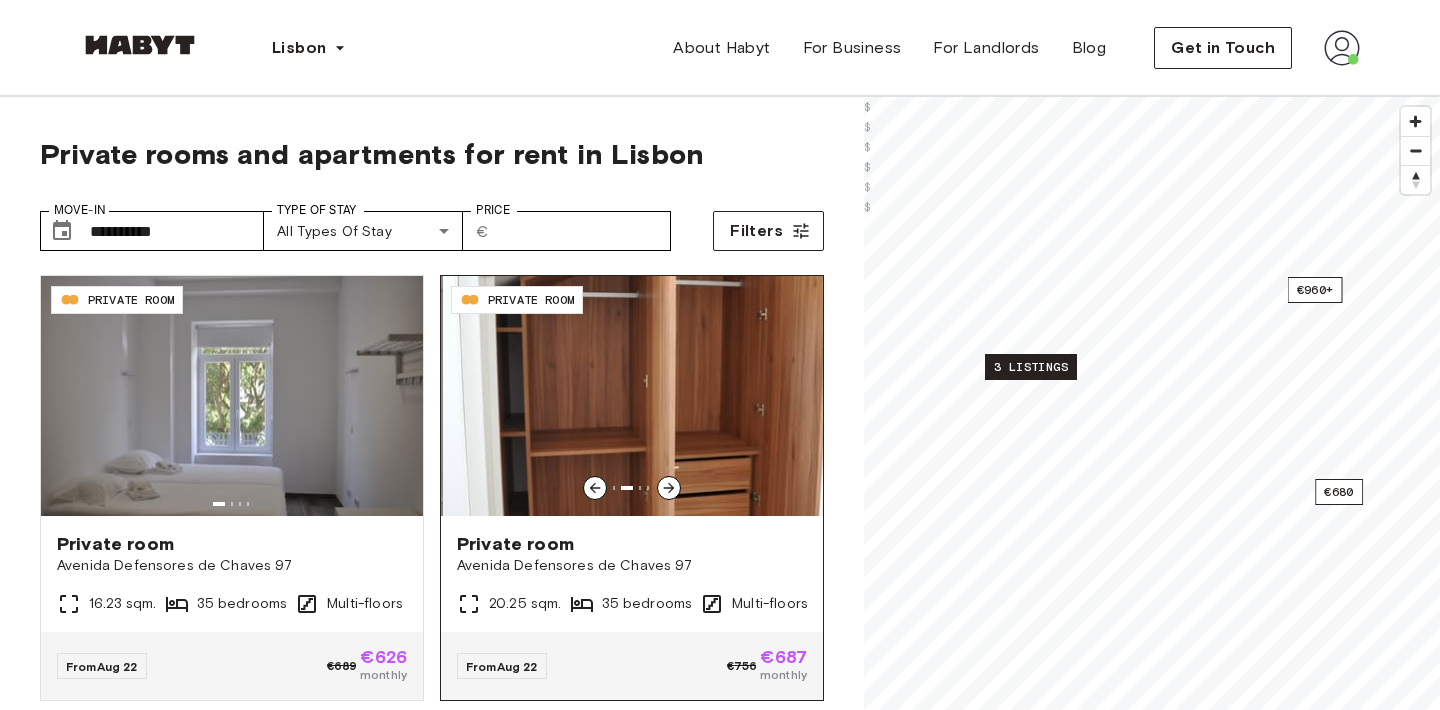 click 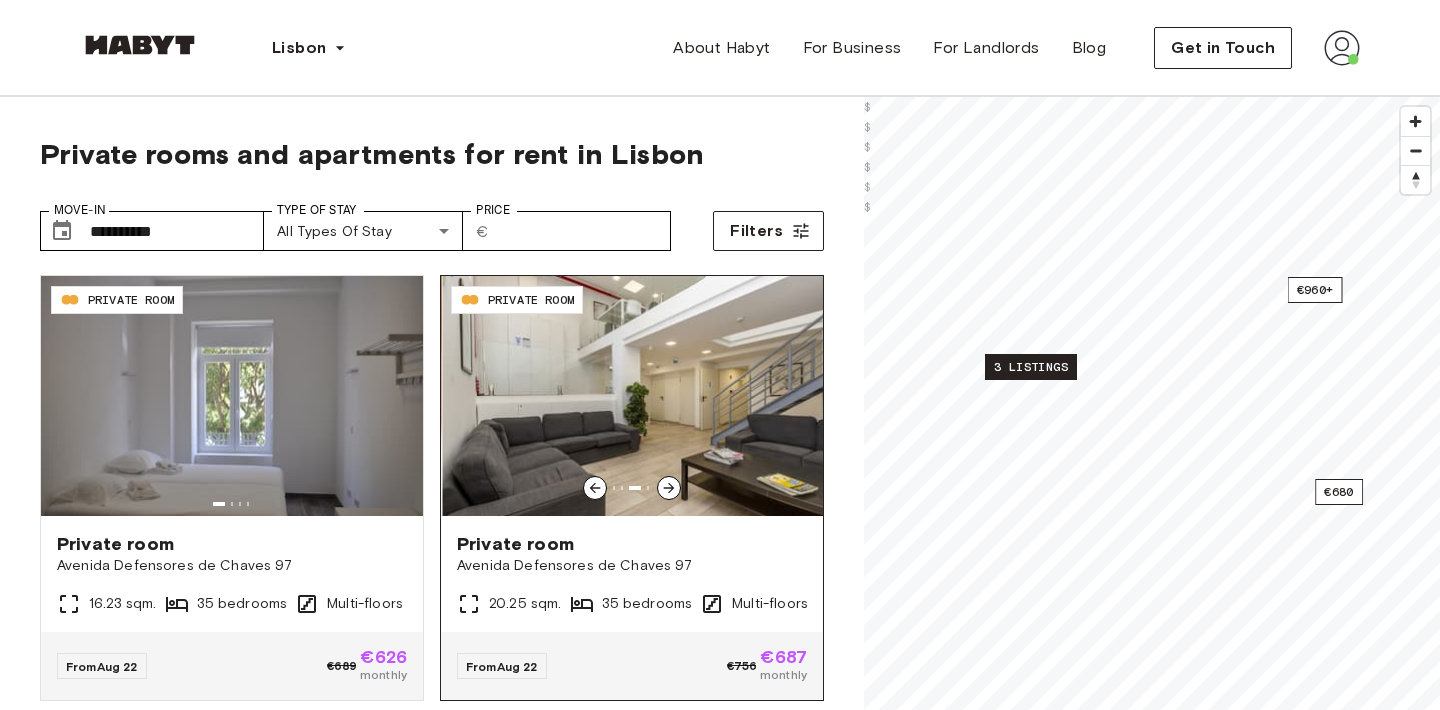 click 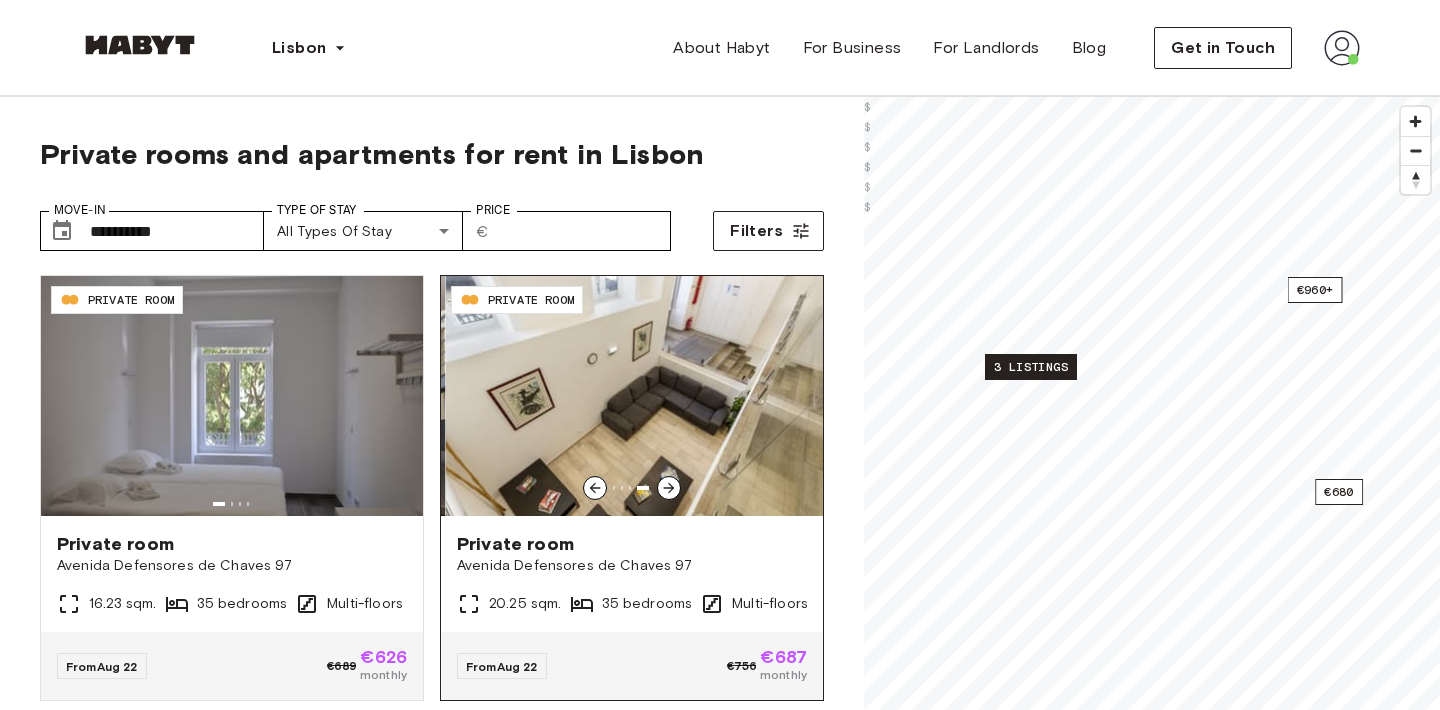 click 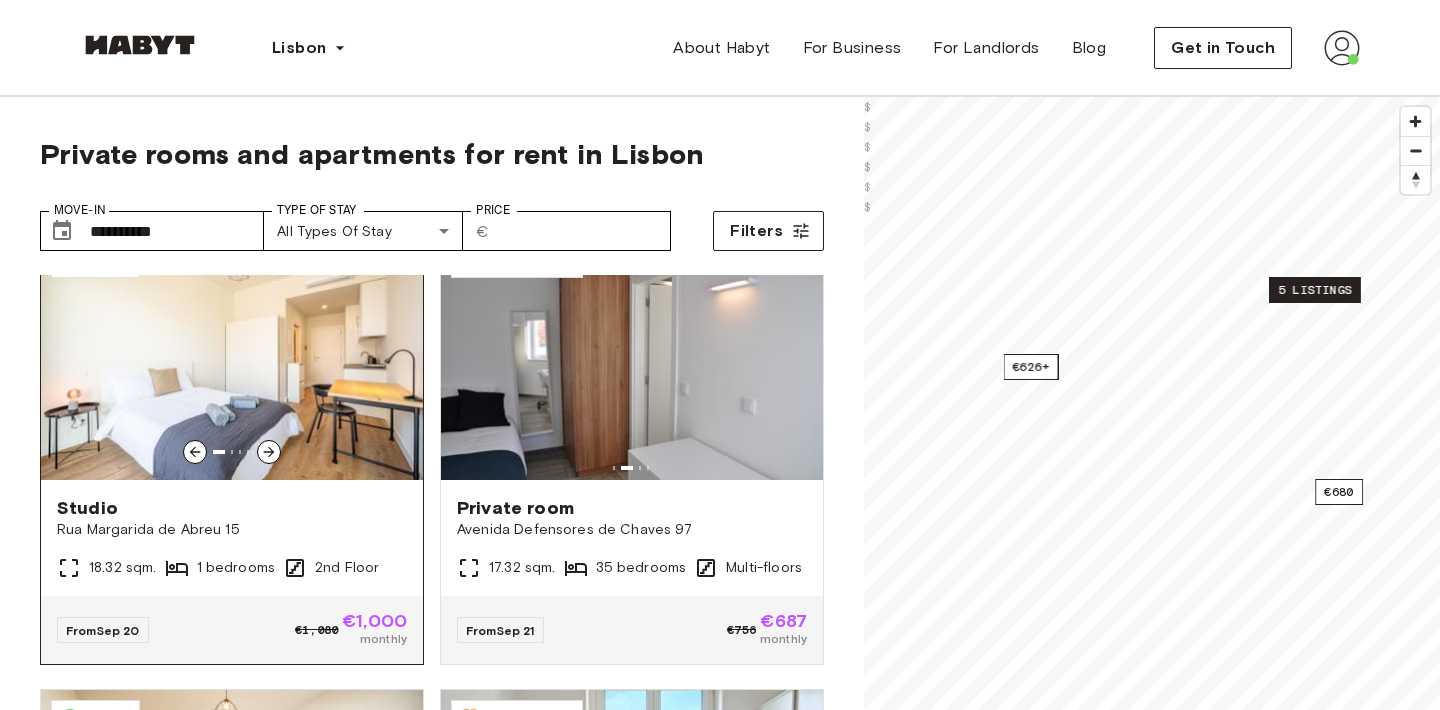 scroll, scrollTop: 928, scrollLeft: 0, axis: vertical 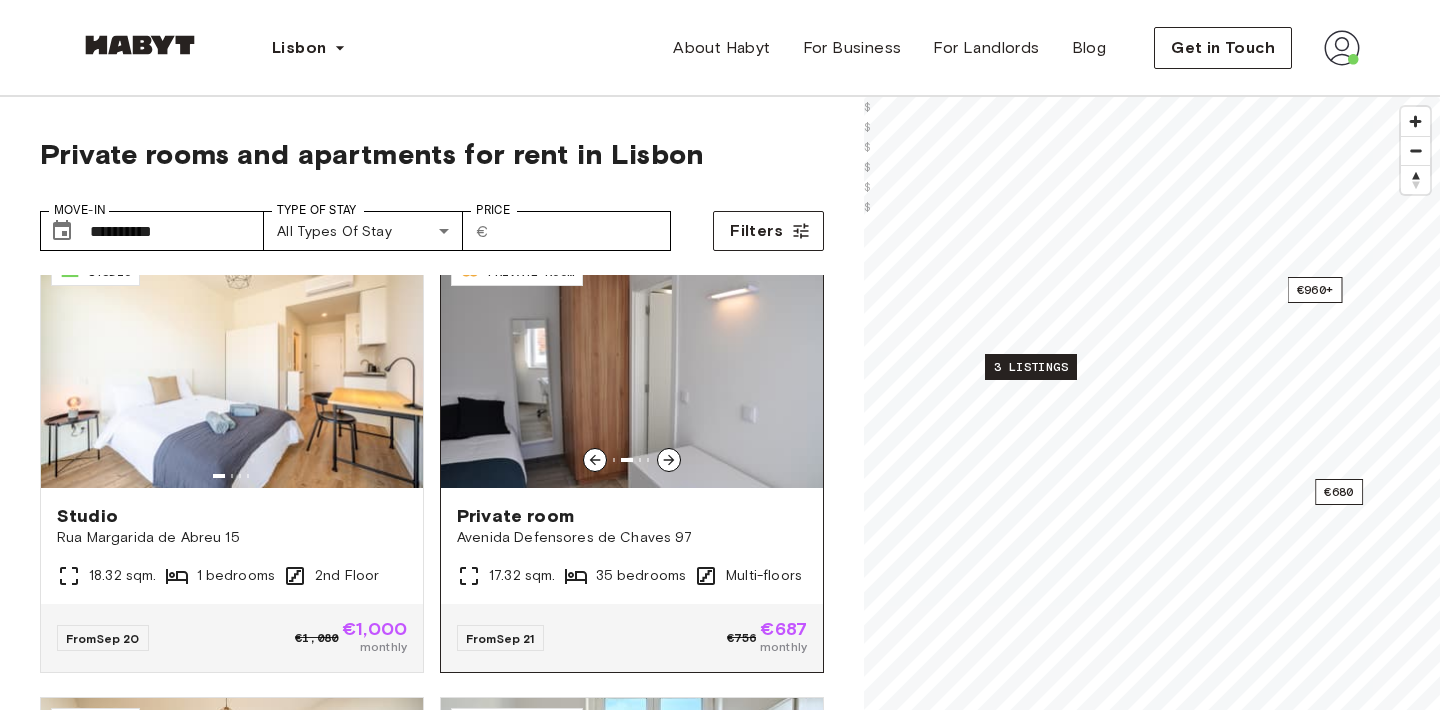 click 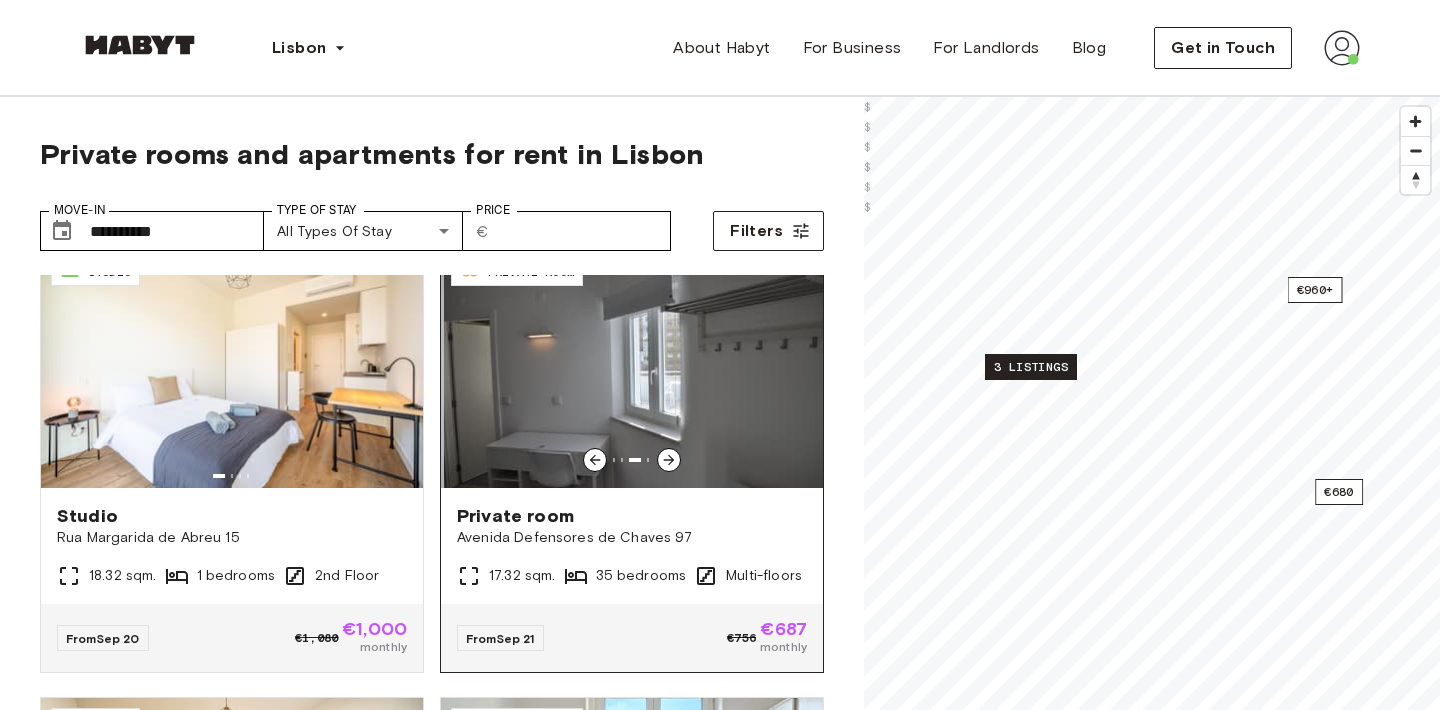click 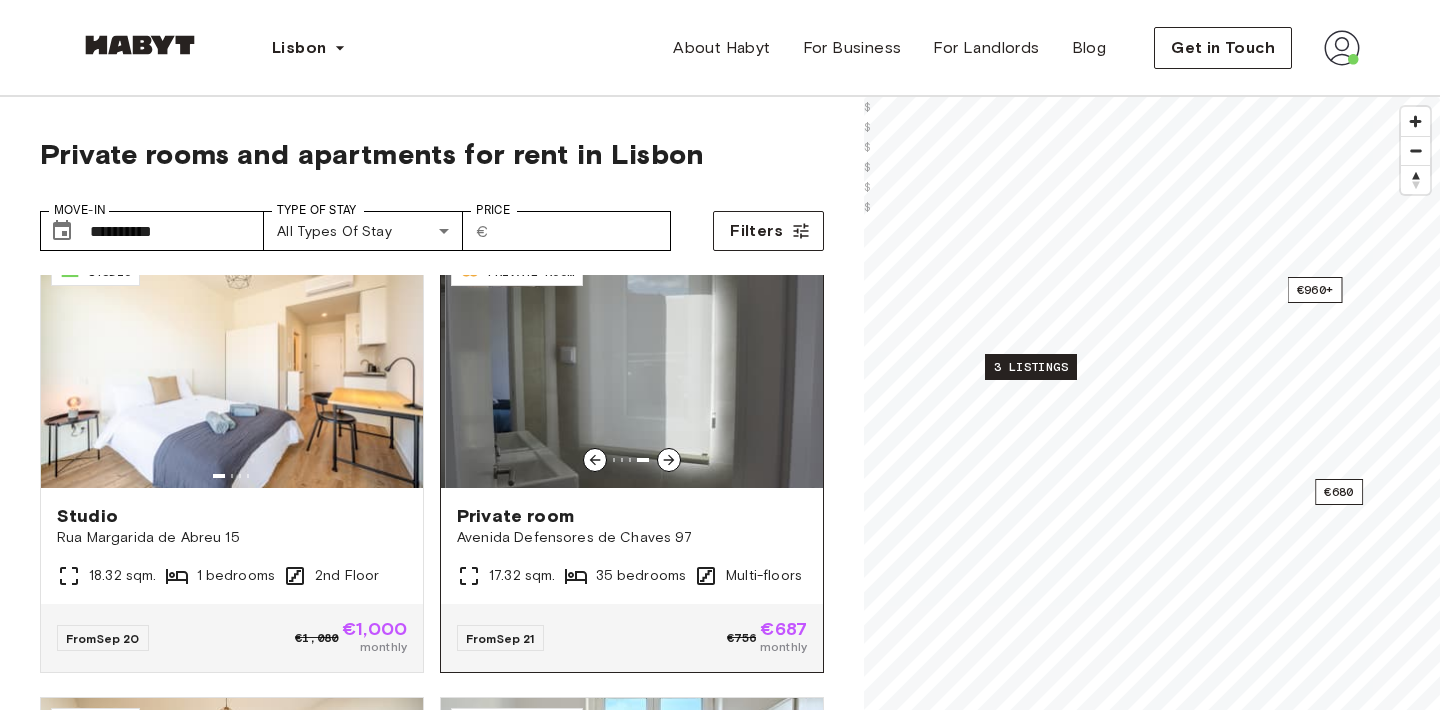 click 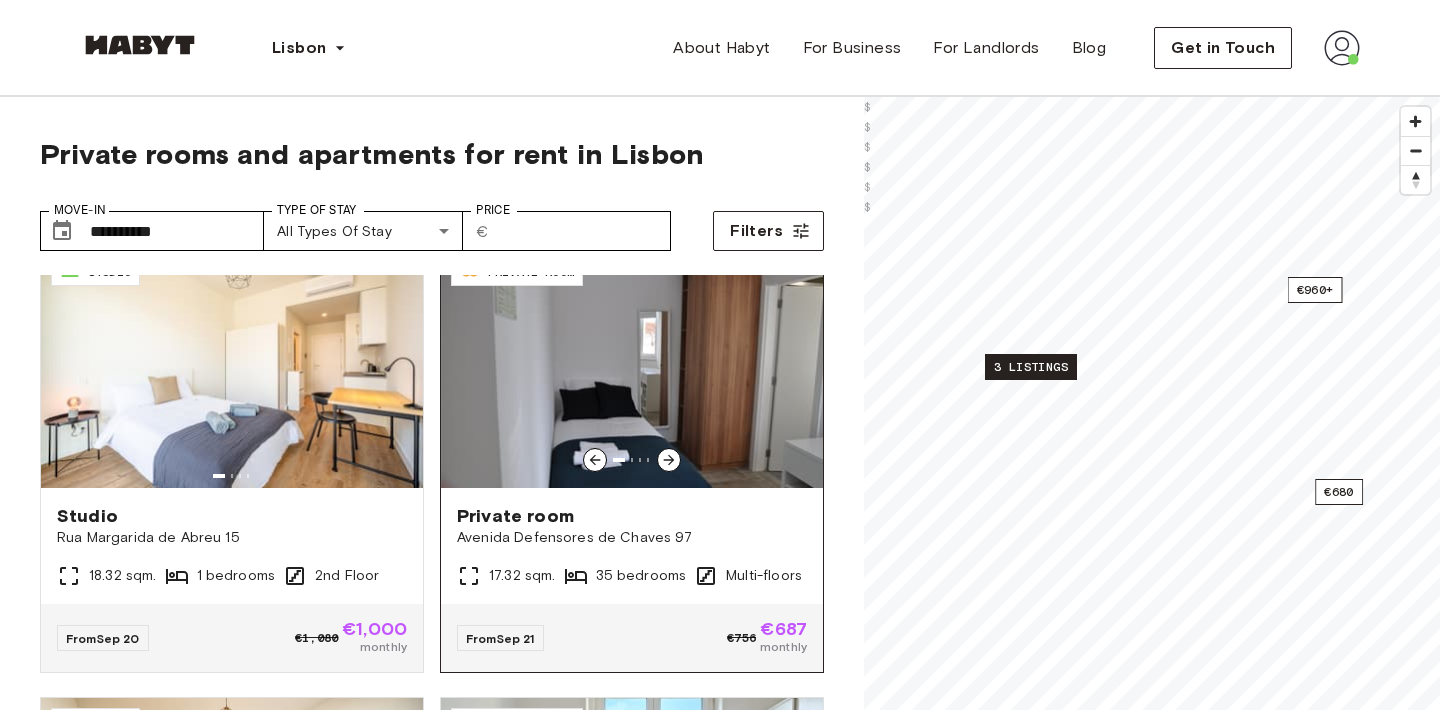 scroll, scrollTop: 891, scrollLeft: 0, axis: vertical 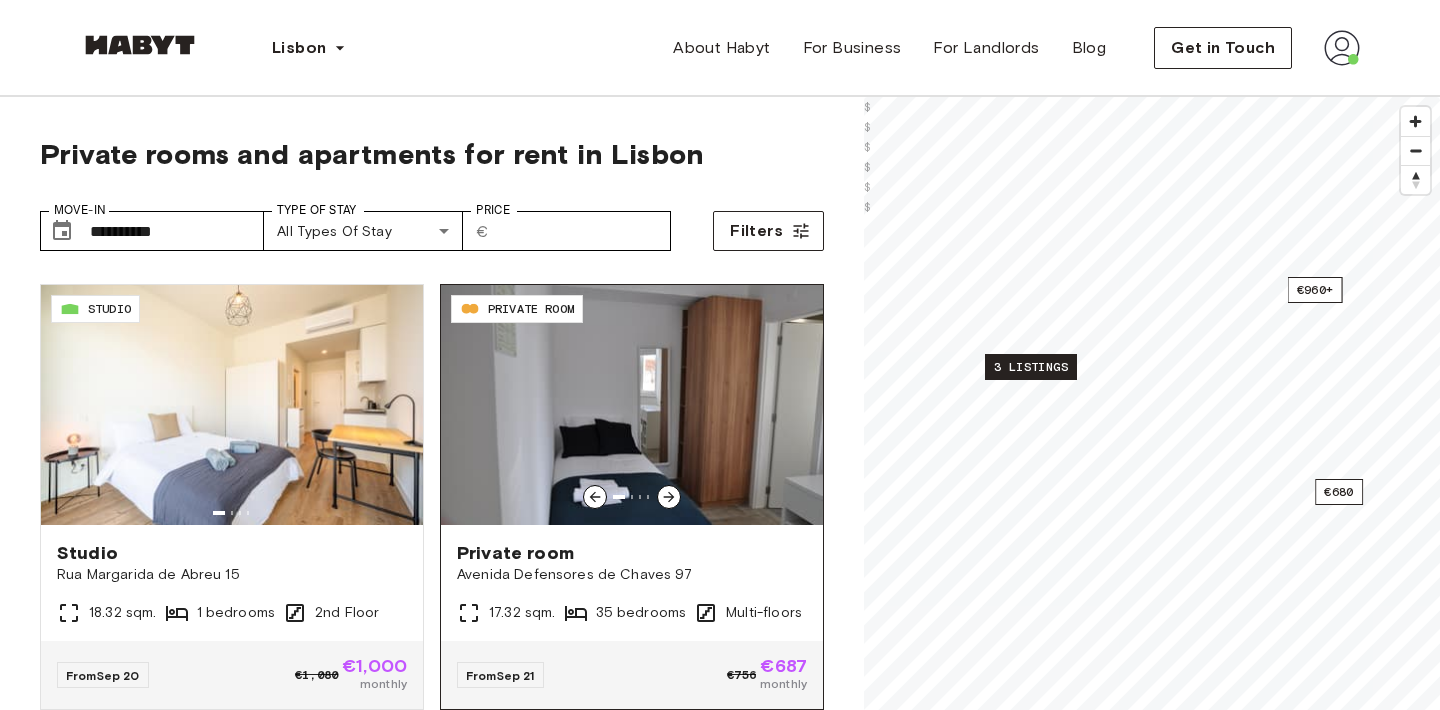 click 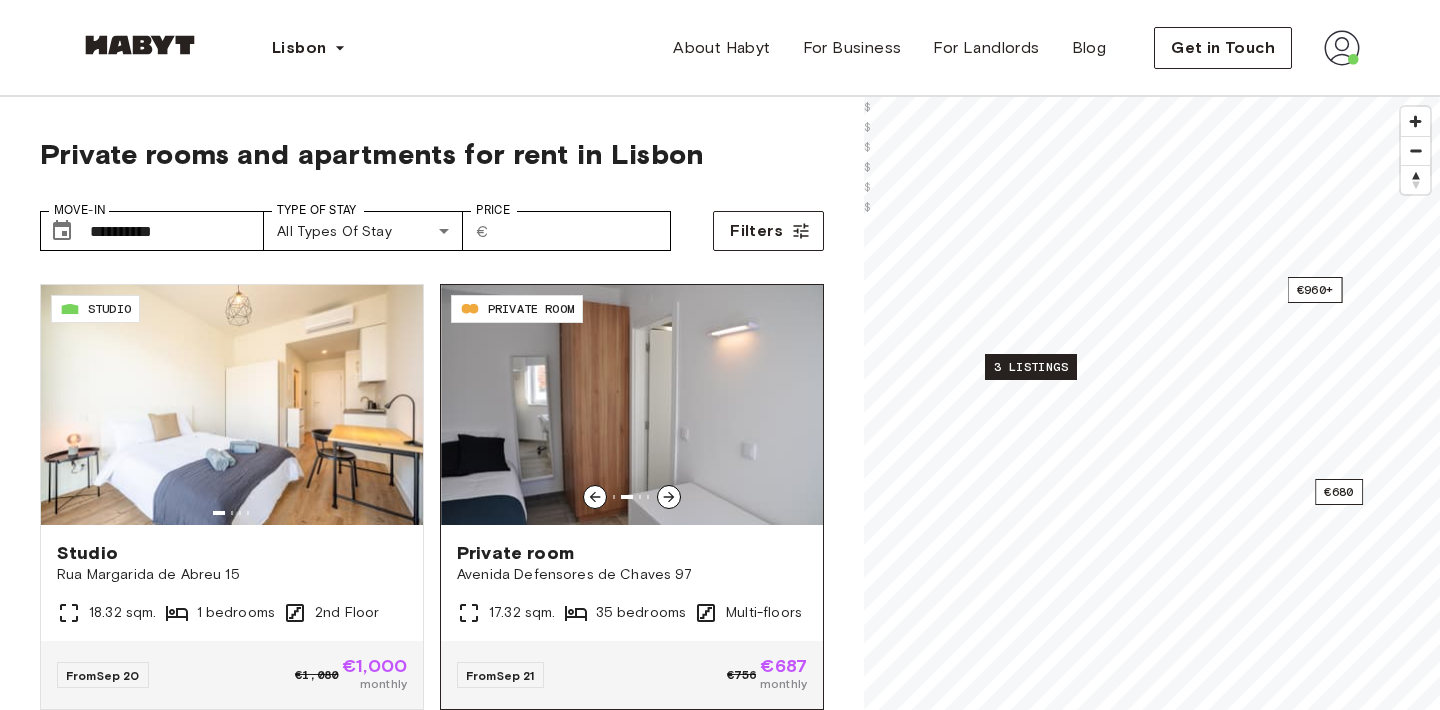 click 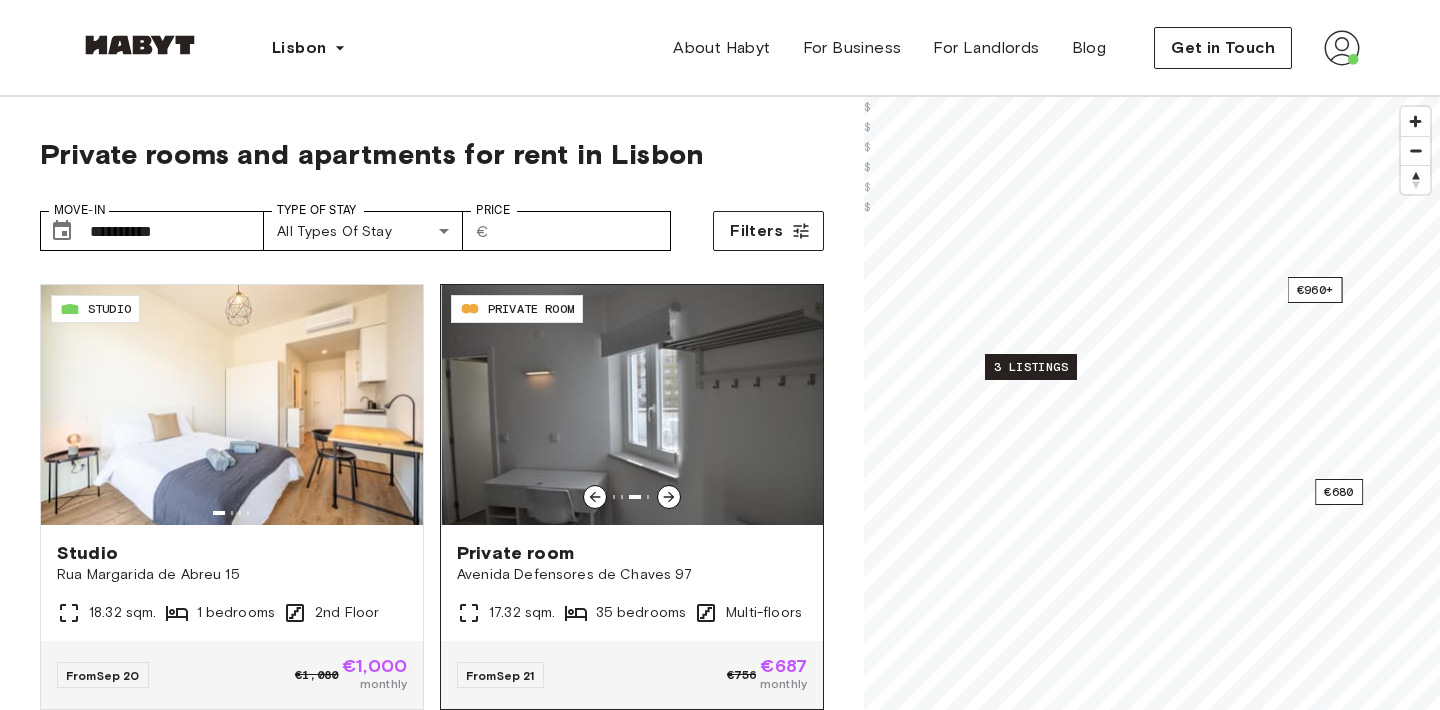 click 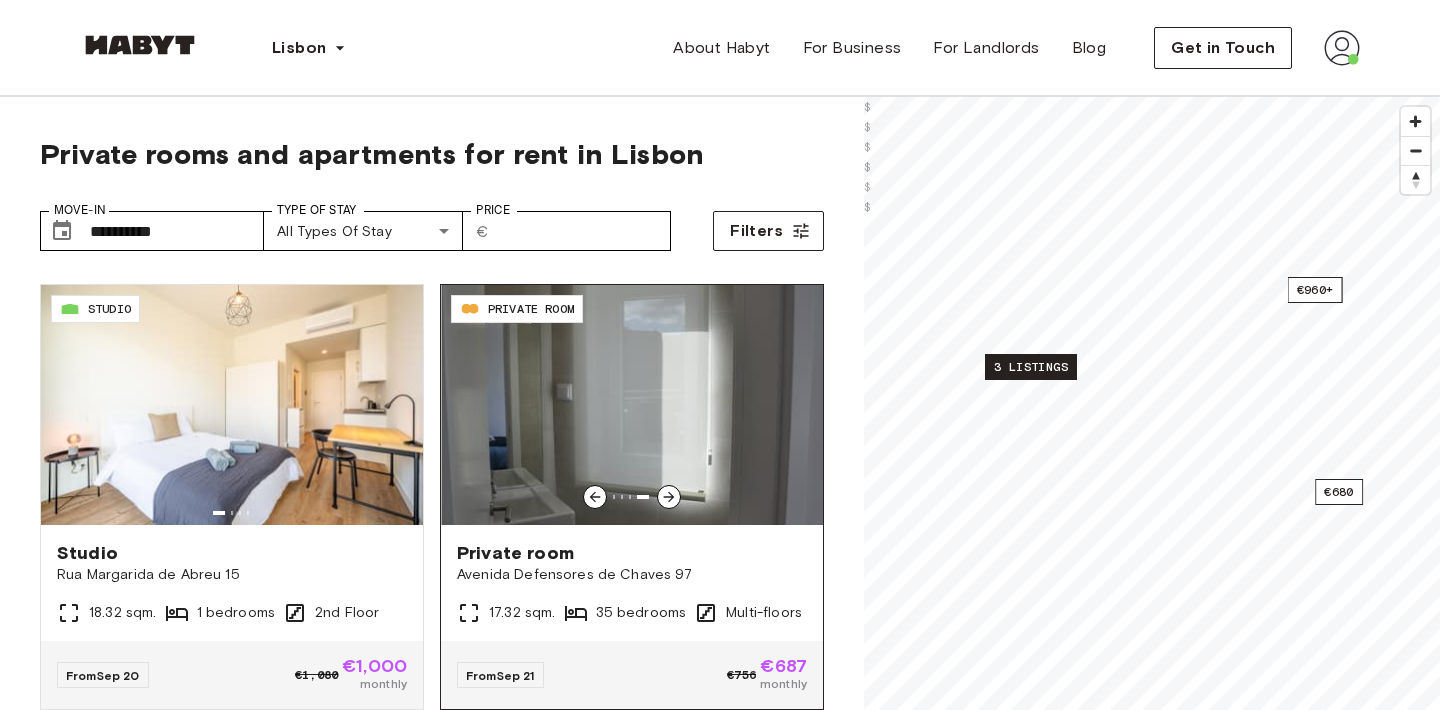 click 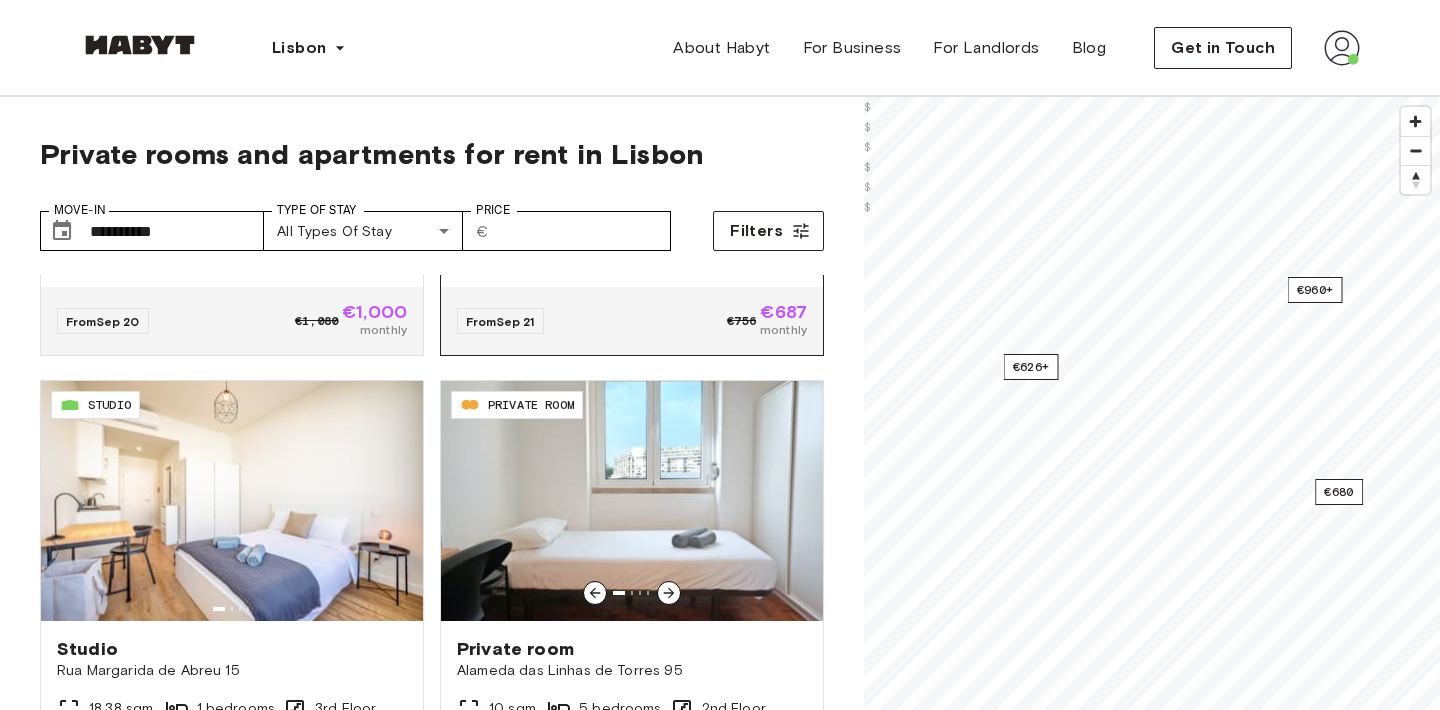 scroll, scrollTop: 1373, scrollLeft: 0, axis: vertical 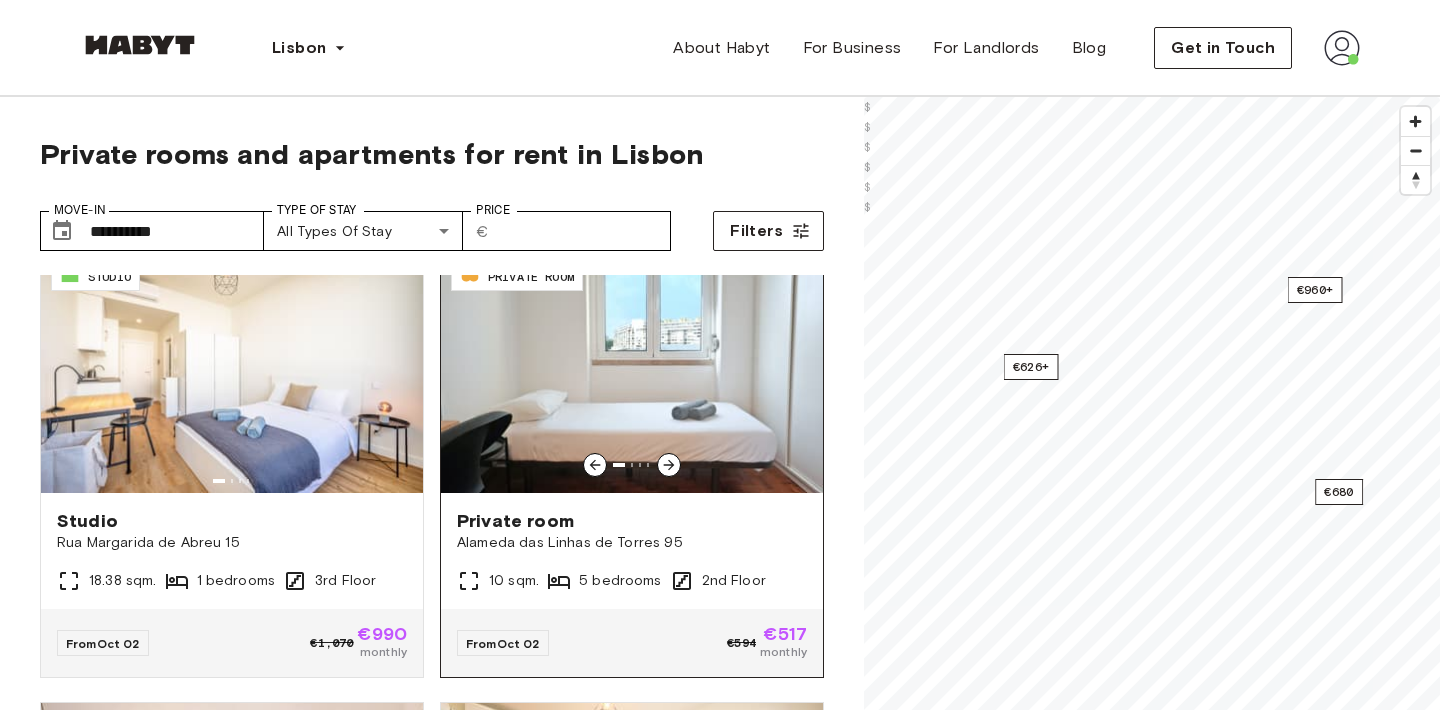 click 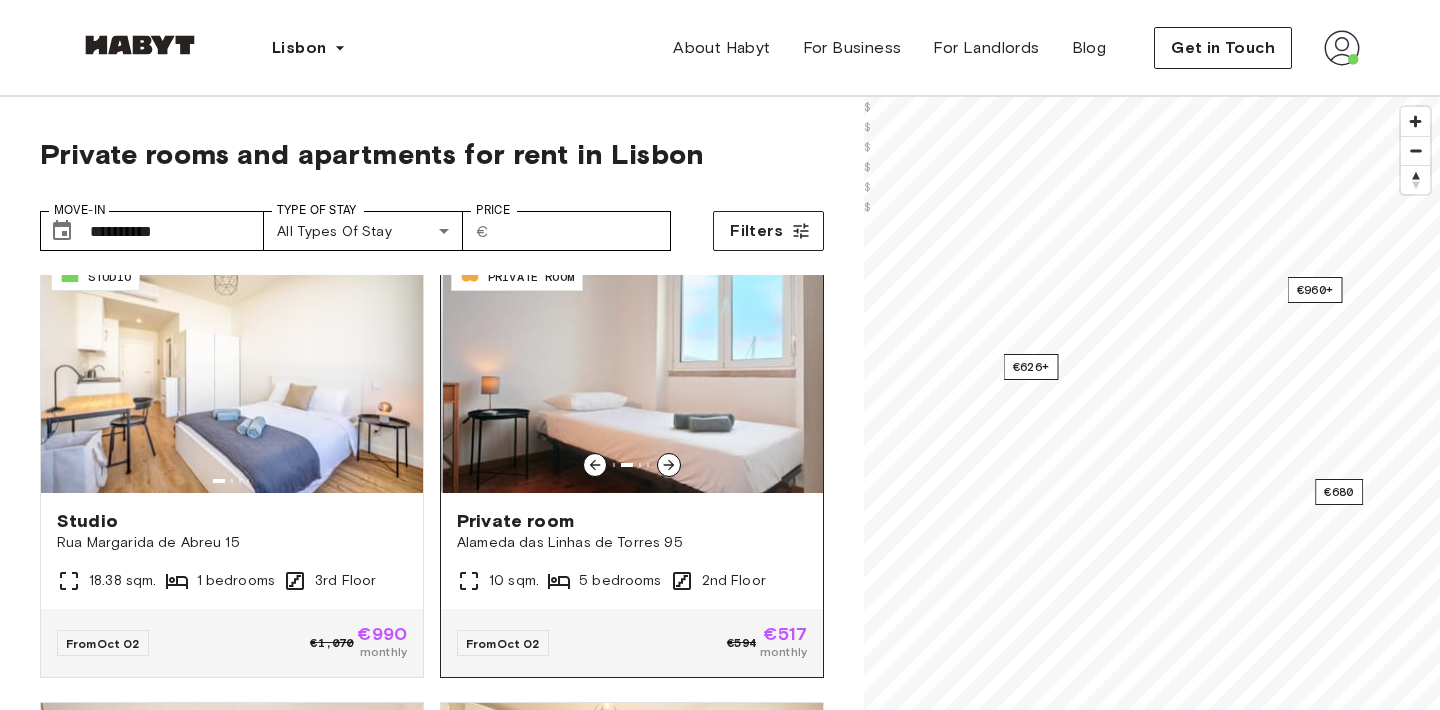 click 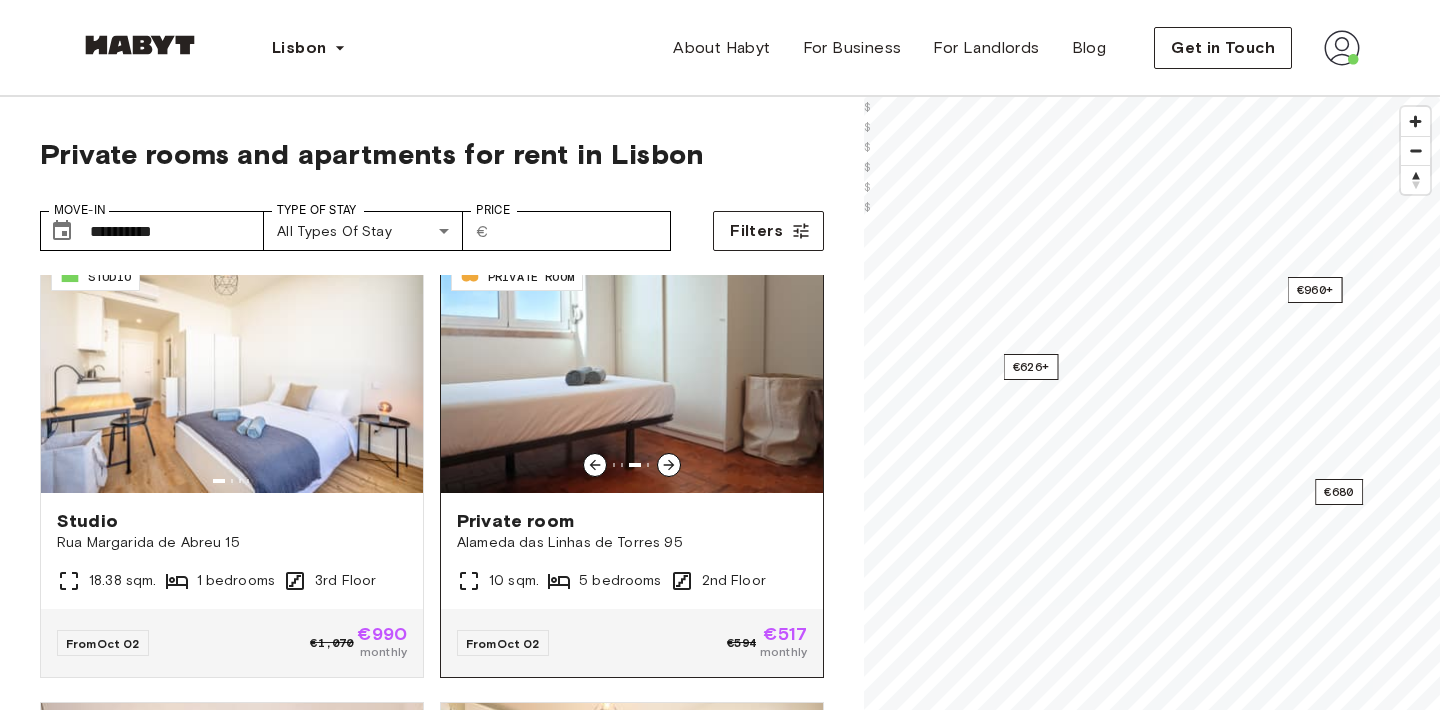 click 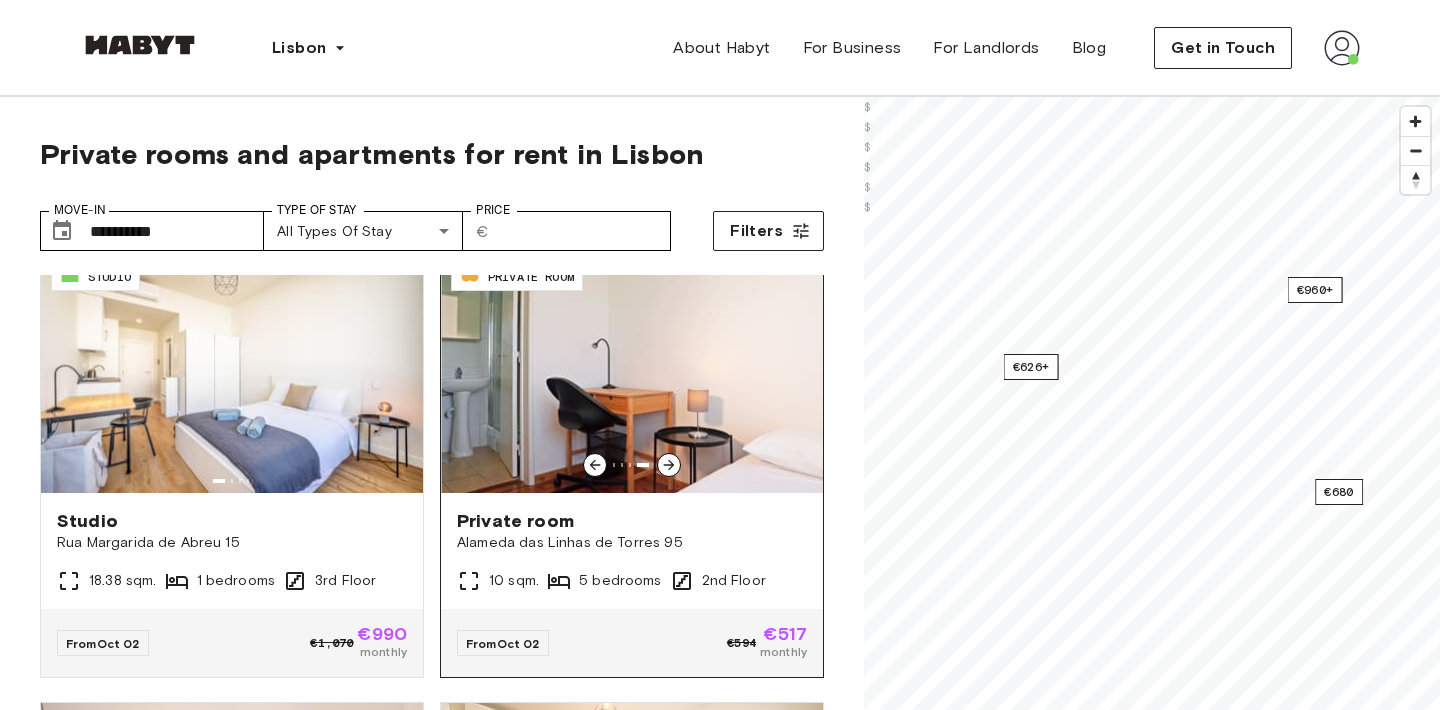 click 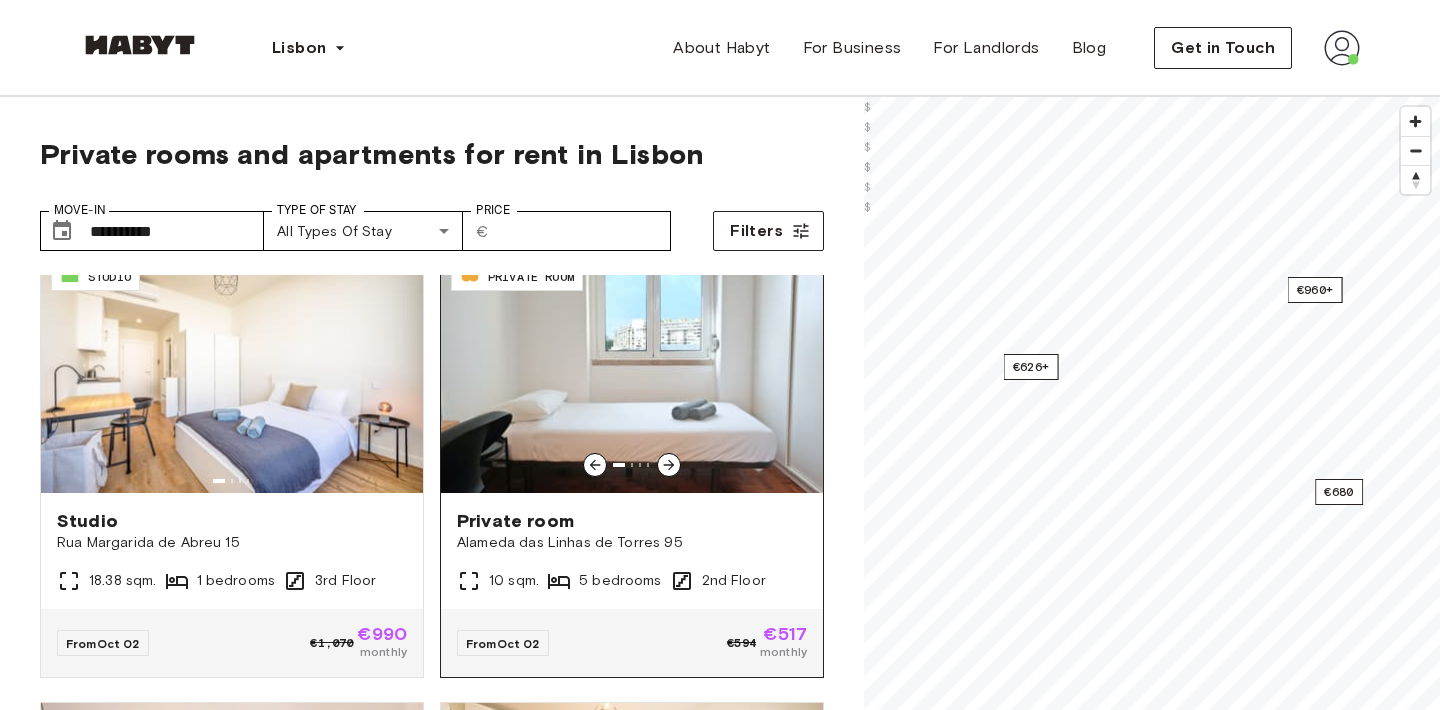click 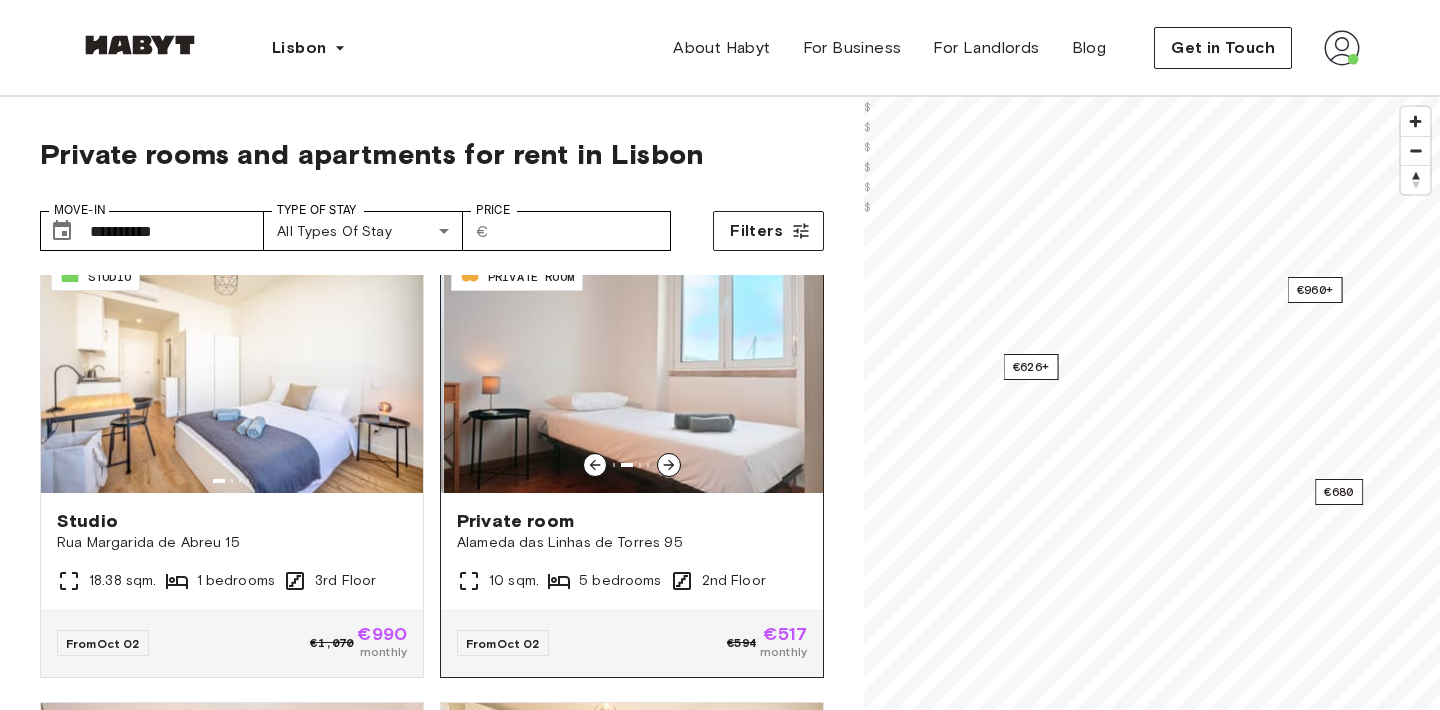 click 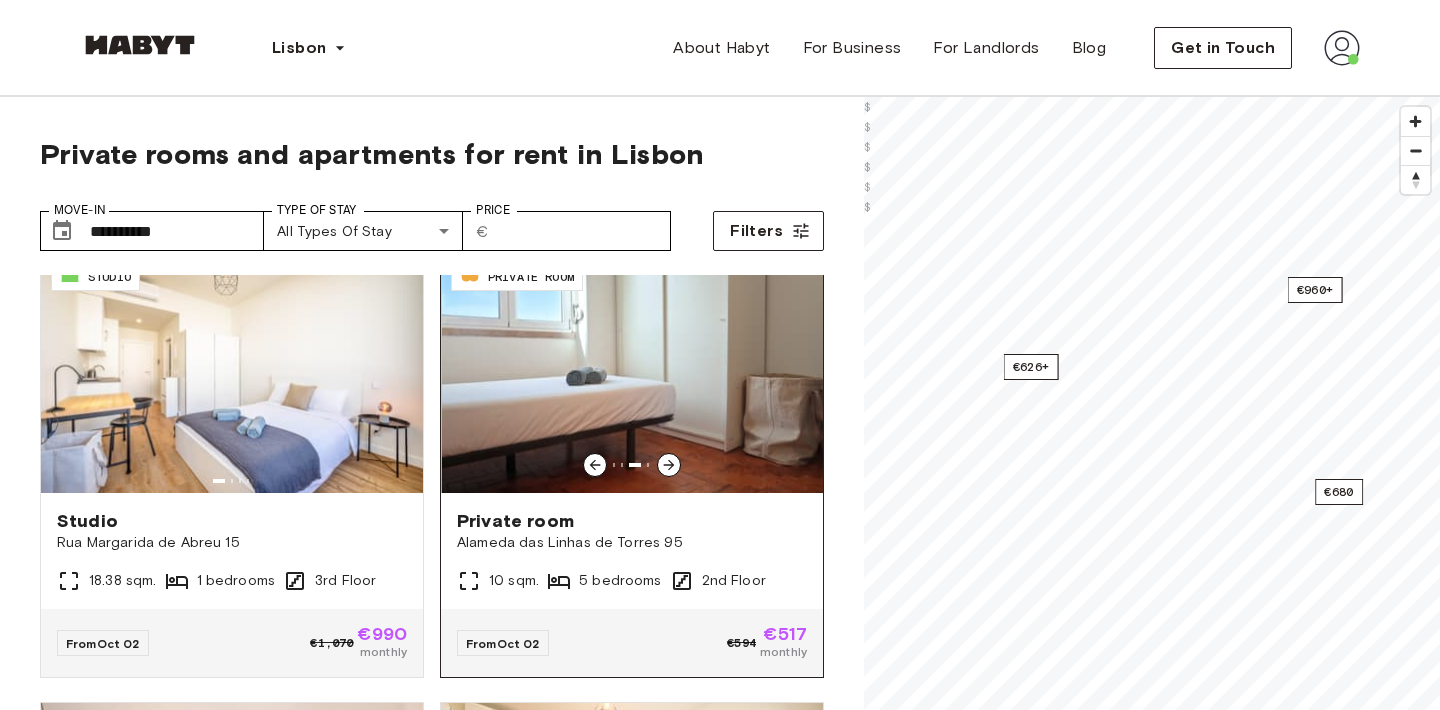 click 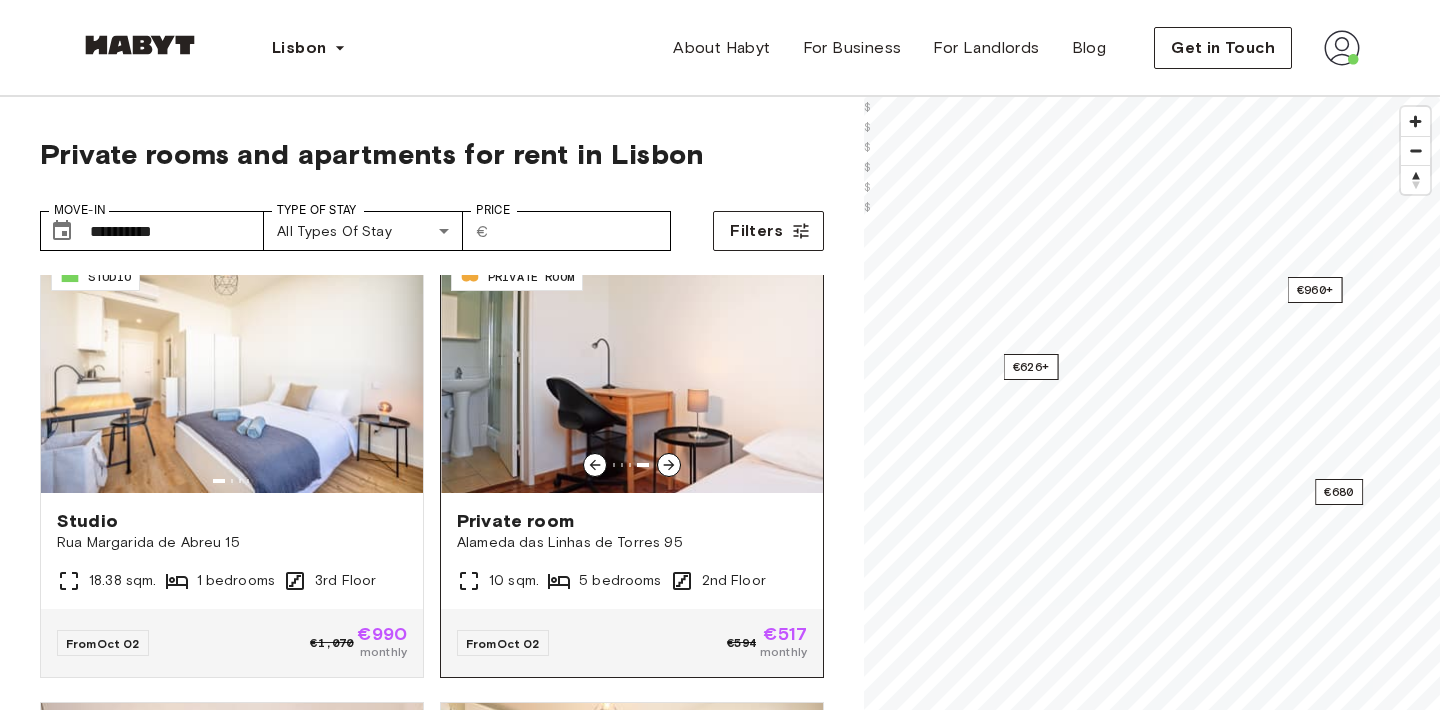 click 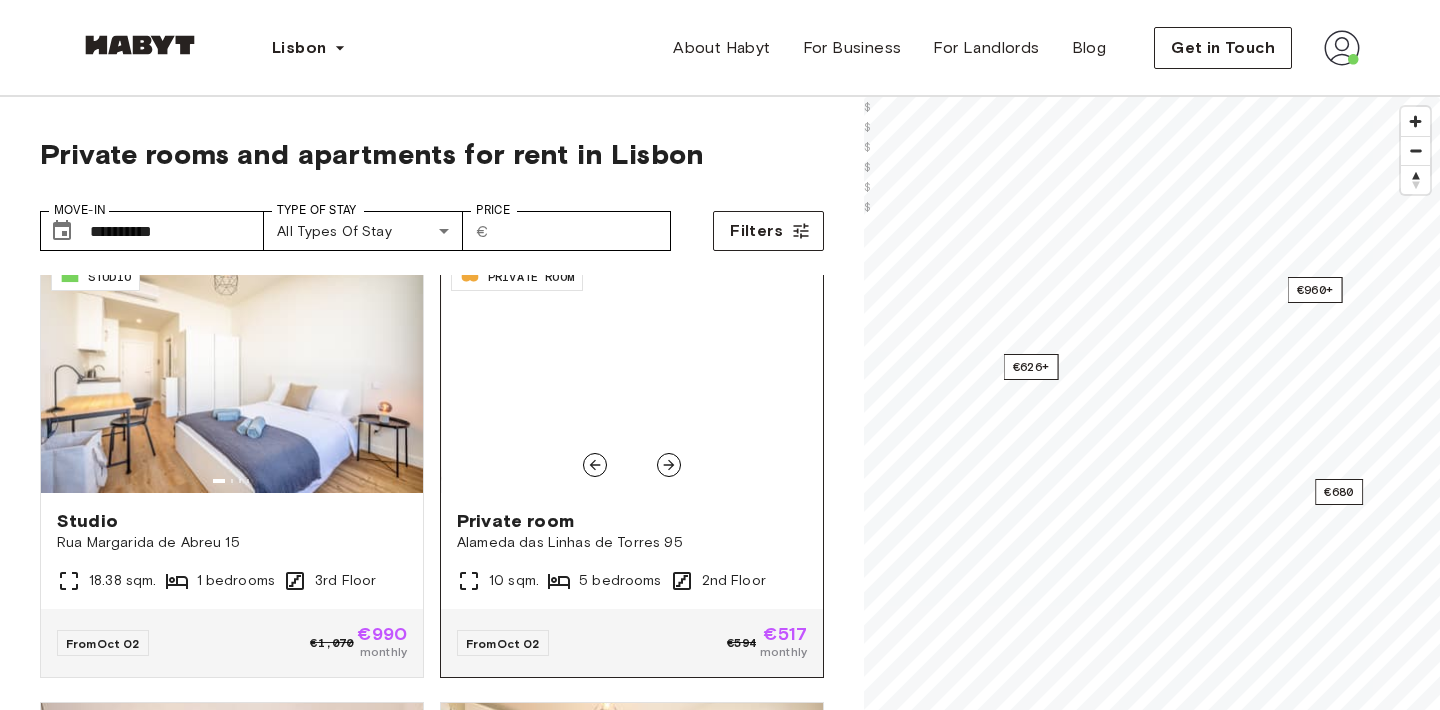 click on "Private room" at bounding box center [632, 521] 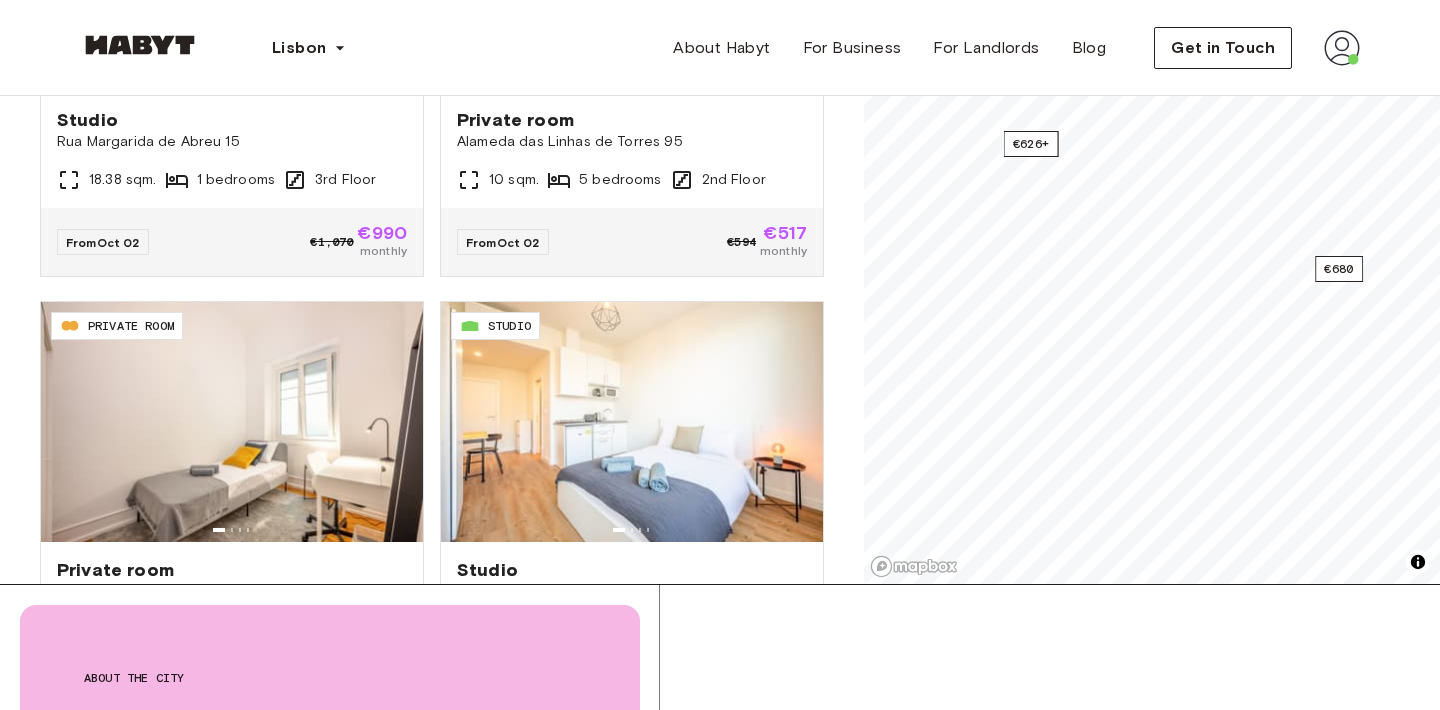 scroll, scrollTop: 432, scrollLeft: 0, axis: vertical 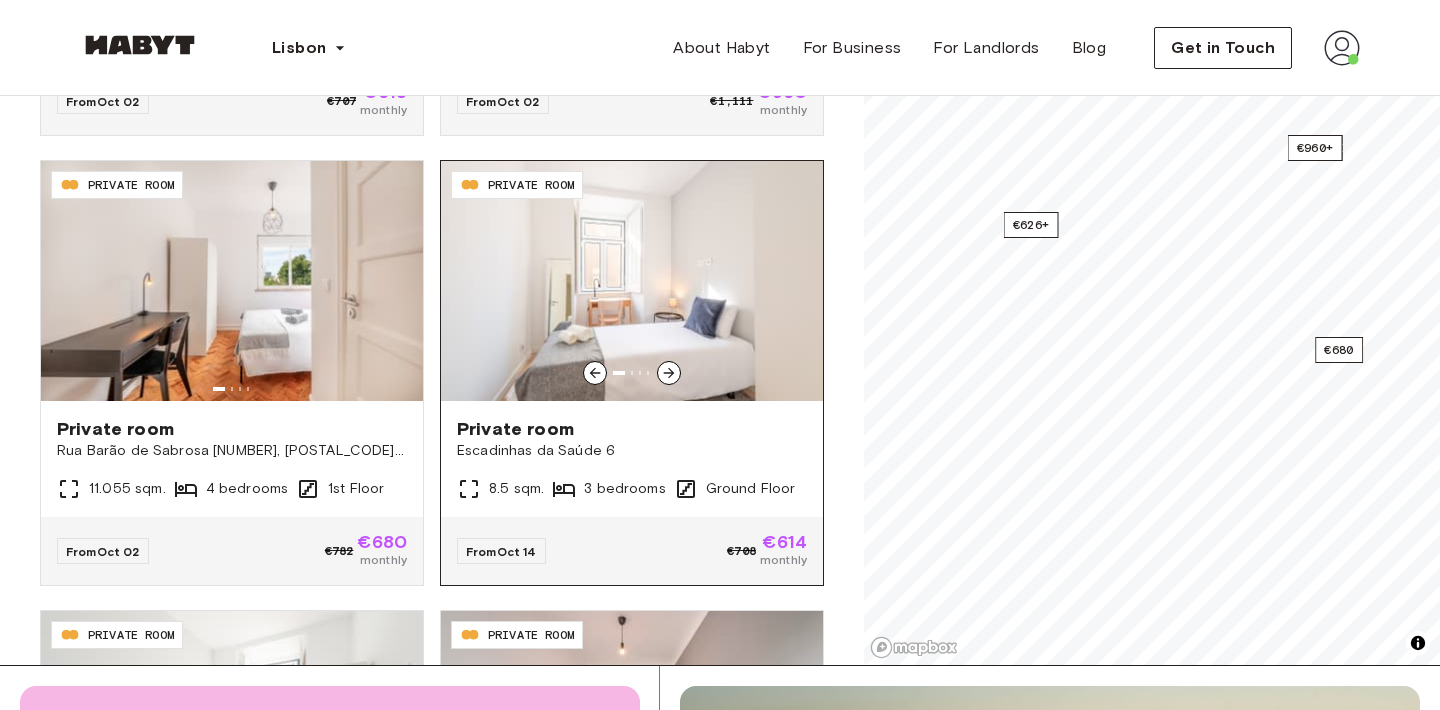 click at bounding box center [669, 373] 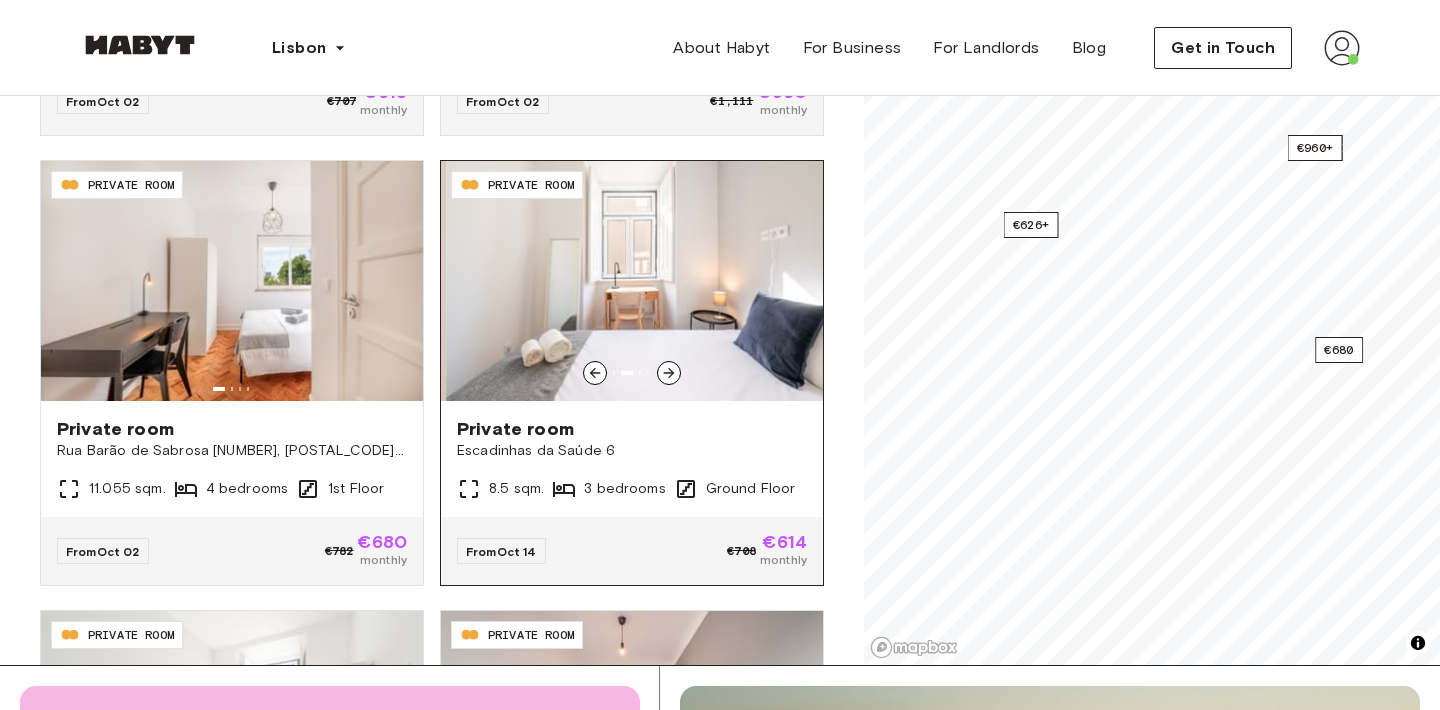 click at bounding box center (669, 373) 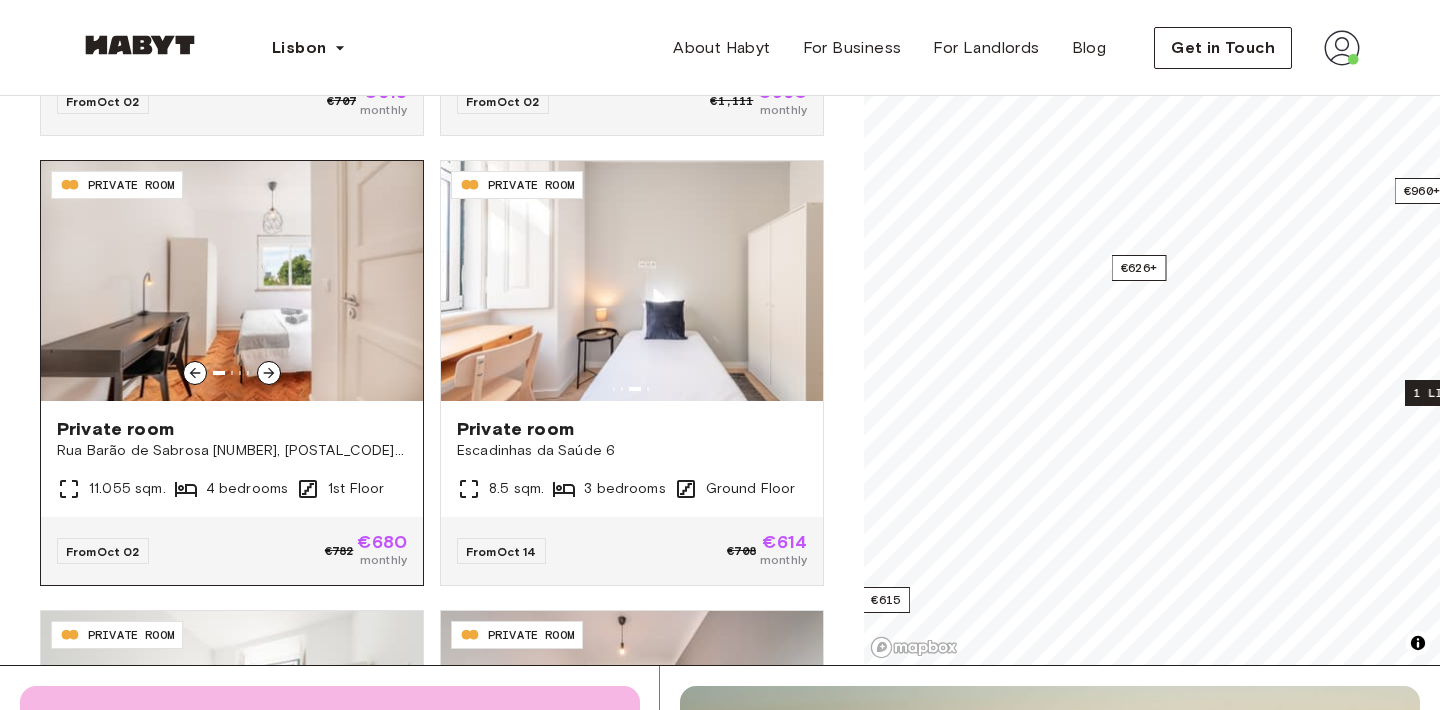 click 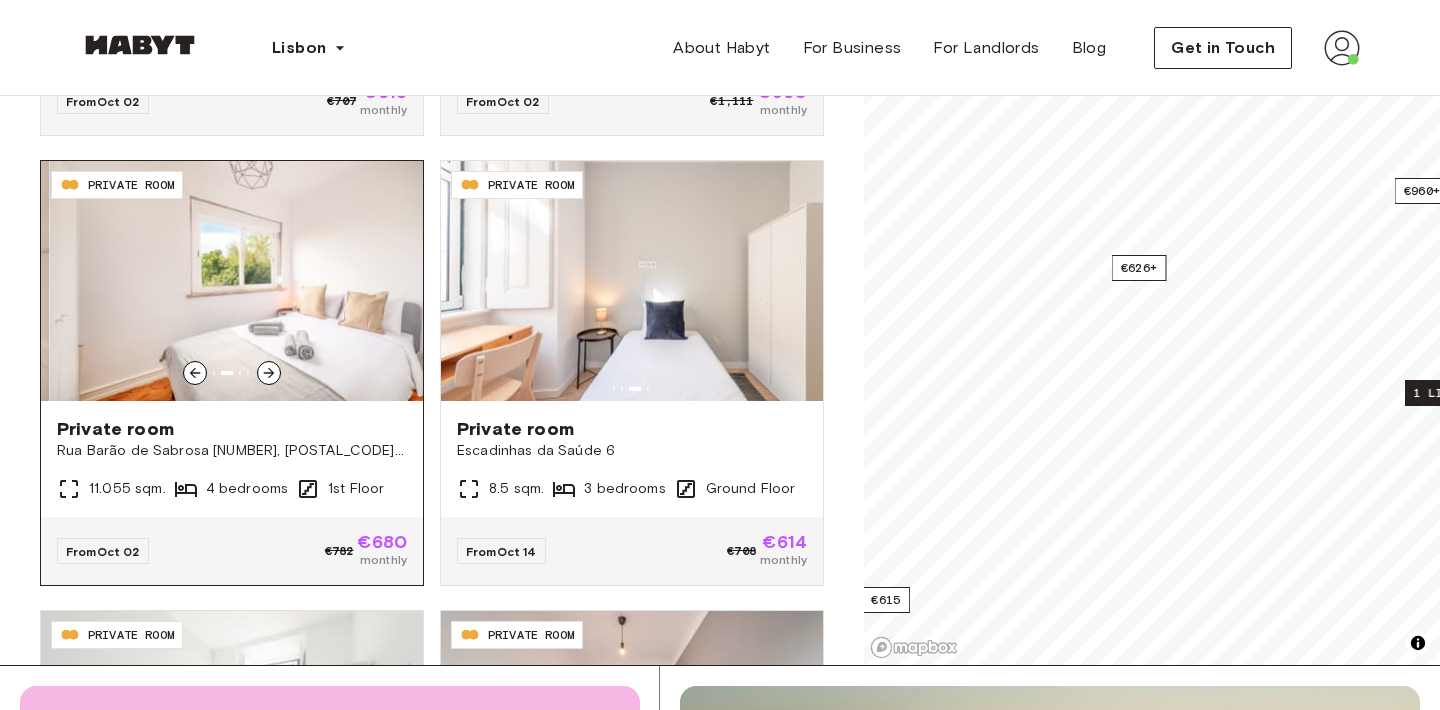 click 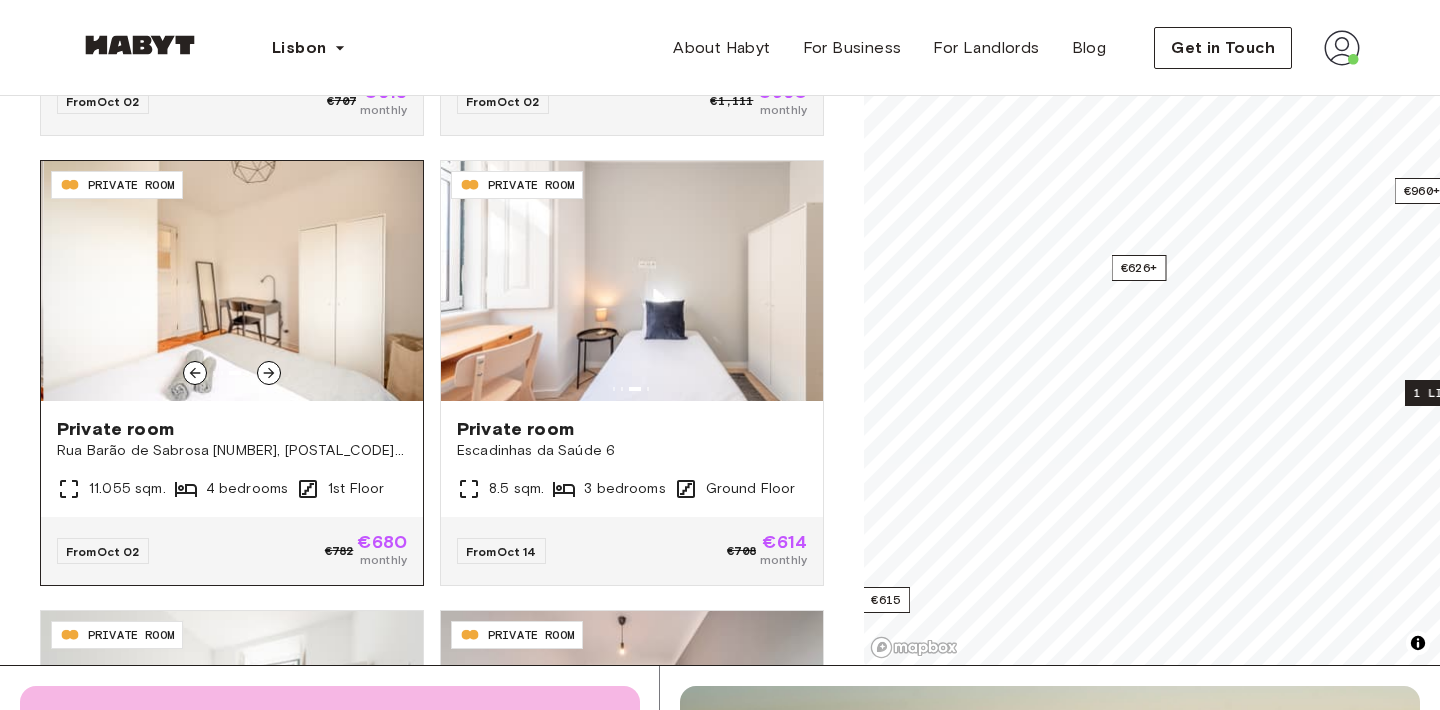 click 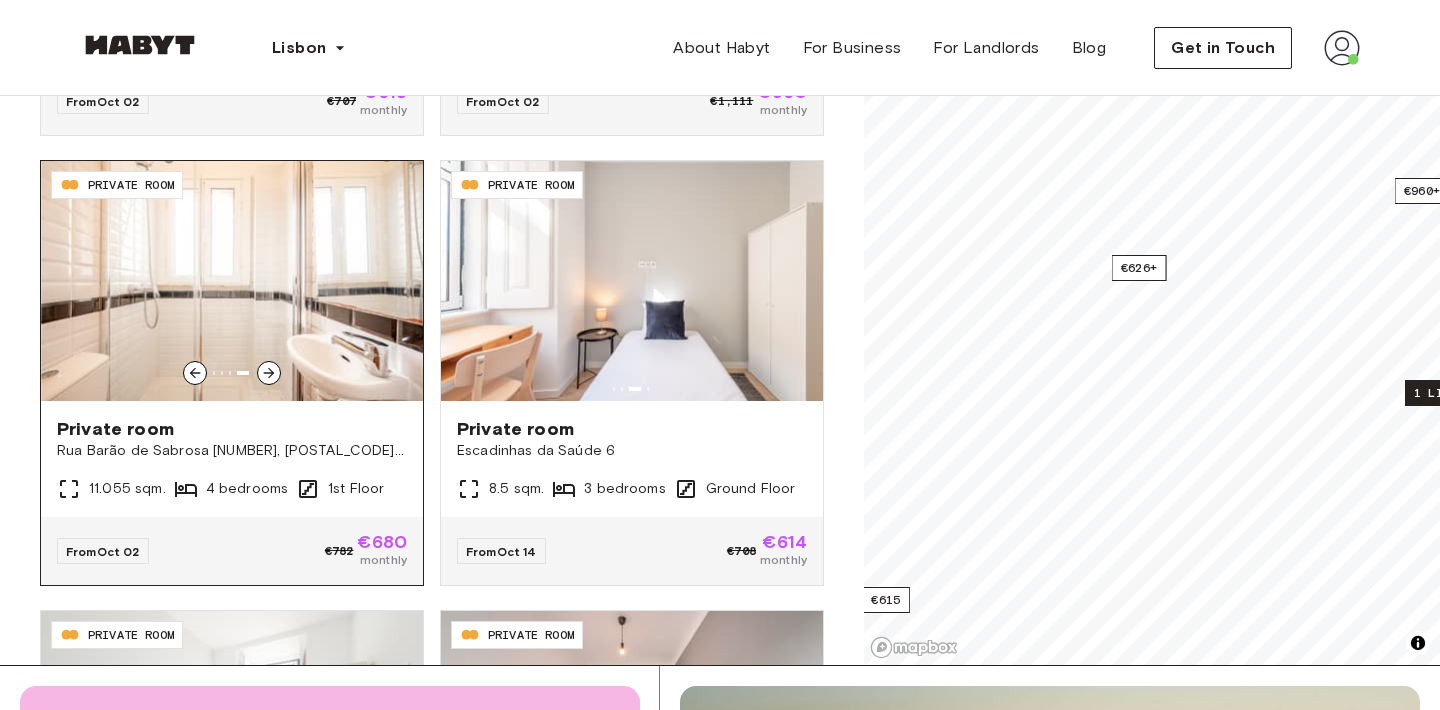click 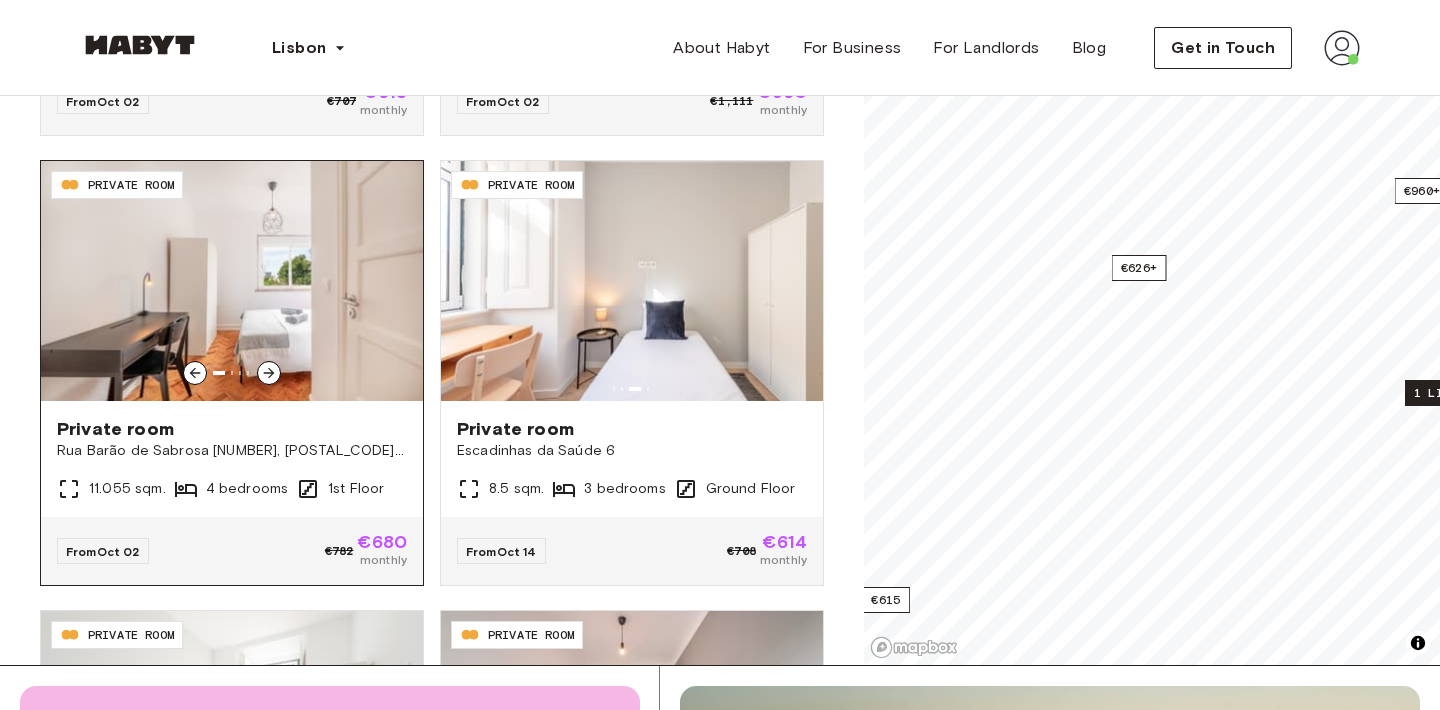 click 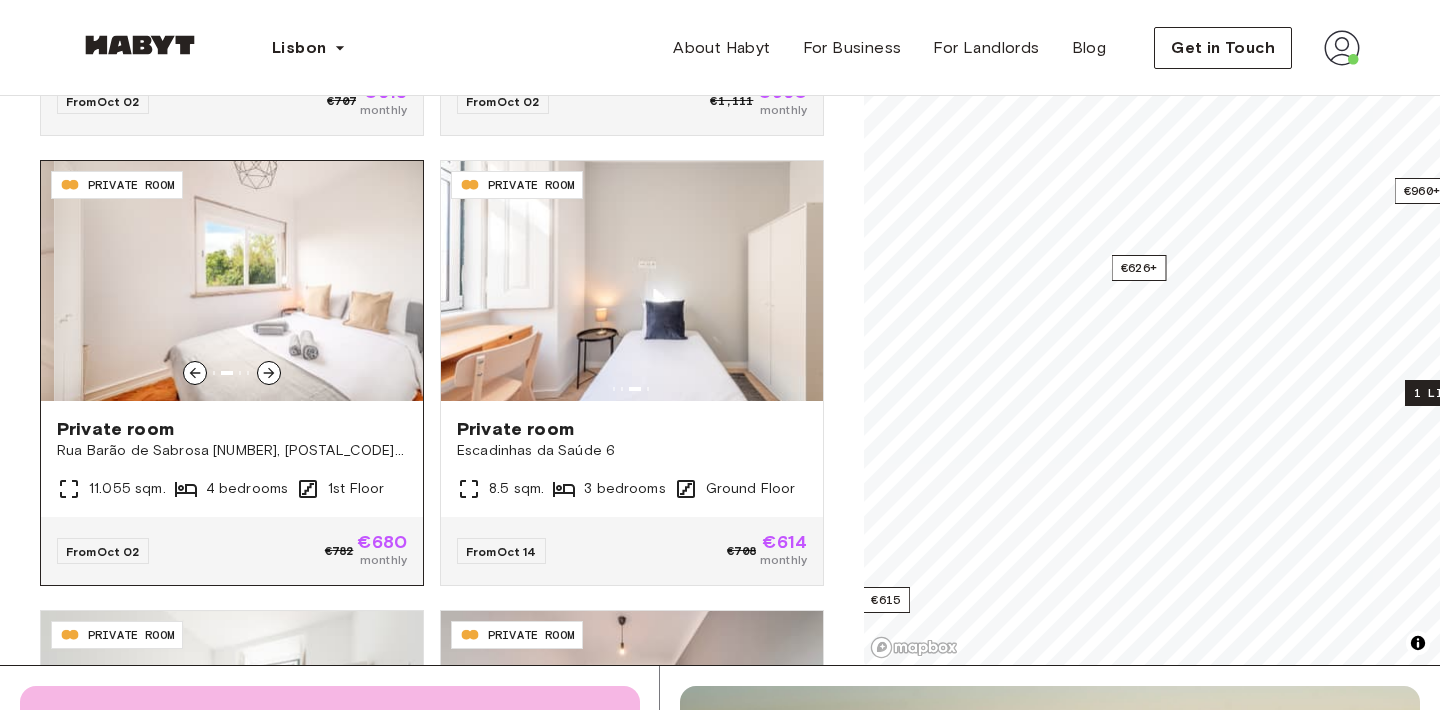 click 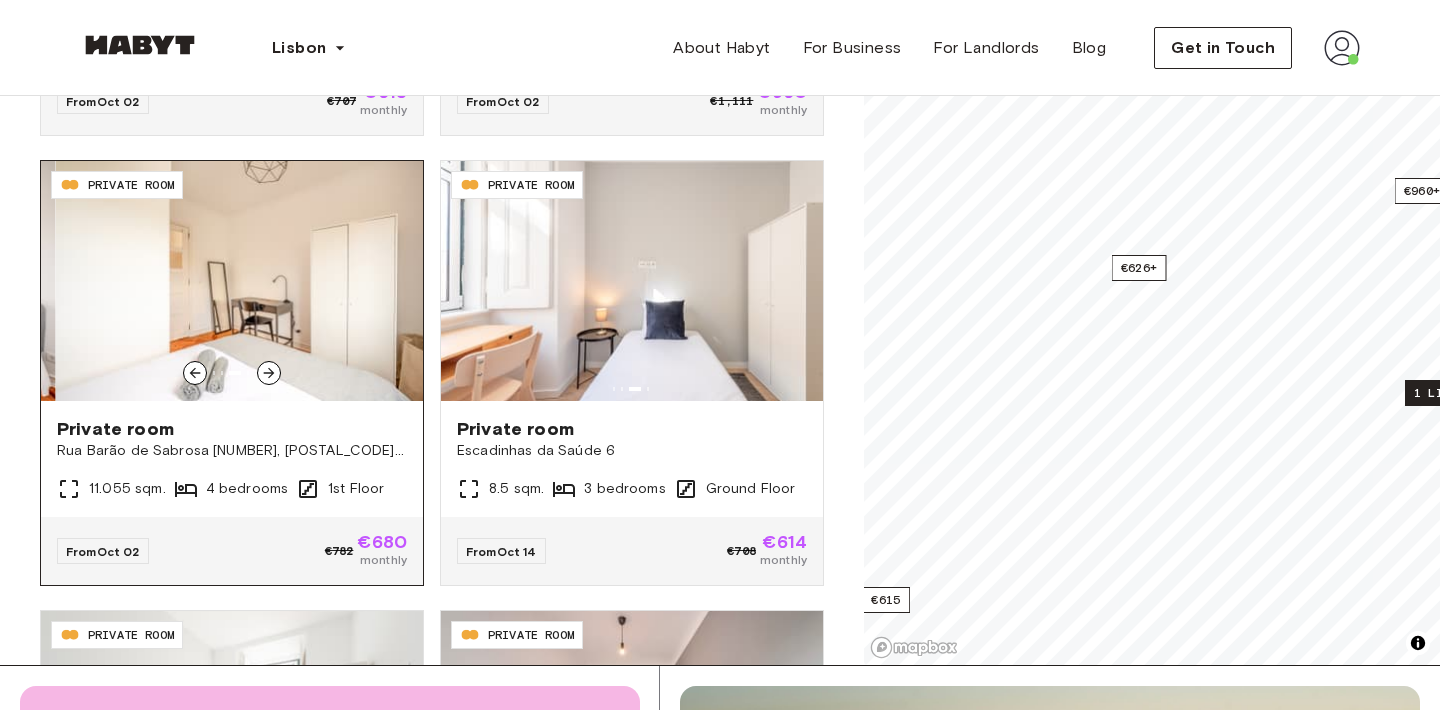 click 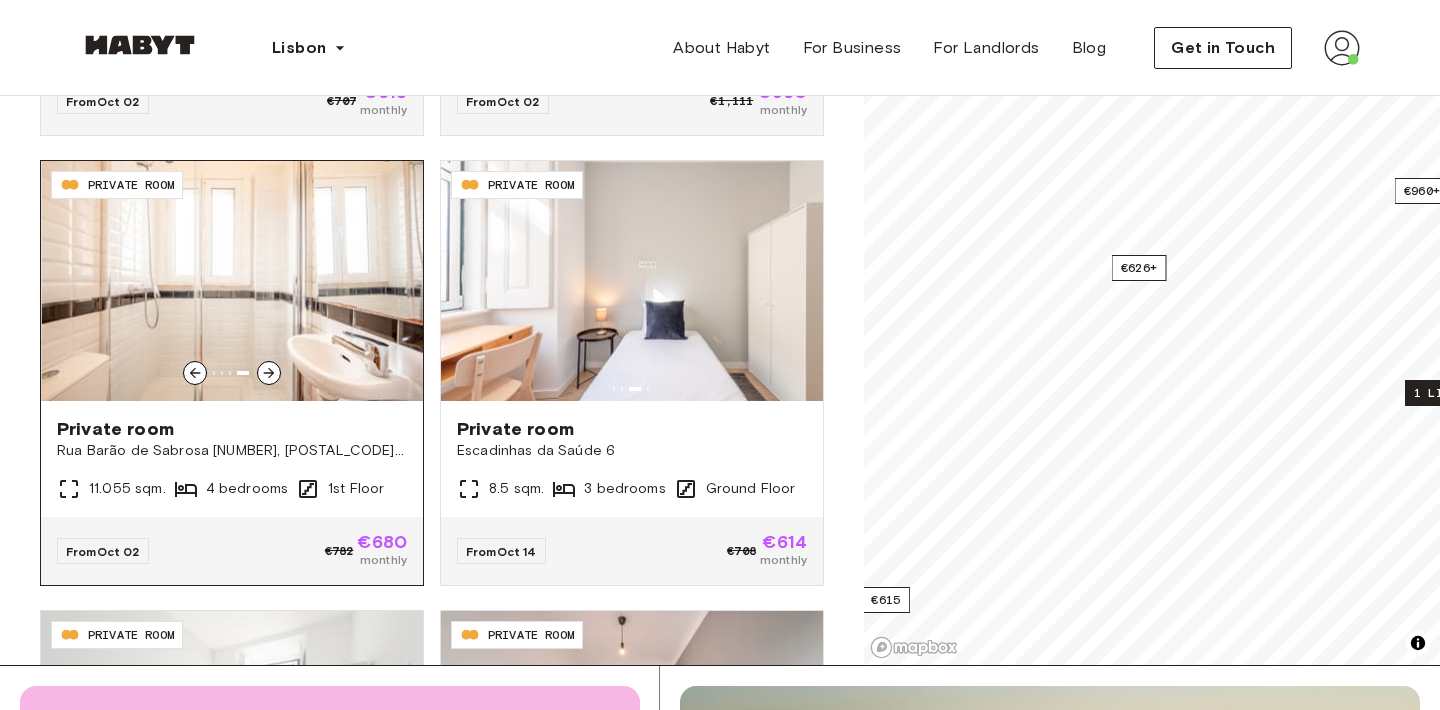 click 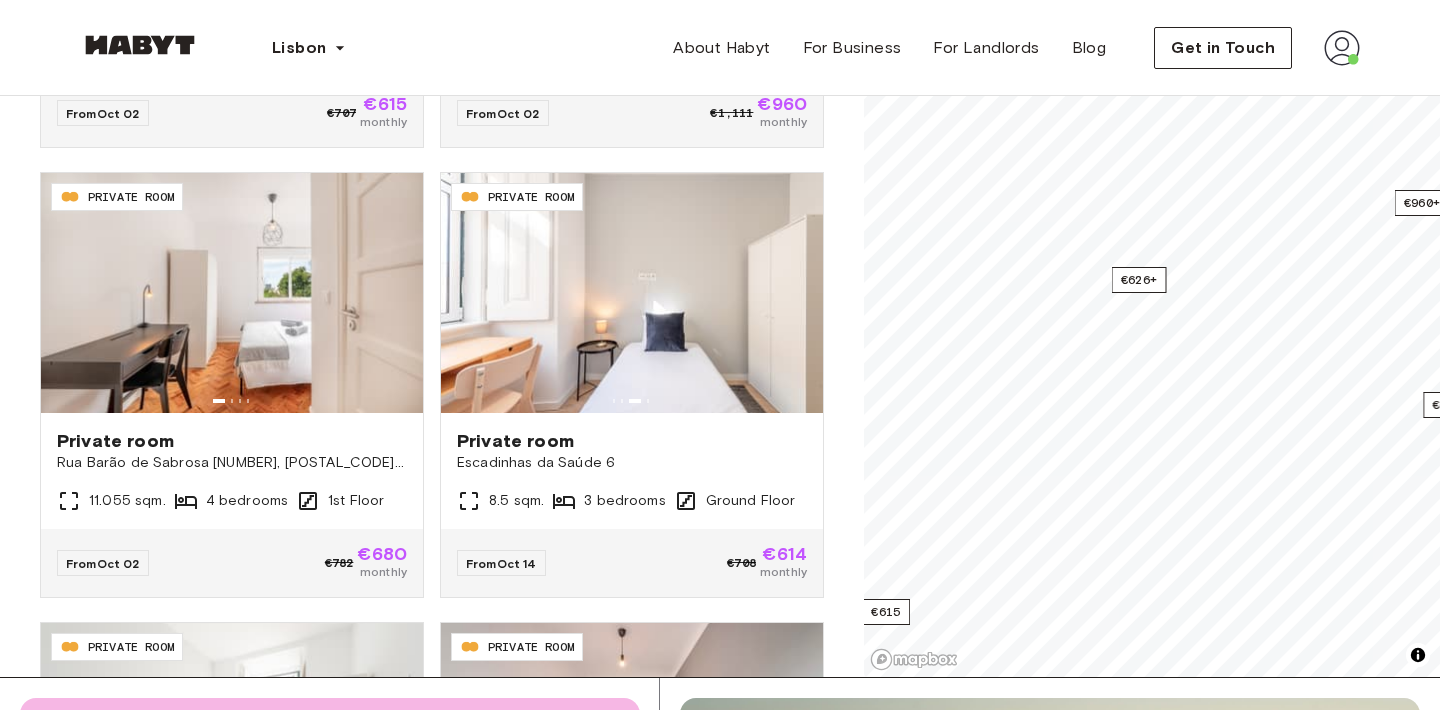 scroll, scrollTop: 273, scrollLeft: 0, axis: vertical 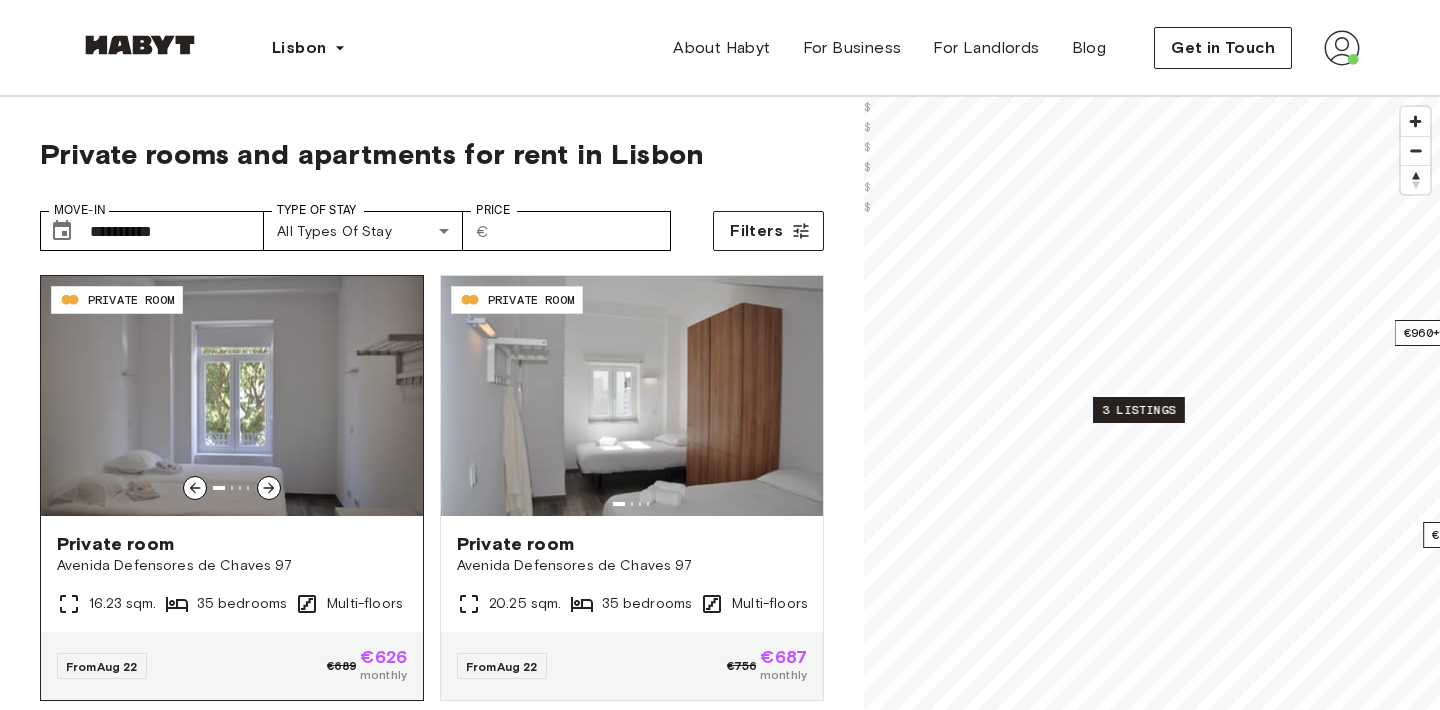 click at bounding box center [269, 488] 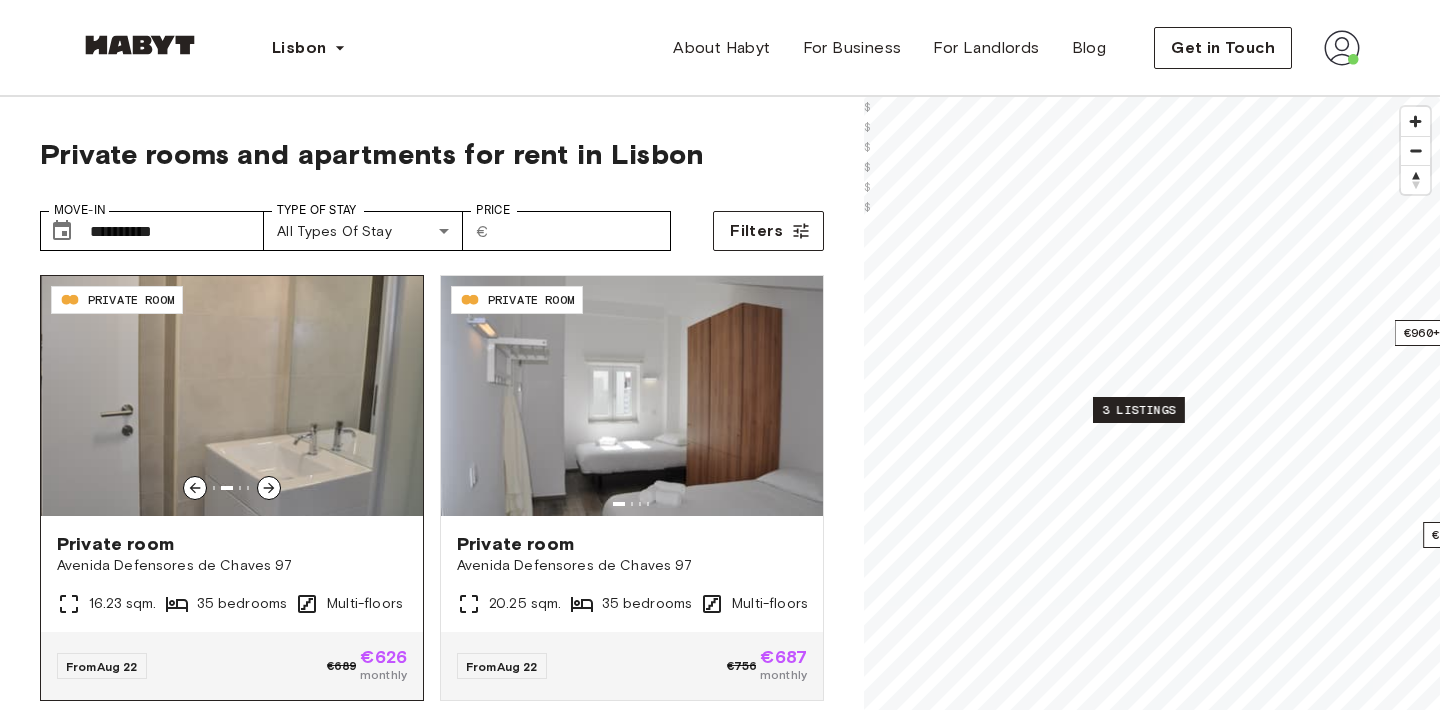 click at bounding box center (269, 488) 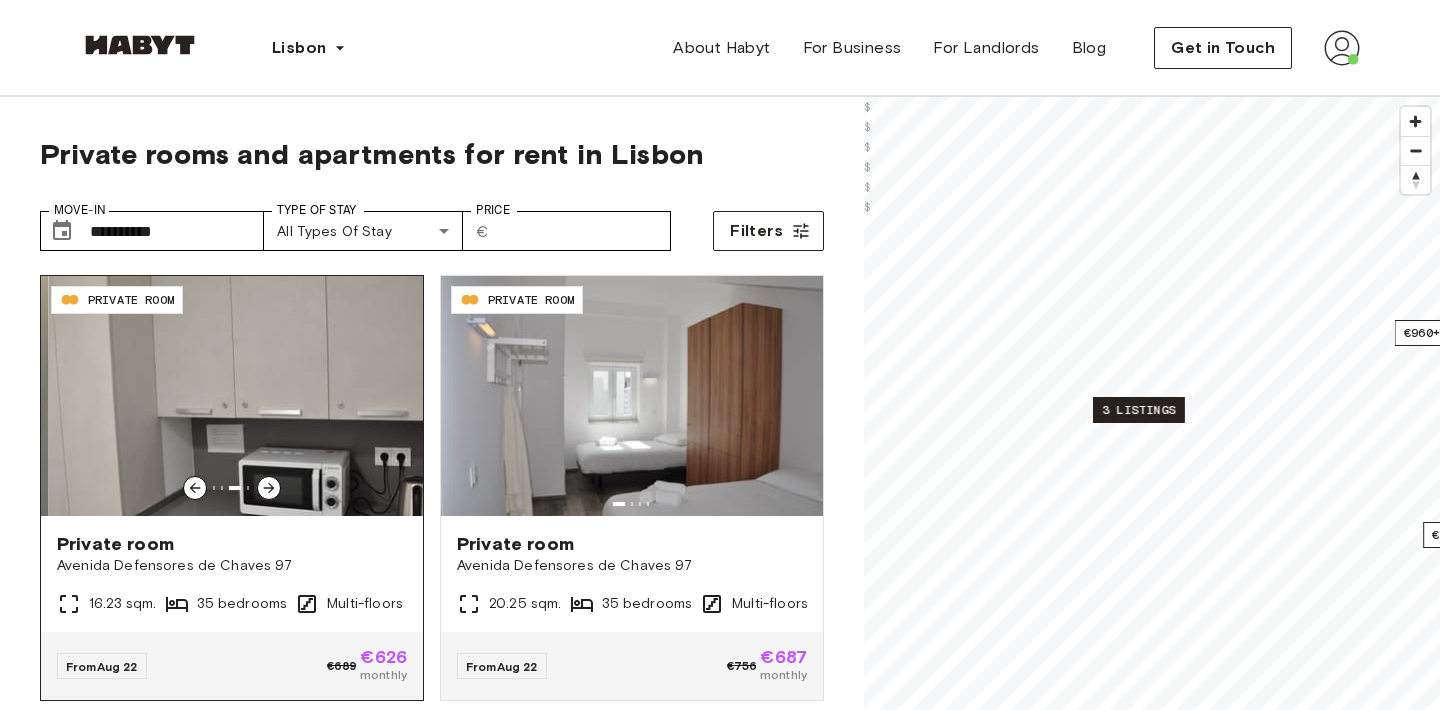click at bounding box center (269, 488) 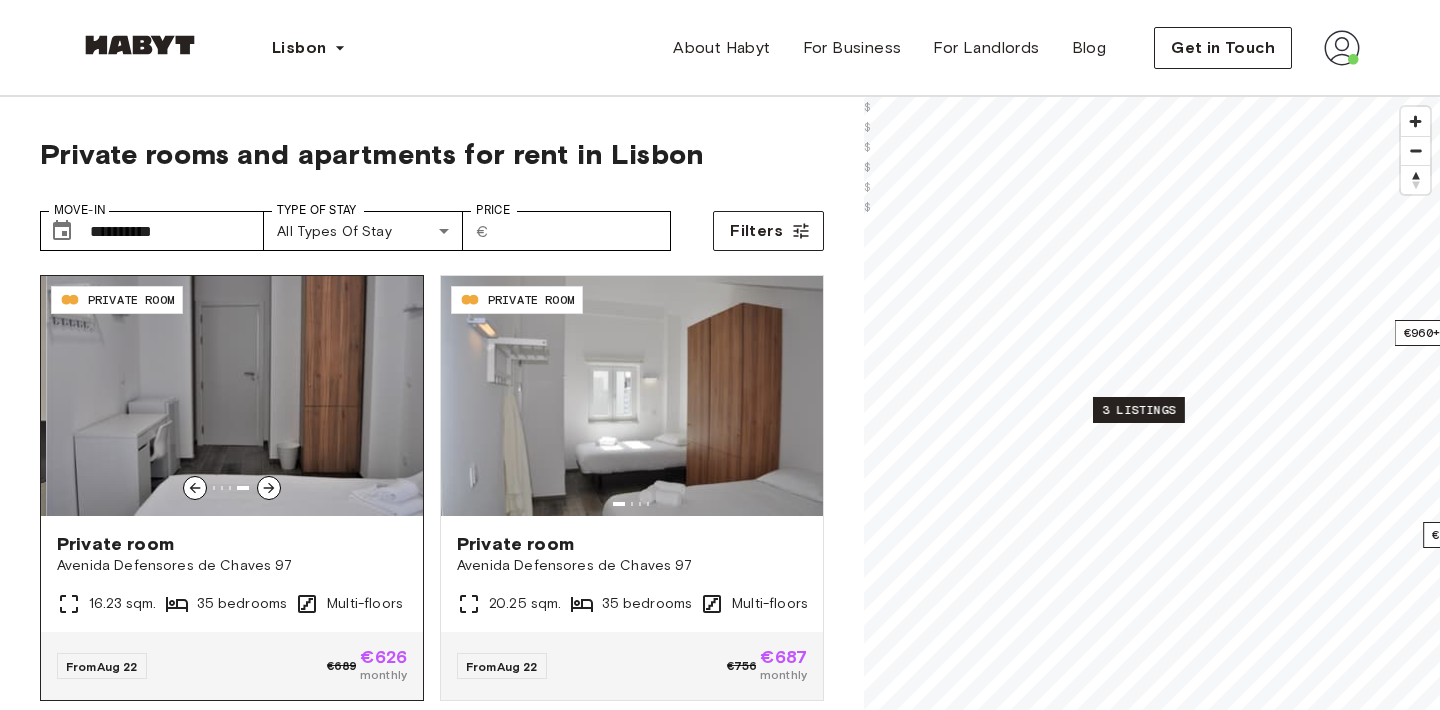 click at bounding box center [269, 488] 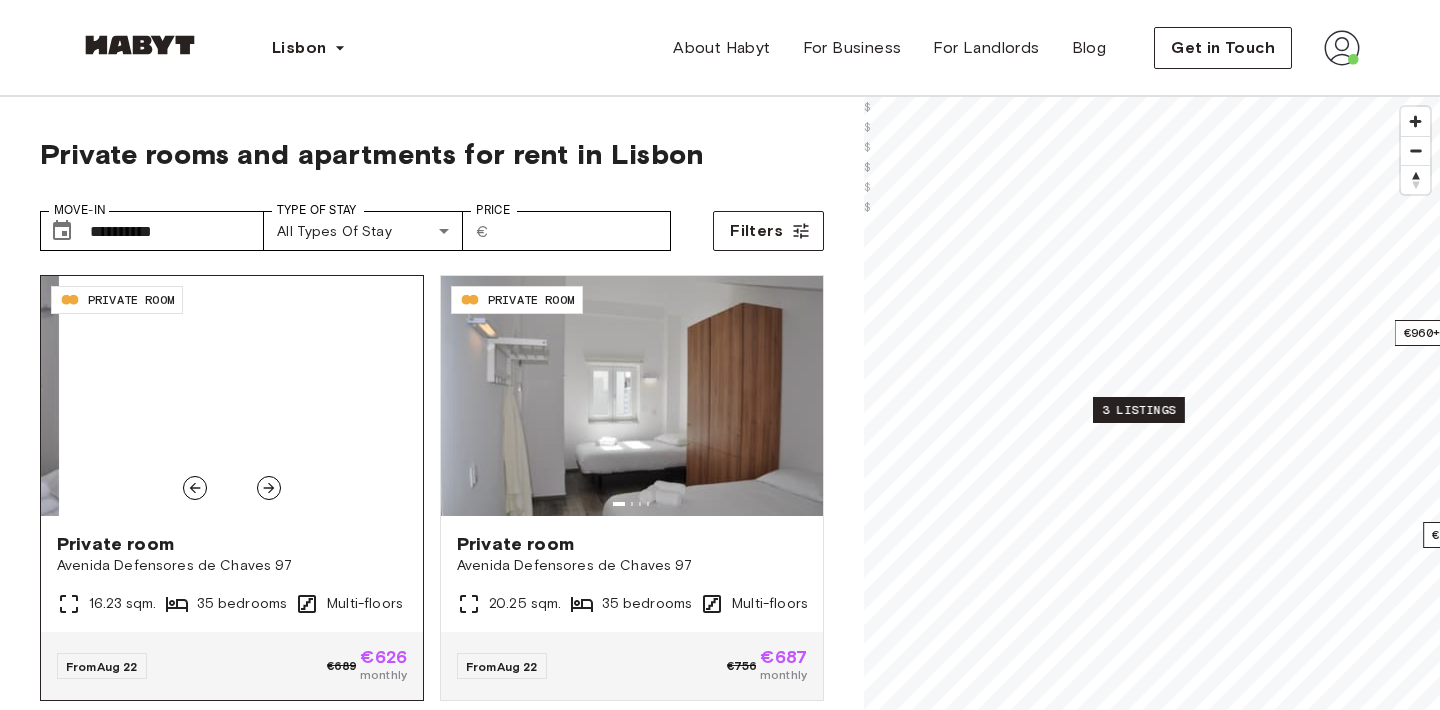 click at bounding box center (269, 488) 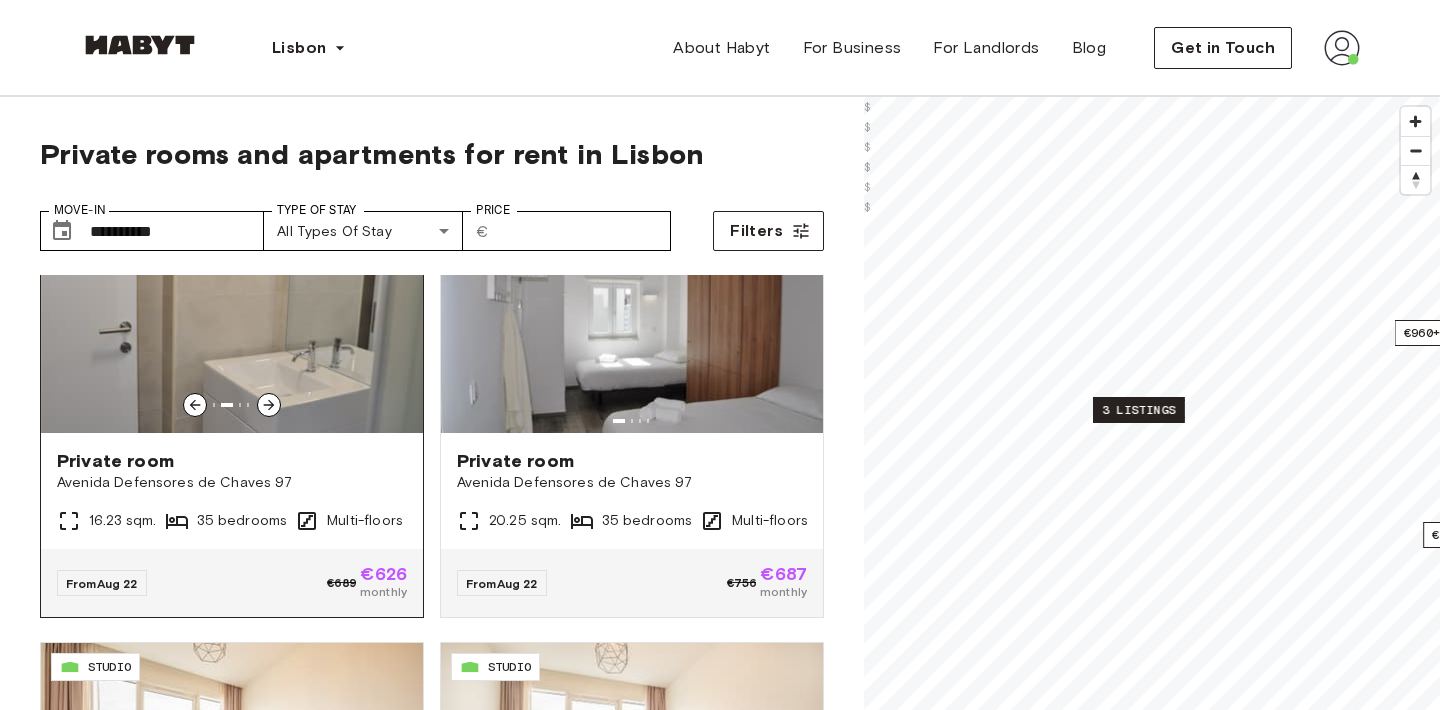 scroll, scrollTop: 79, scrollLeft: 0, axis: vertical 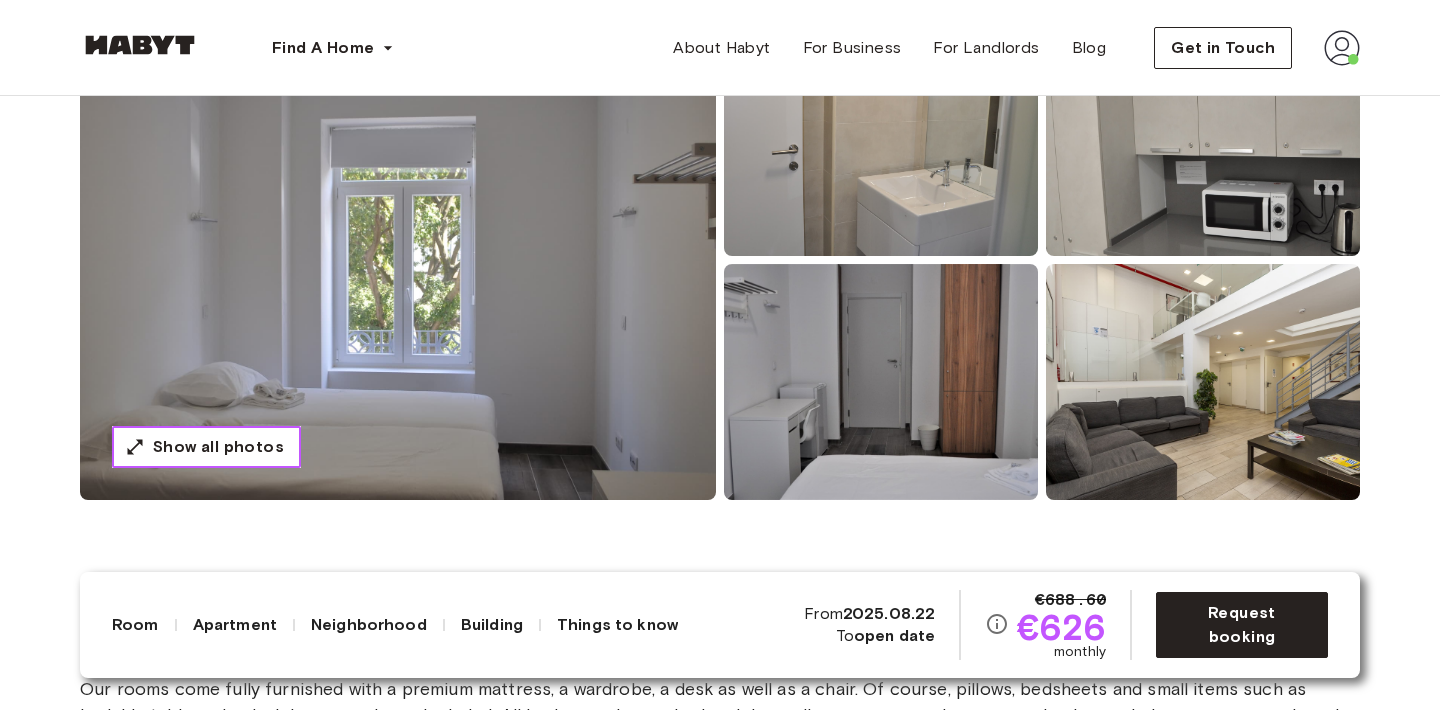 click on "Show all photos" at bounding box center [218, 447] 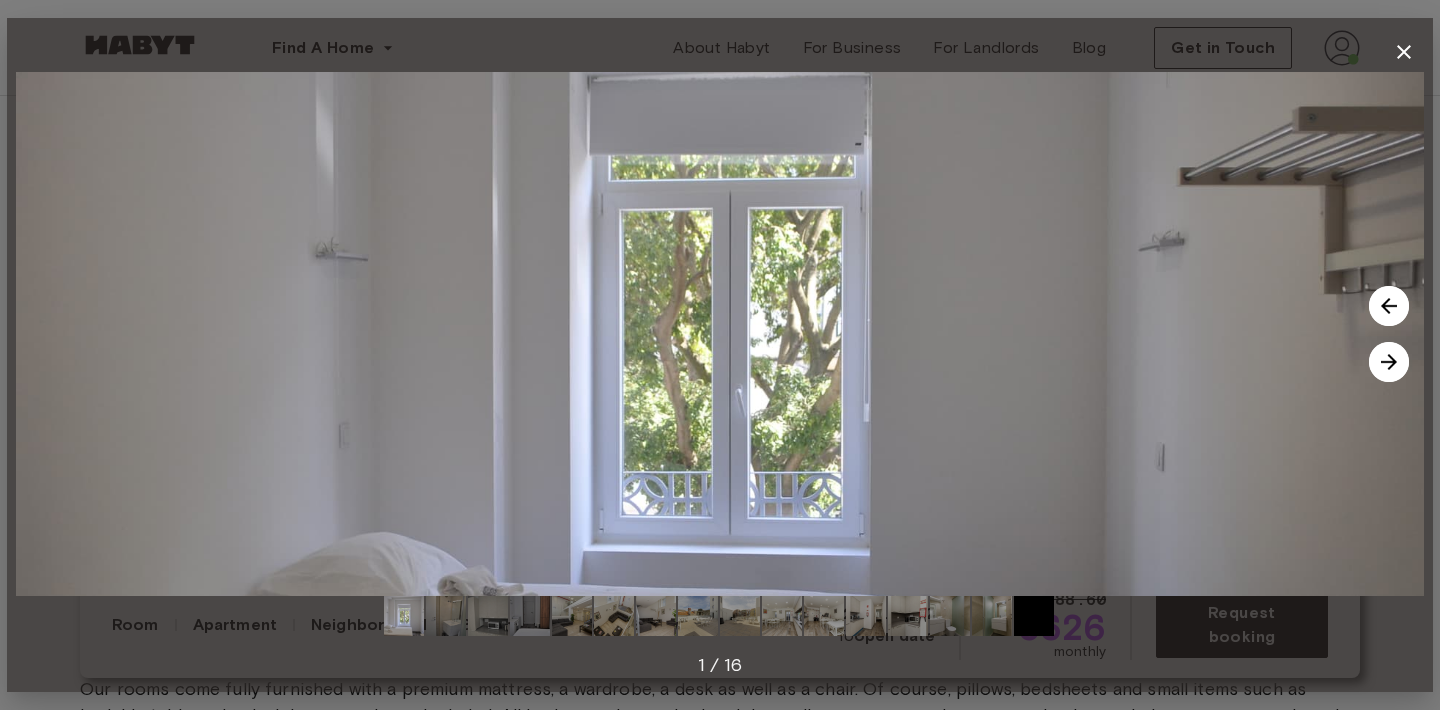 click at bounding box center (1389, 362) 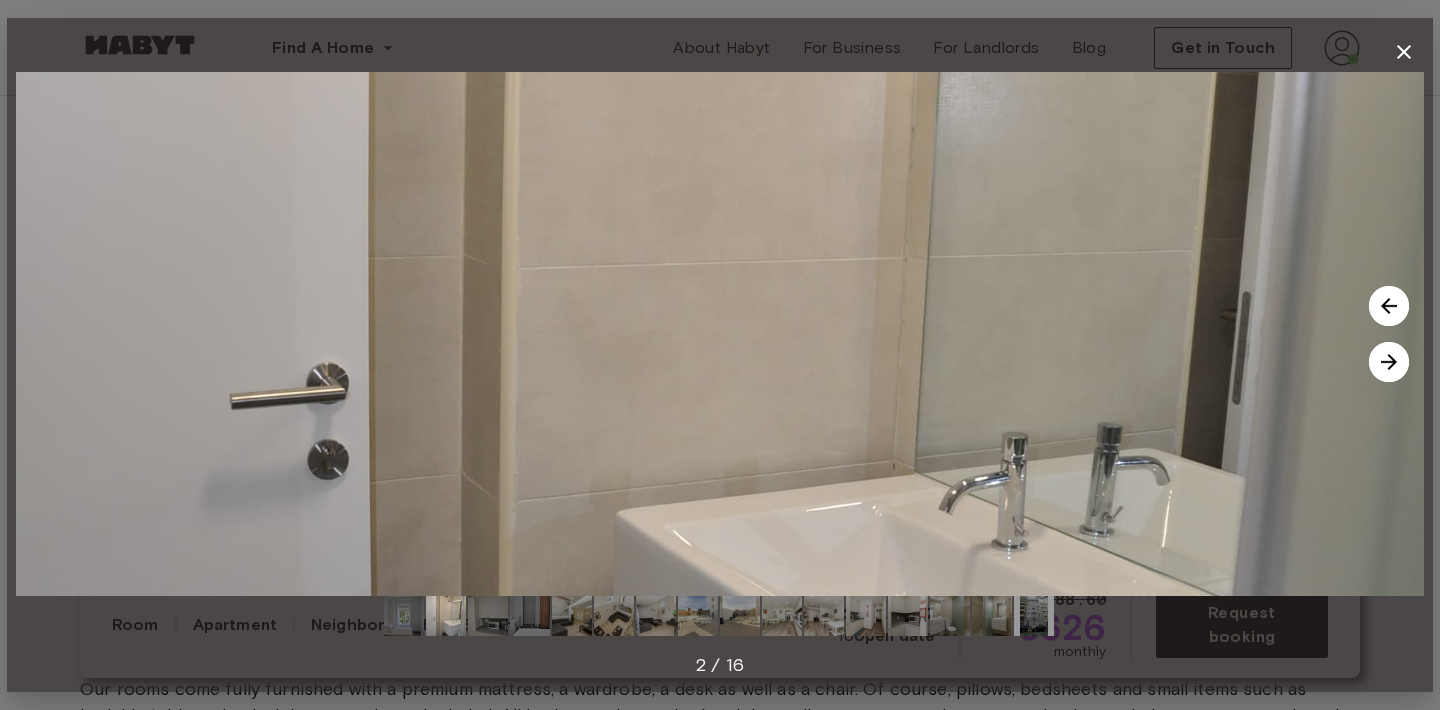 click at bounding box center (1389, 362) 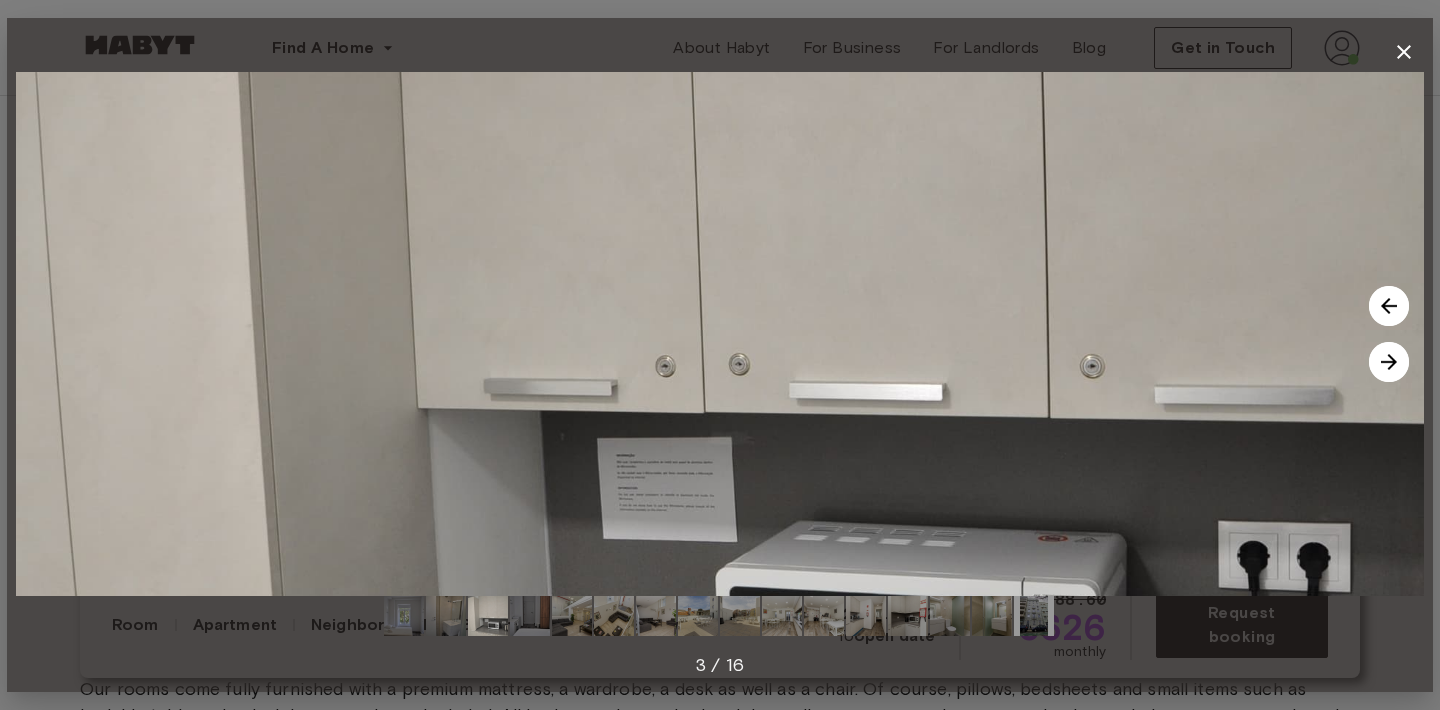 click at bounding box center [1389, 362] 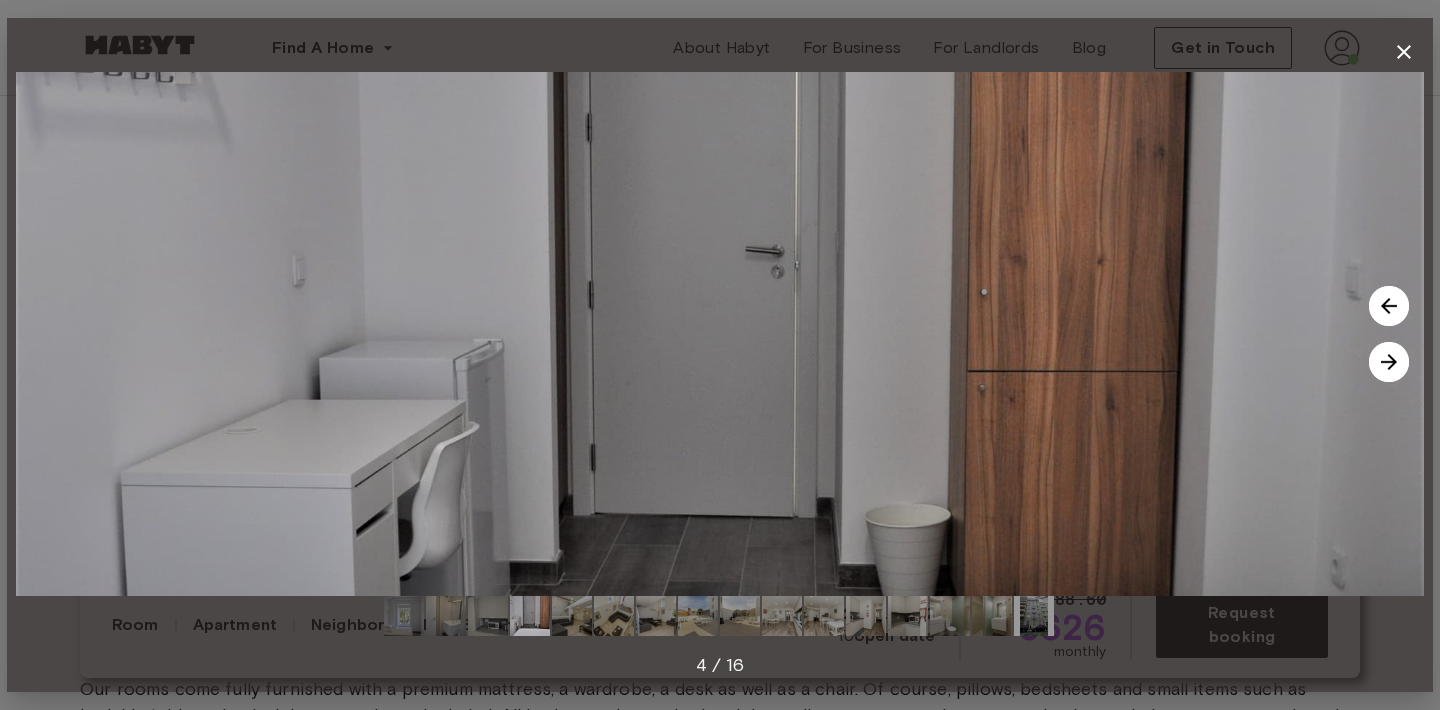 click at bounding box center (1389, 362) 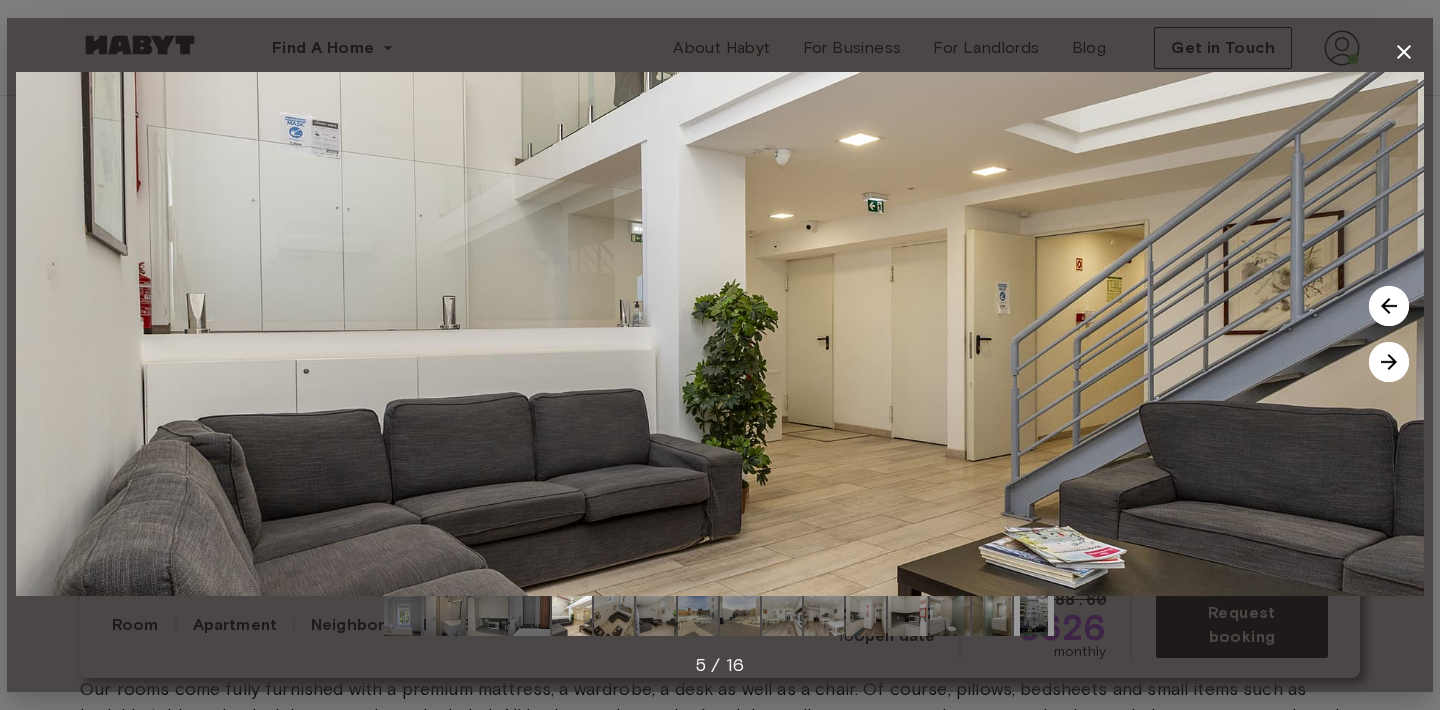 click at bounding box center [1389, 362] 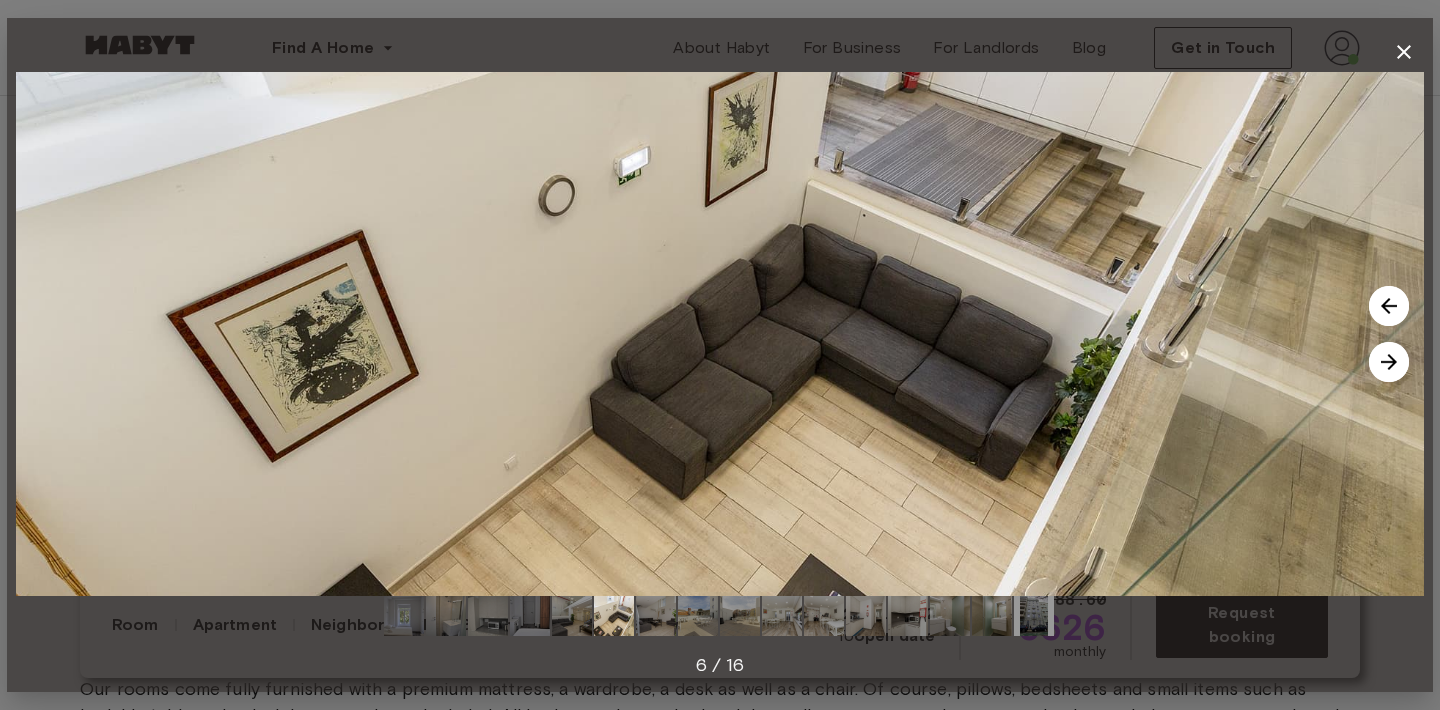 click at bounding box center (1389, 362) 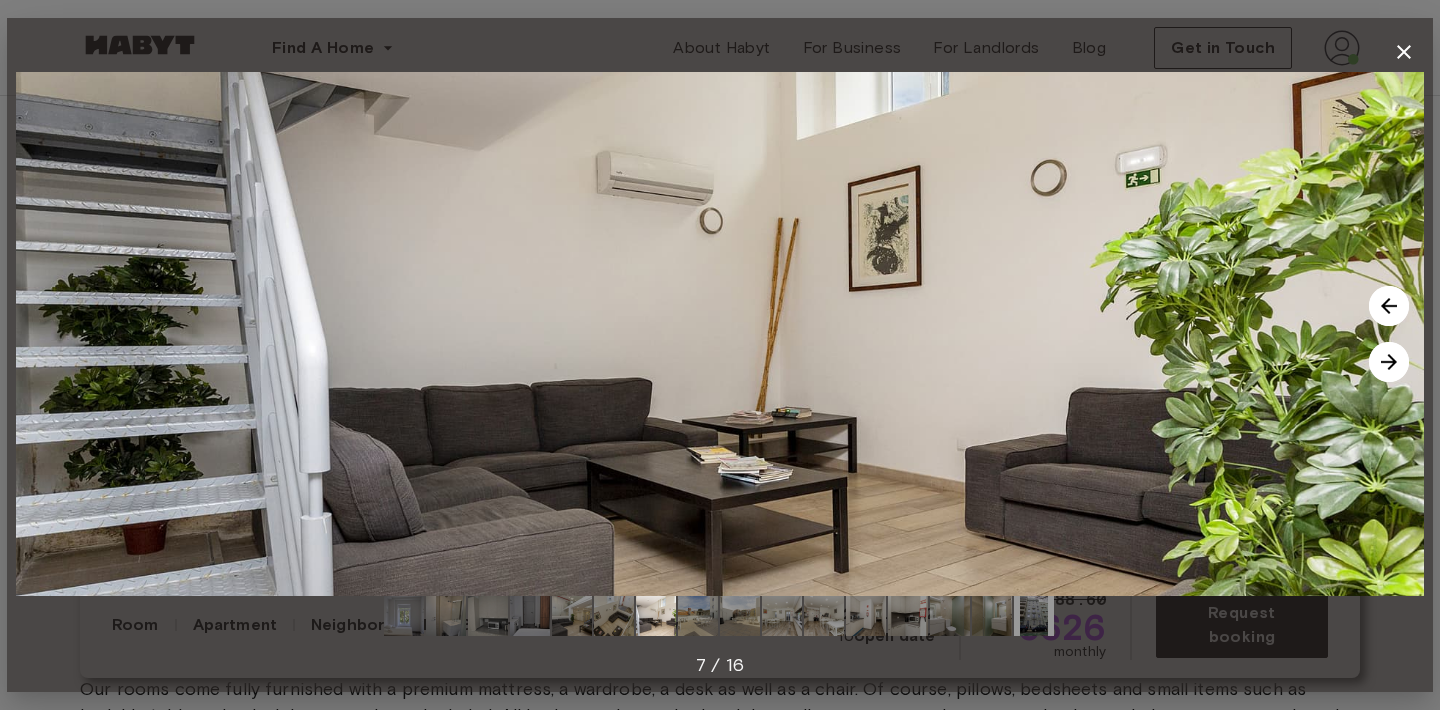 click at bounding box center [1389, 362] 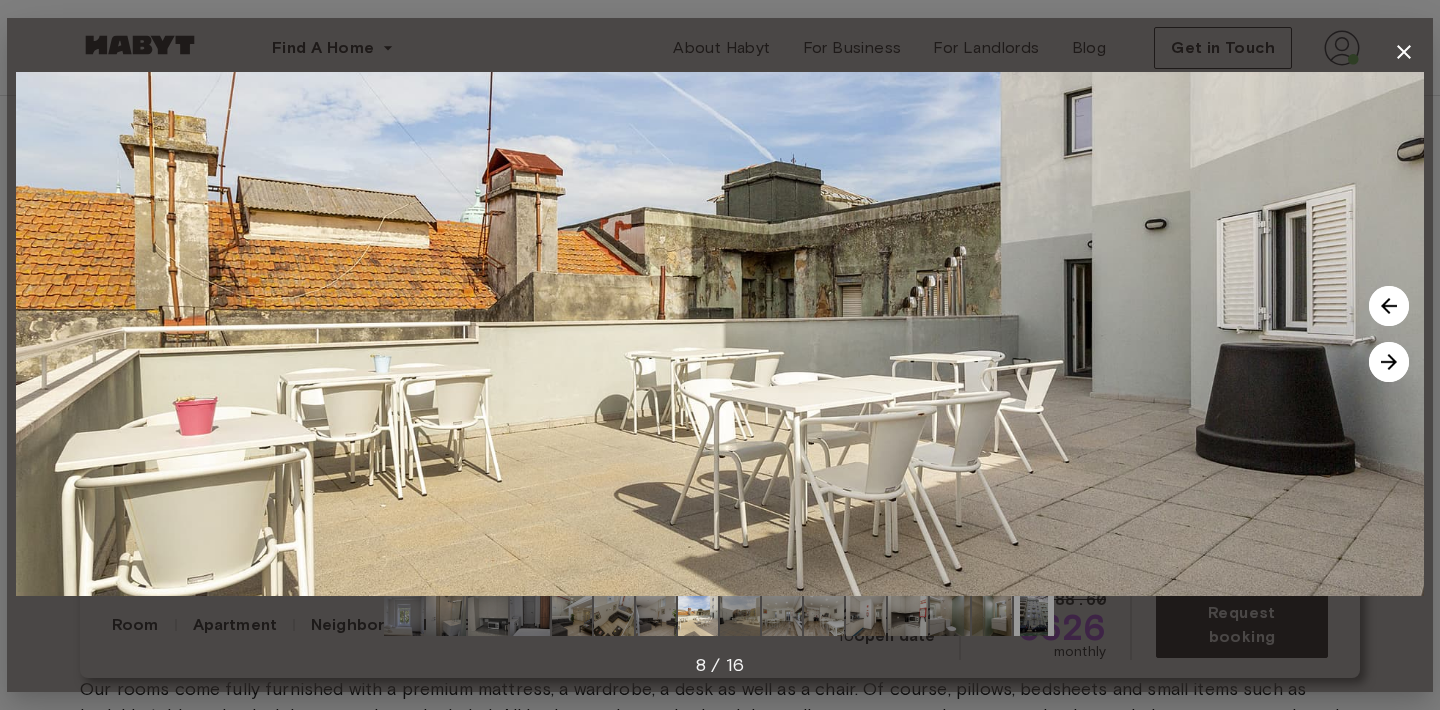 click at bounding box center (1389, 362) 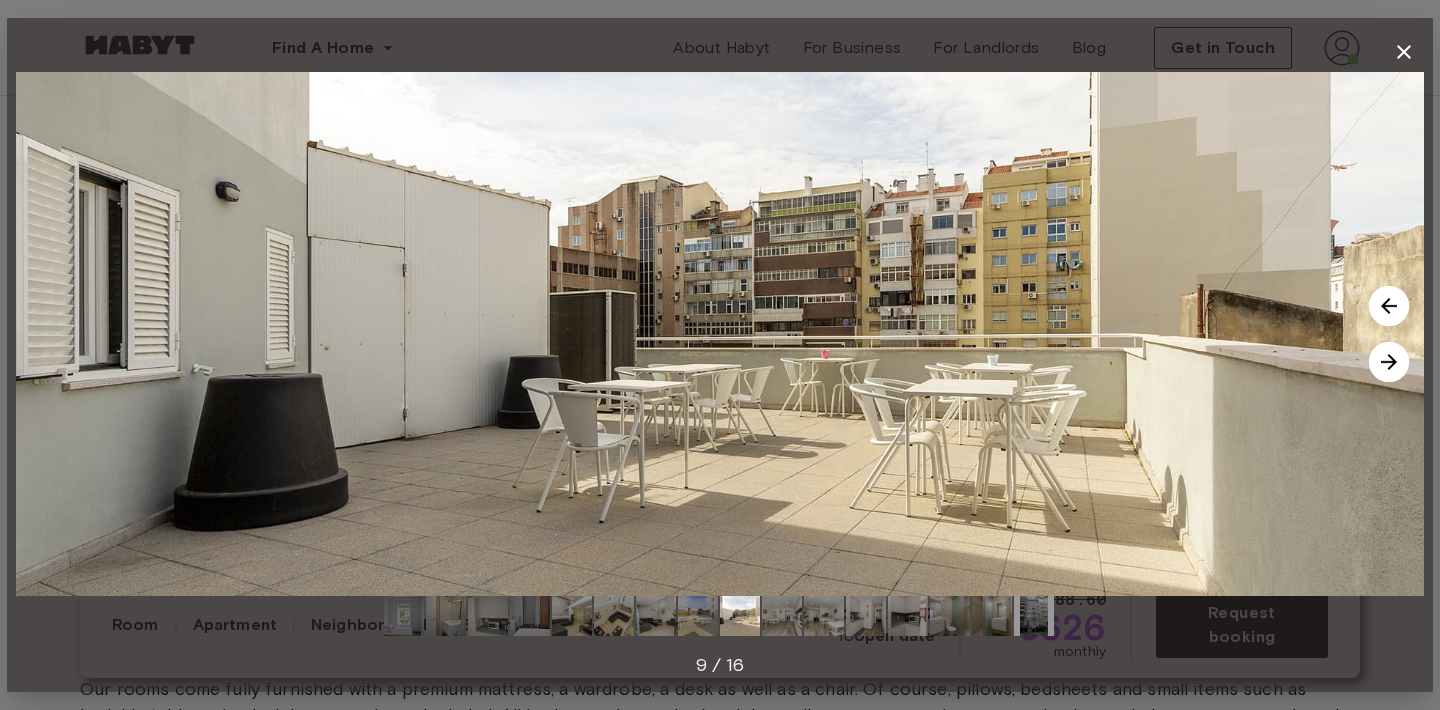 click at bounding box center (1389, 362) 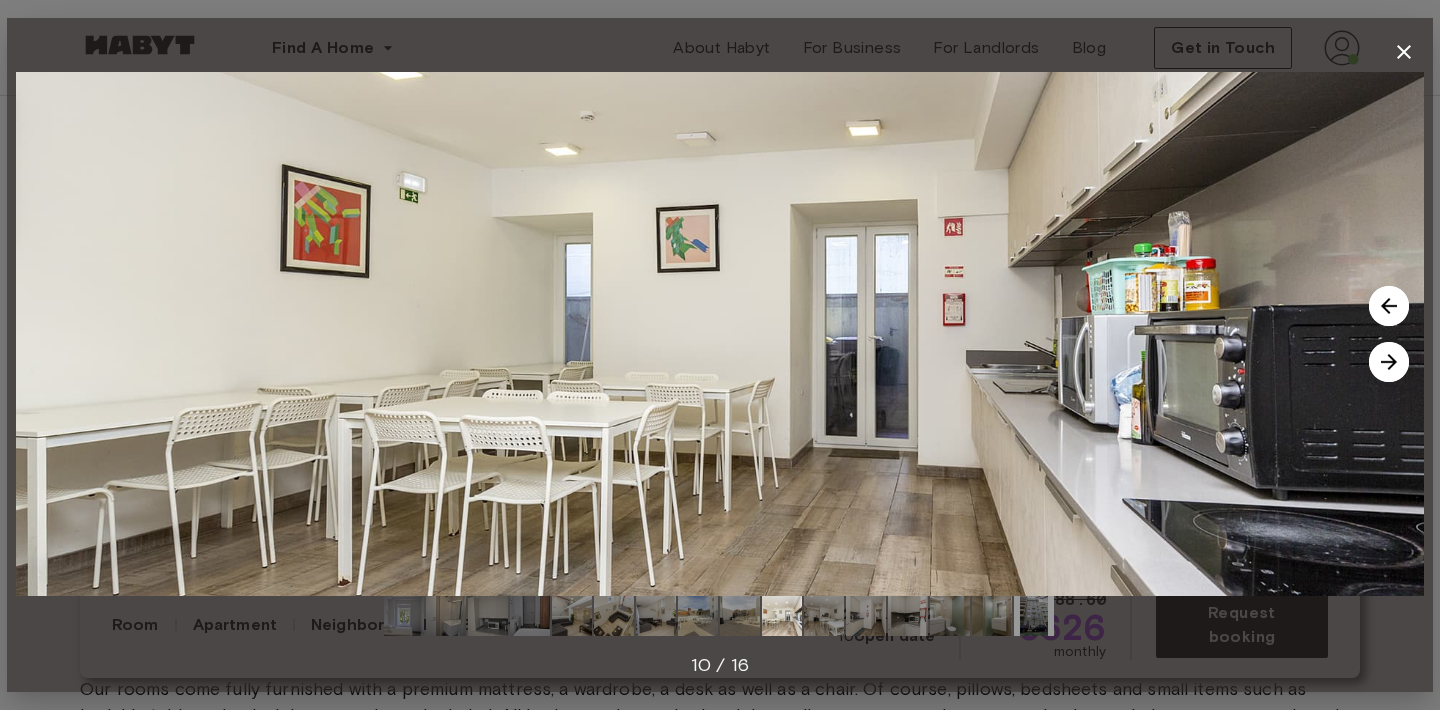 click at bounding box center (1389, 362) 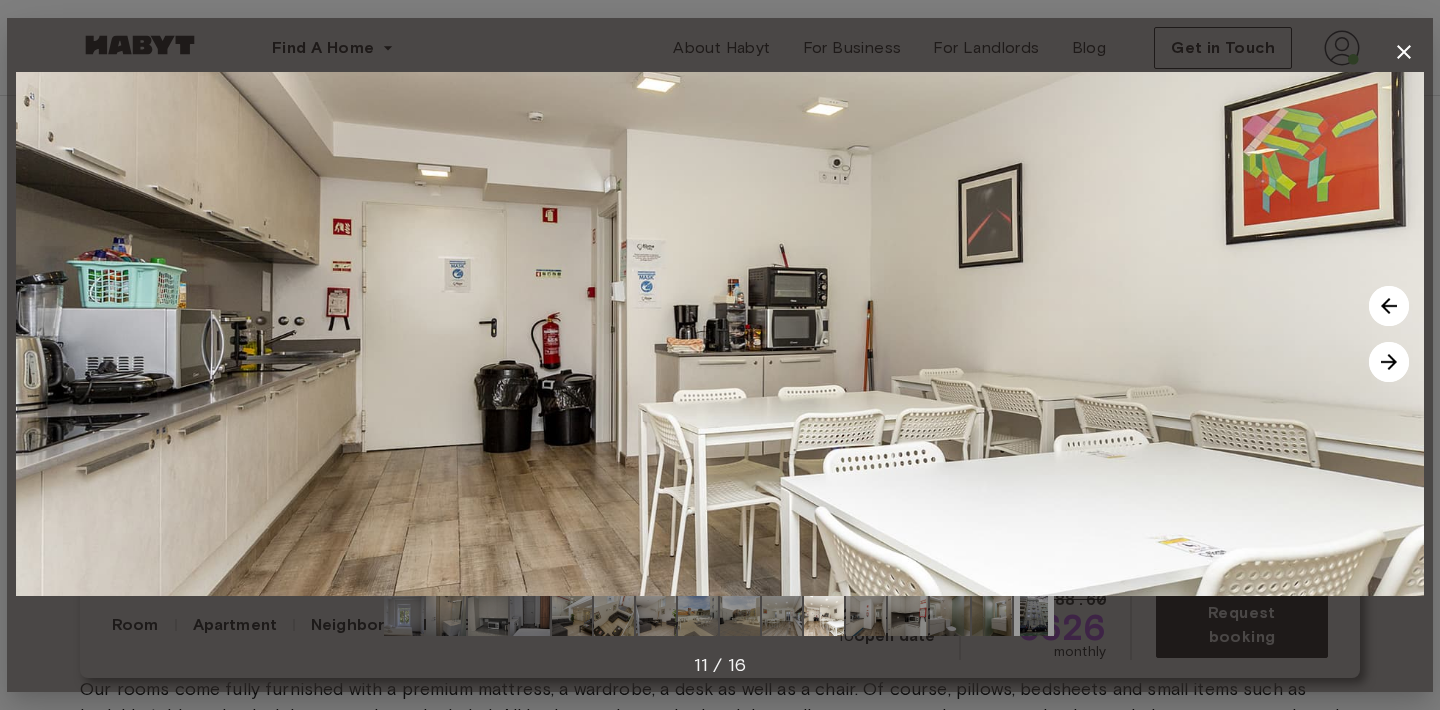click at bounding box center [1389, 362] 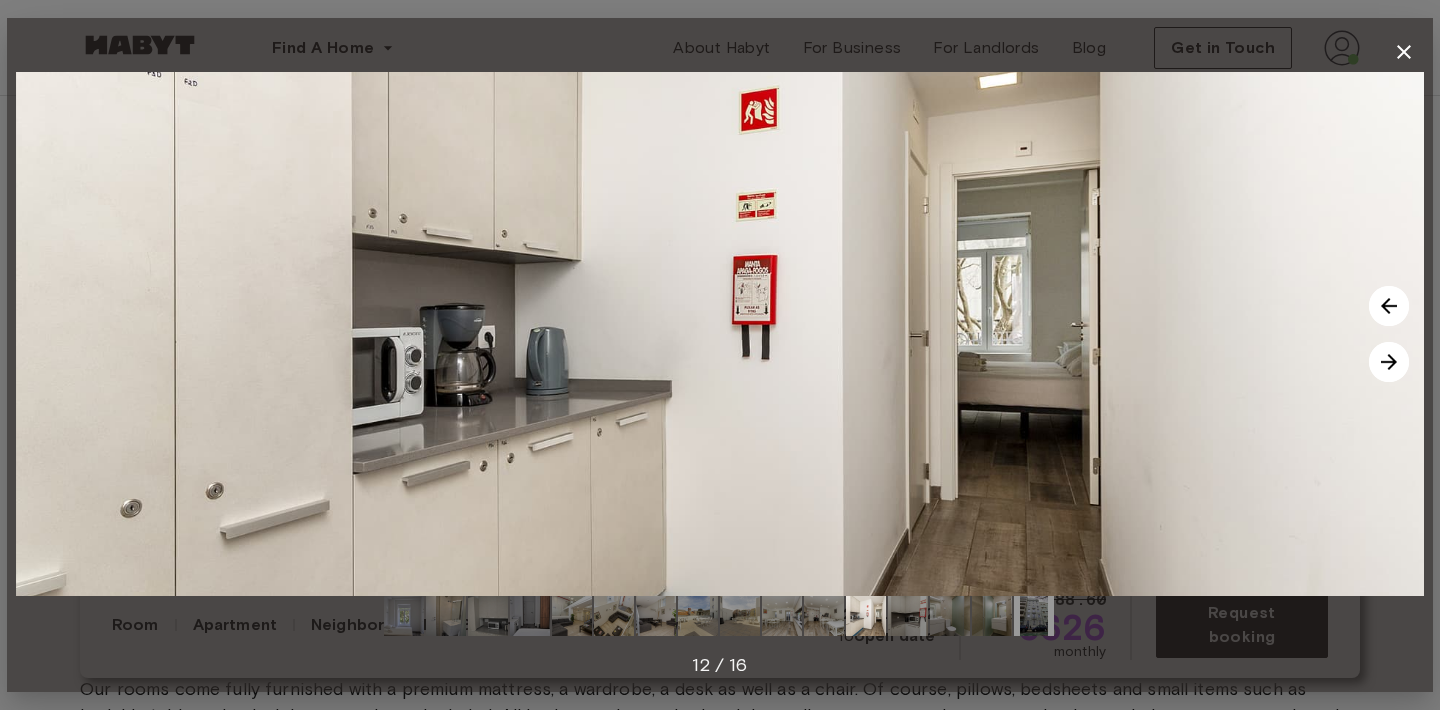 click at bounding box center [1389, 362] 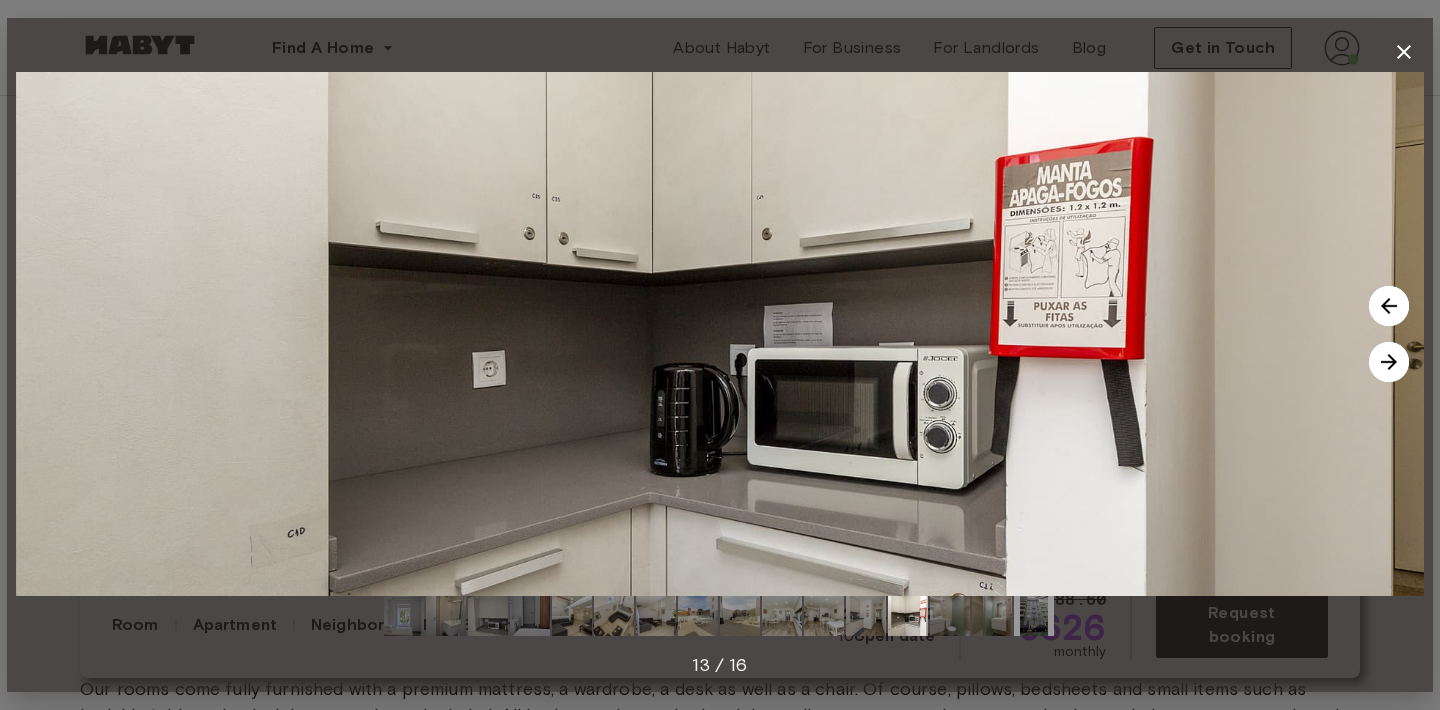 click at bounding box center (1389, 362) 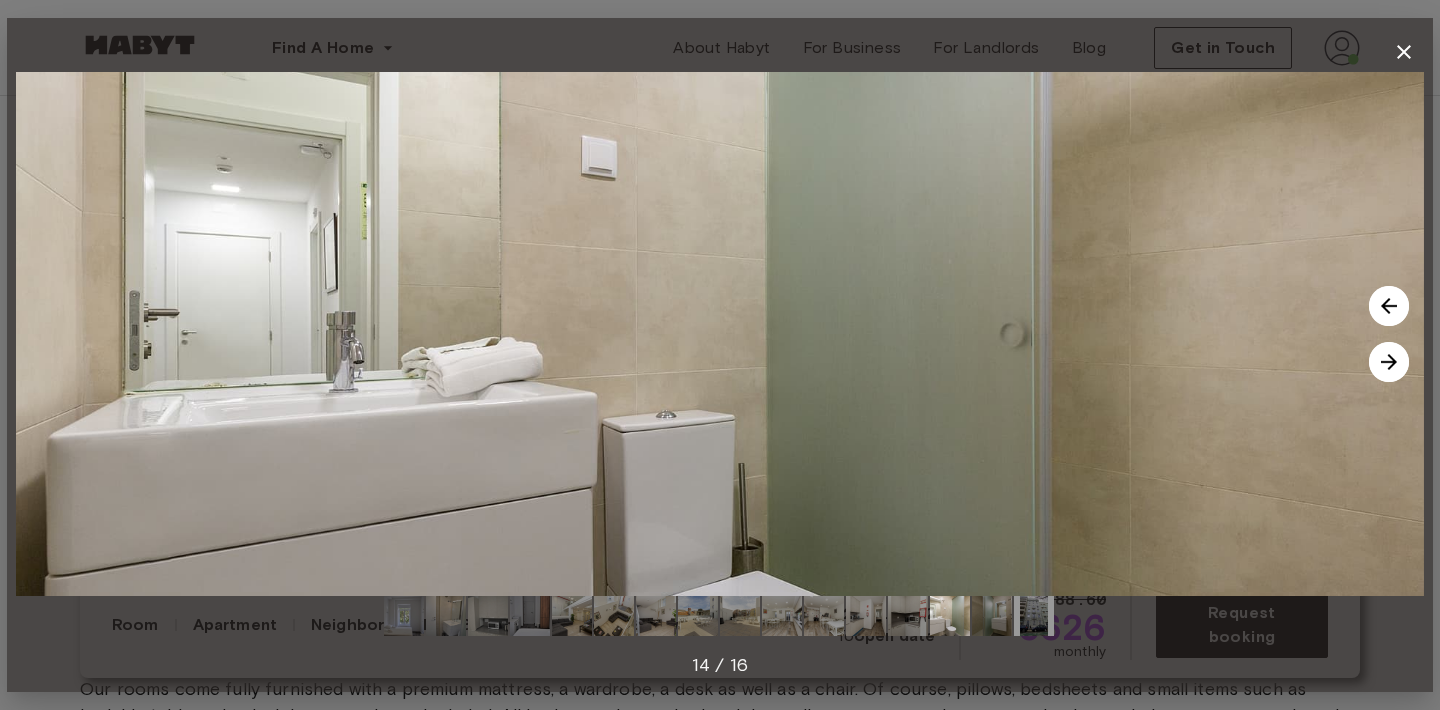click at bounding box center [1389, 362] 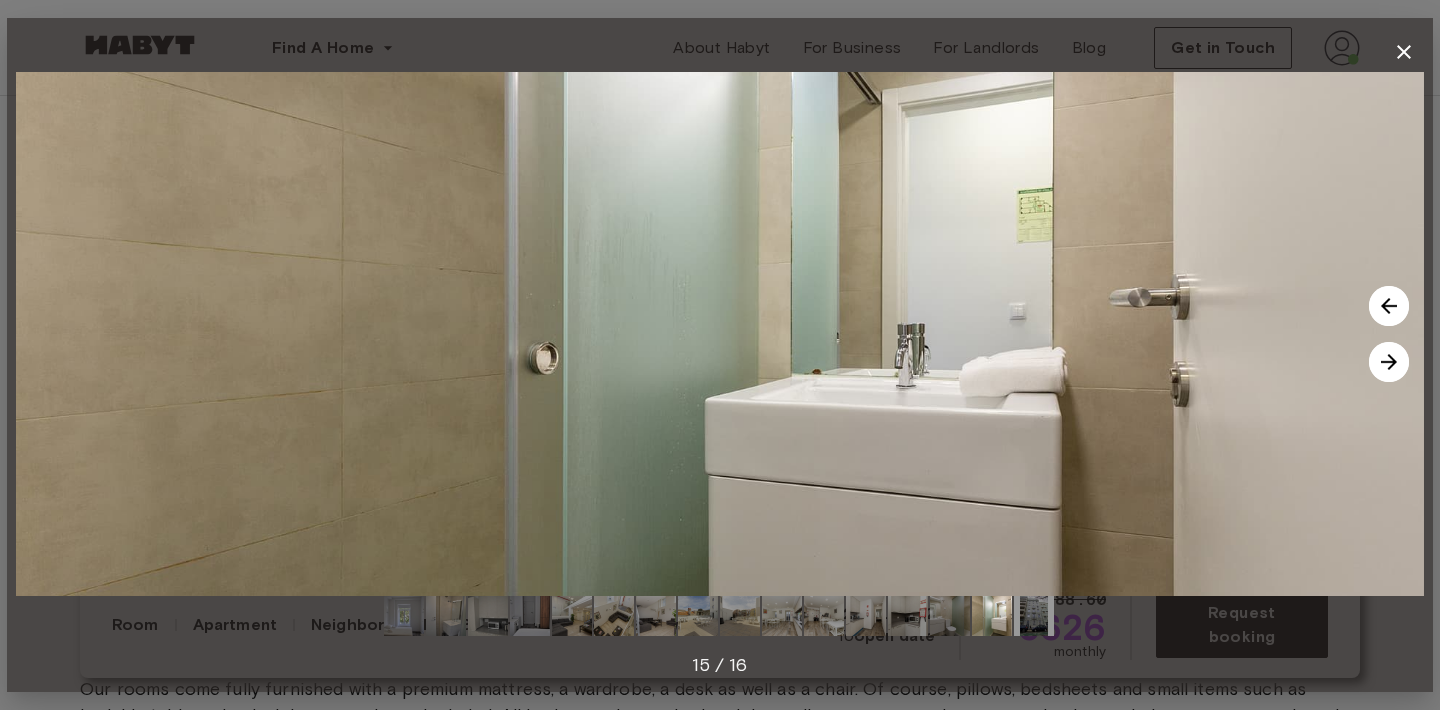 click at bounding box center (1389, 362) 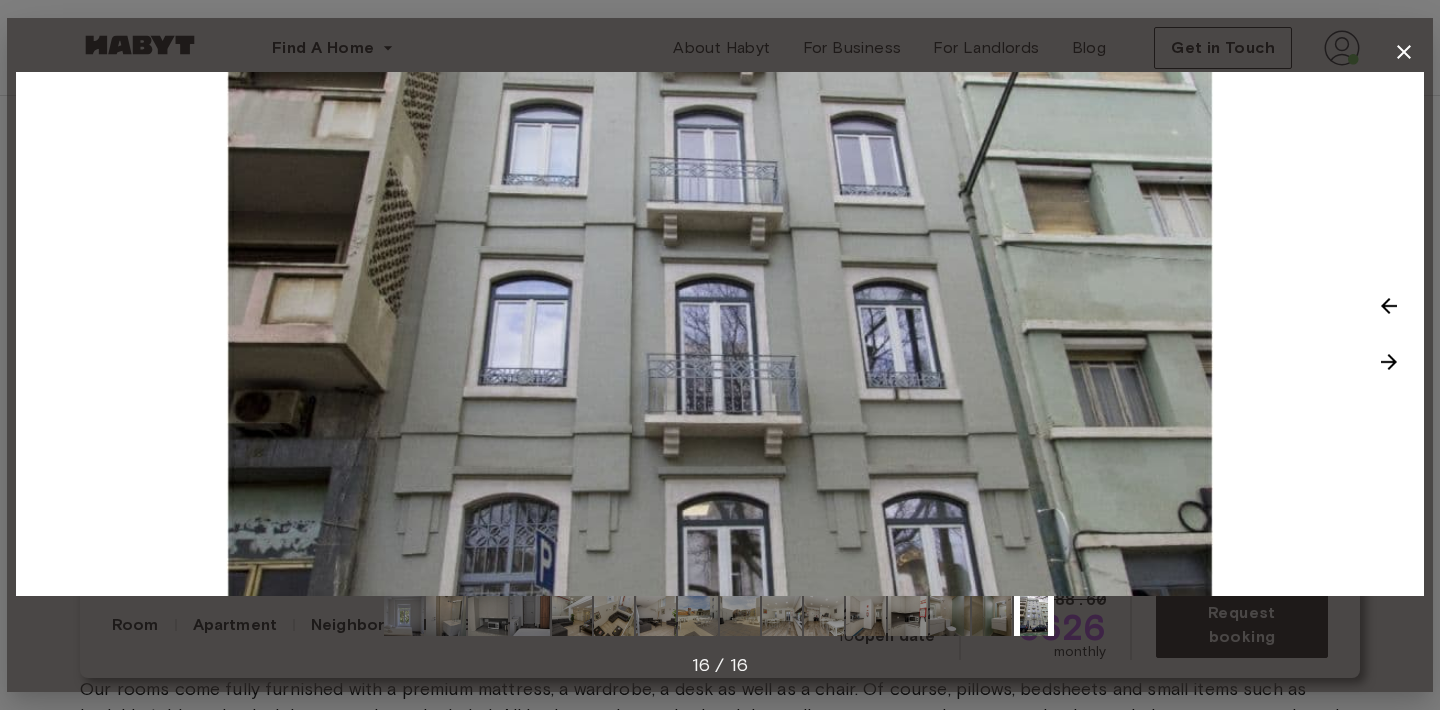 click at bounding box center (1389, 362) 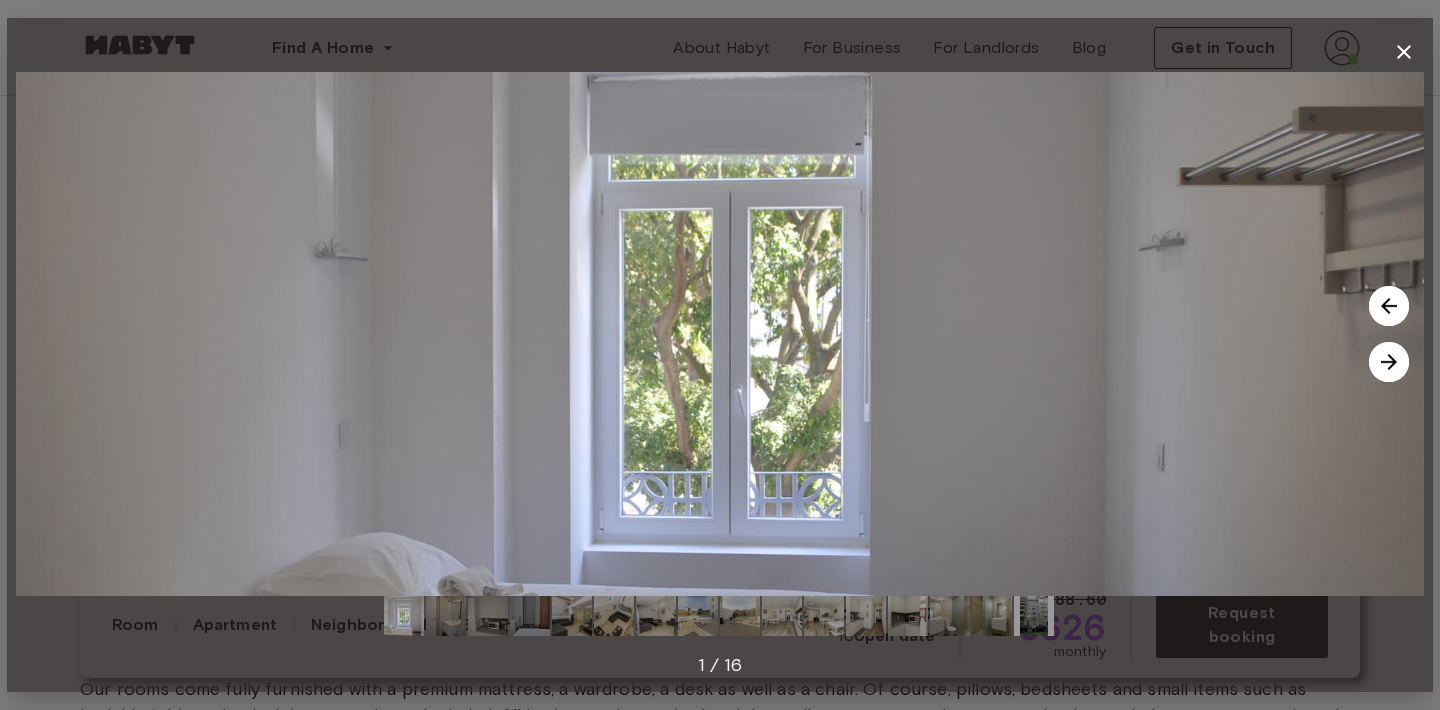 click at bounding box center (1389, 362) 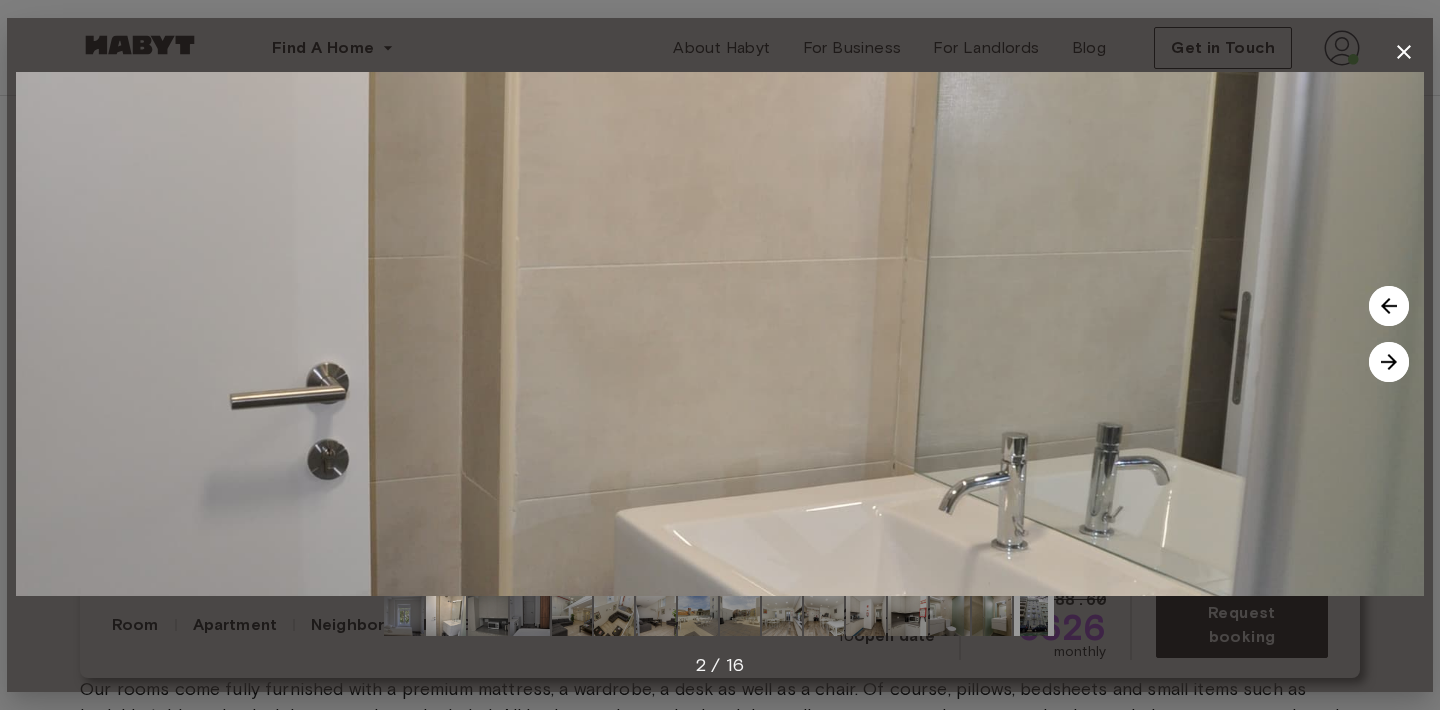 click at bounding box center [1389, 362] 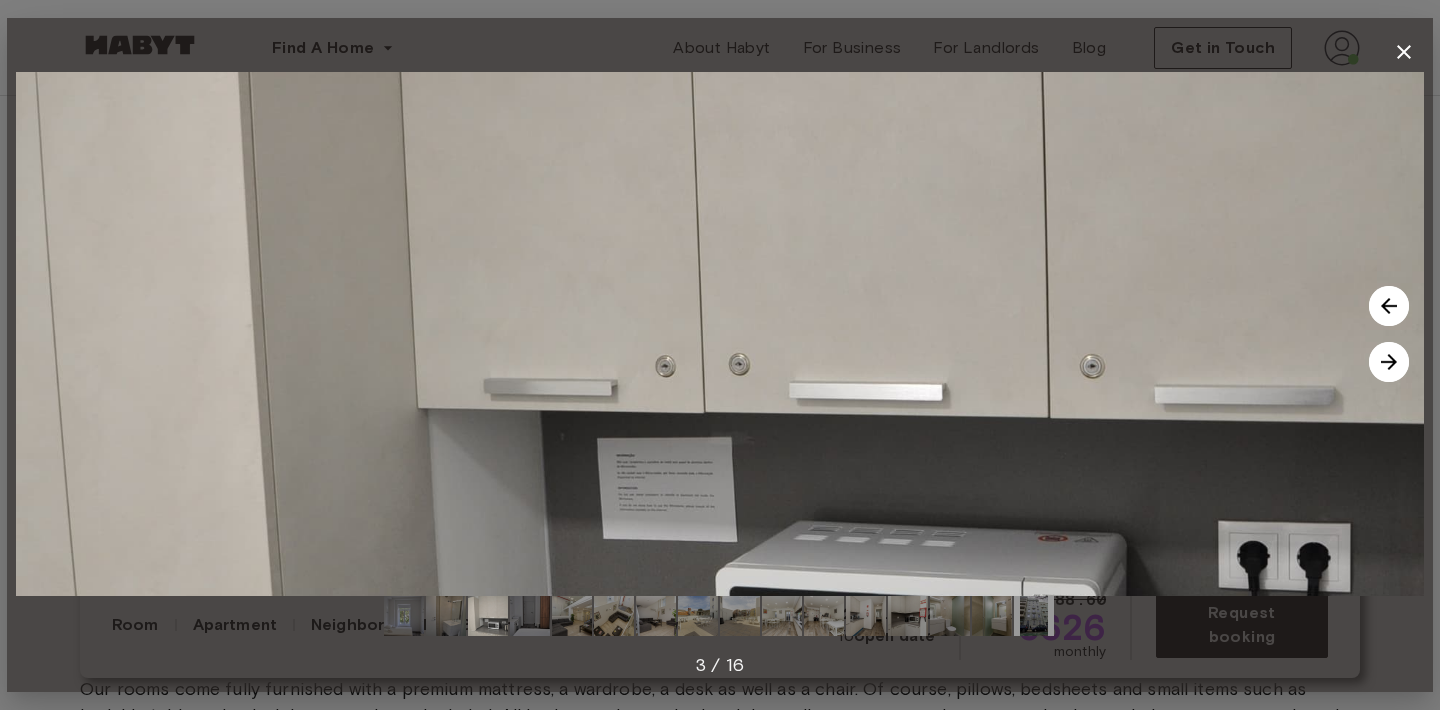 click 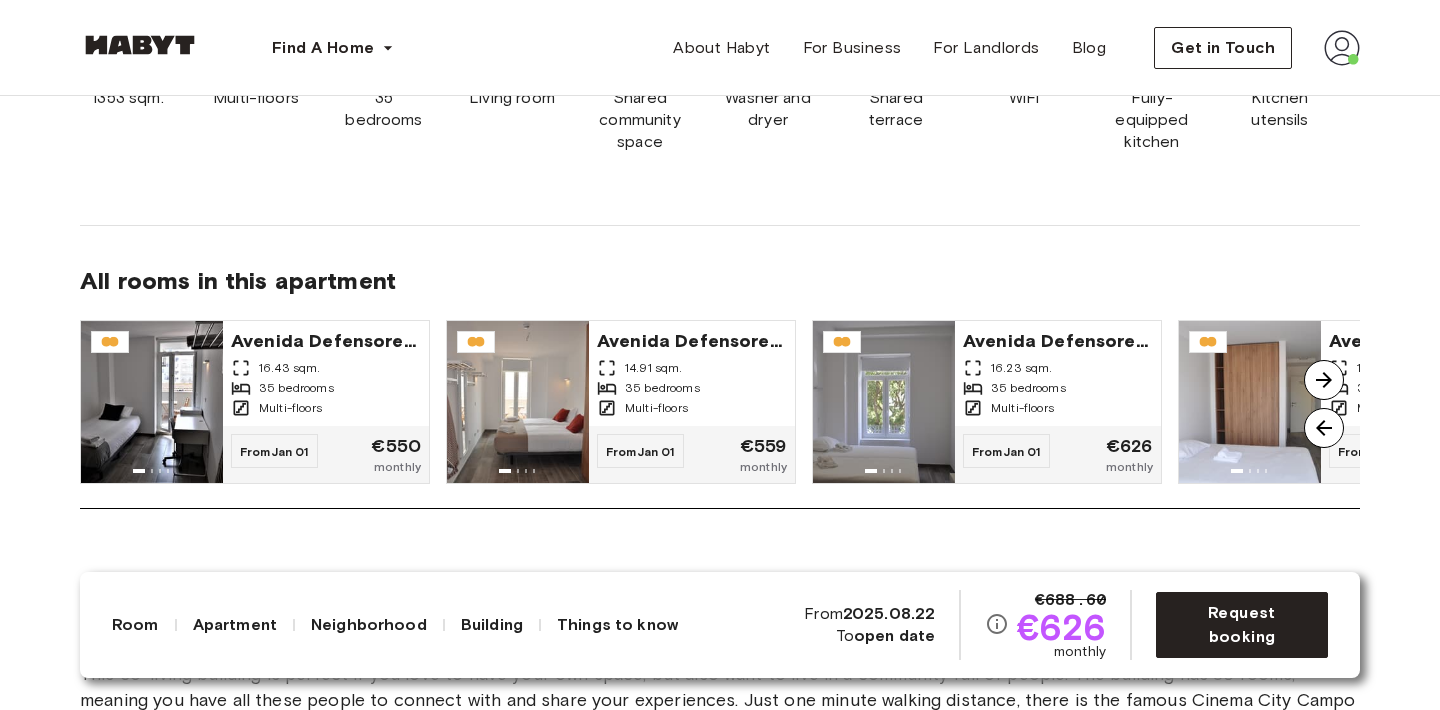 scroll, scrollTop: 1622, scrollLeft: 0, axis: vertical 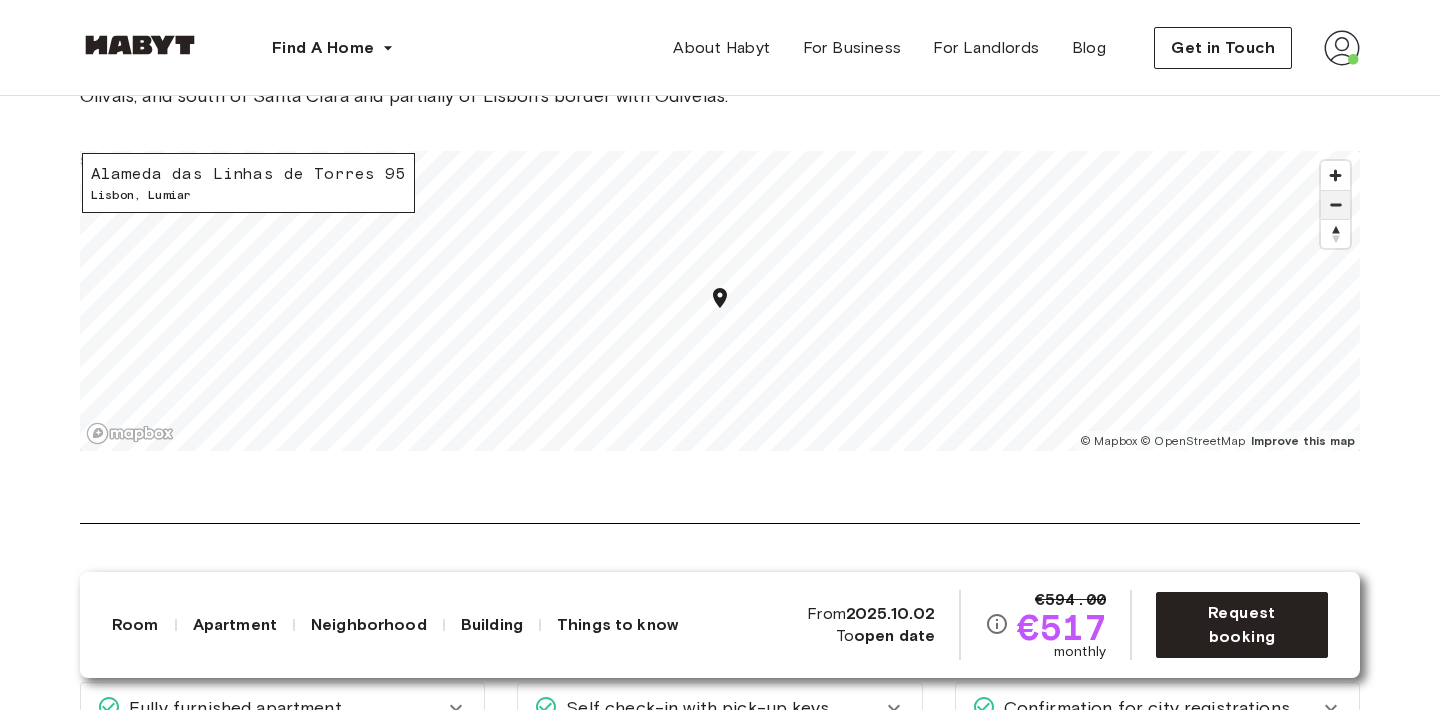 click at bounding box center [1335, 205] 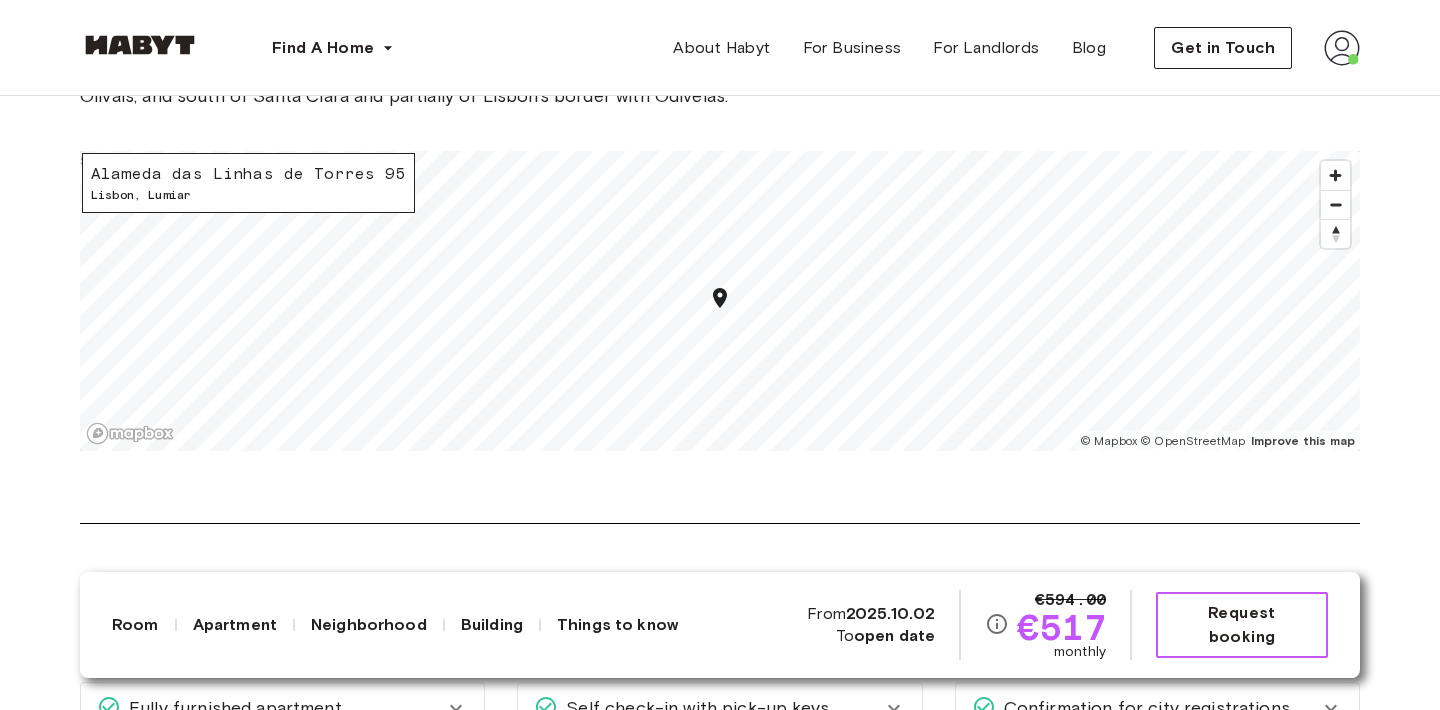 click on "Request booking" at bounding box center [1242, 625] 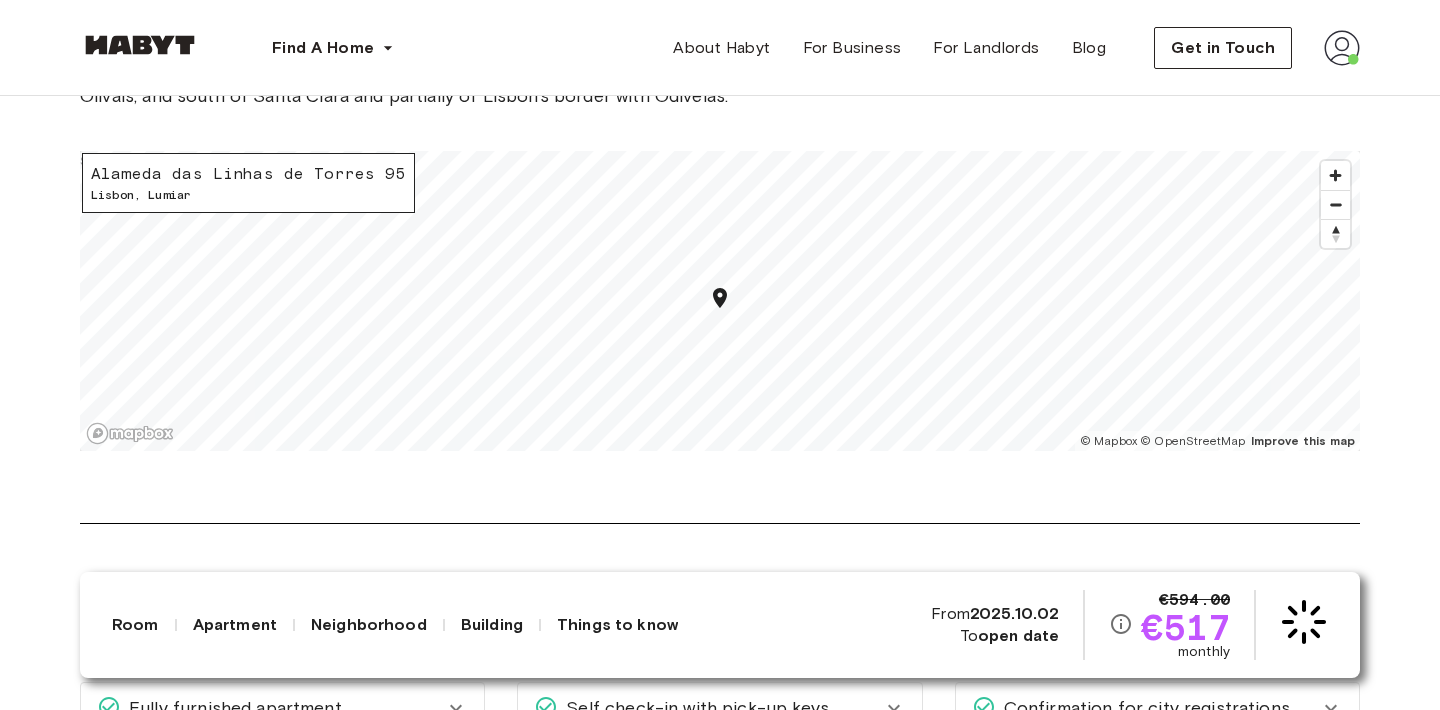 scroll, scrollTop: 0, scrollLeft: 0, axis: both 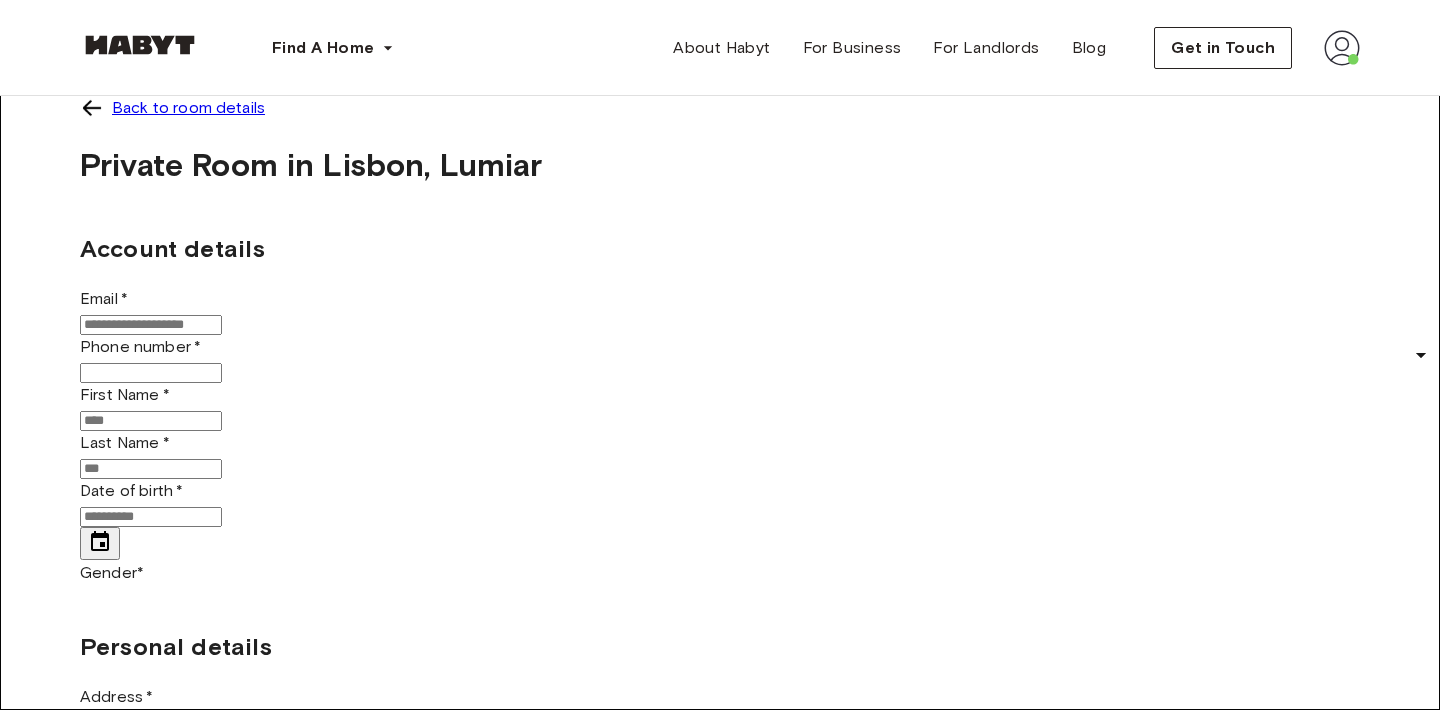 type on "**********" 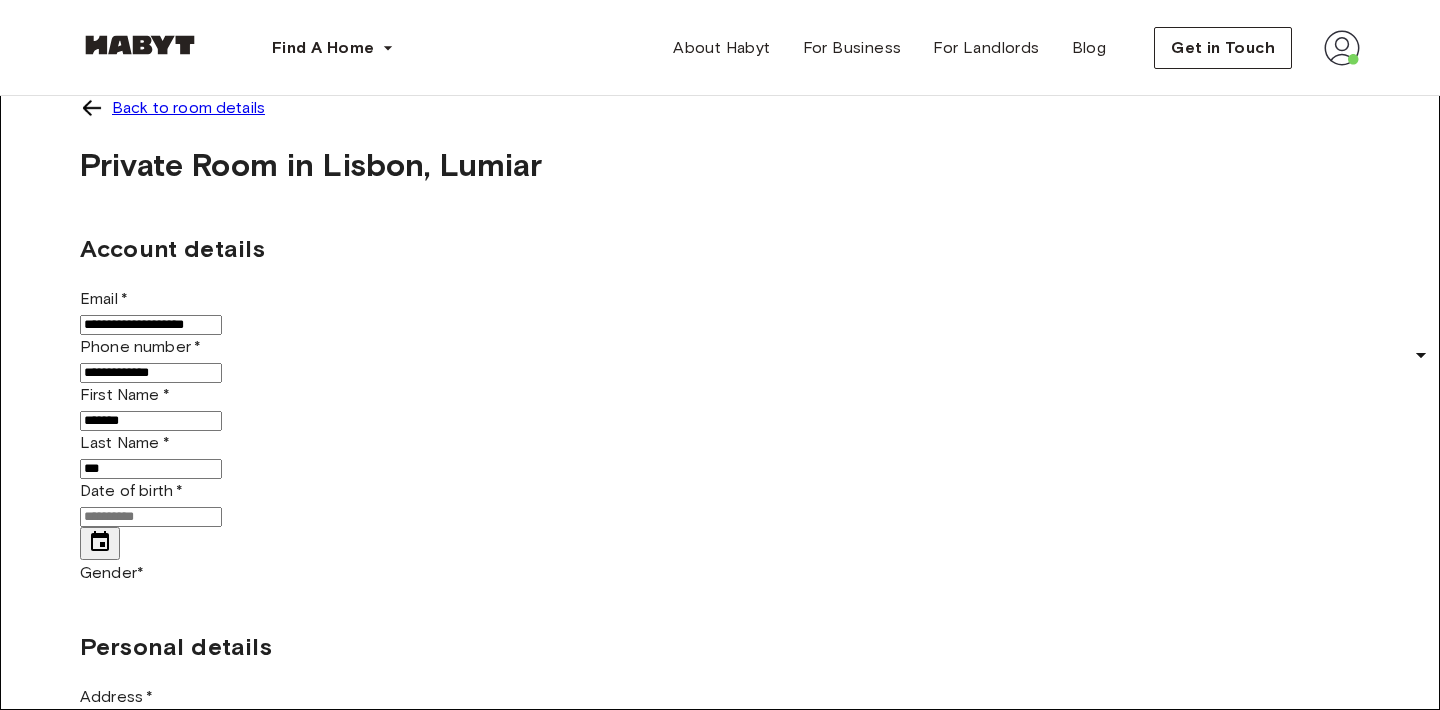 type on "**********" 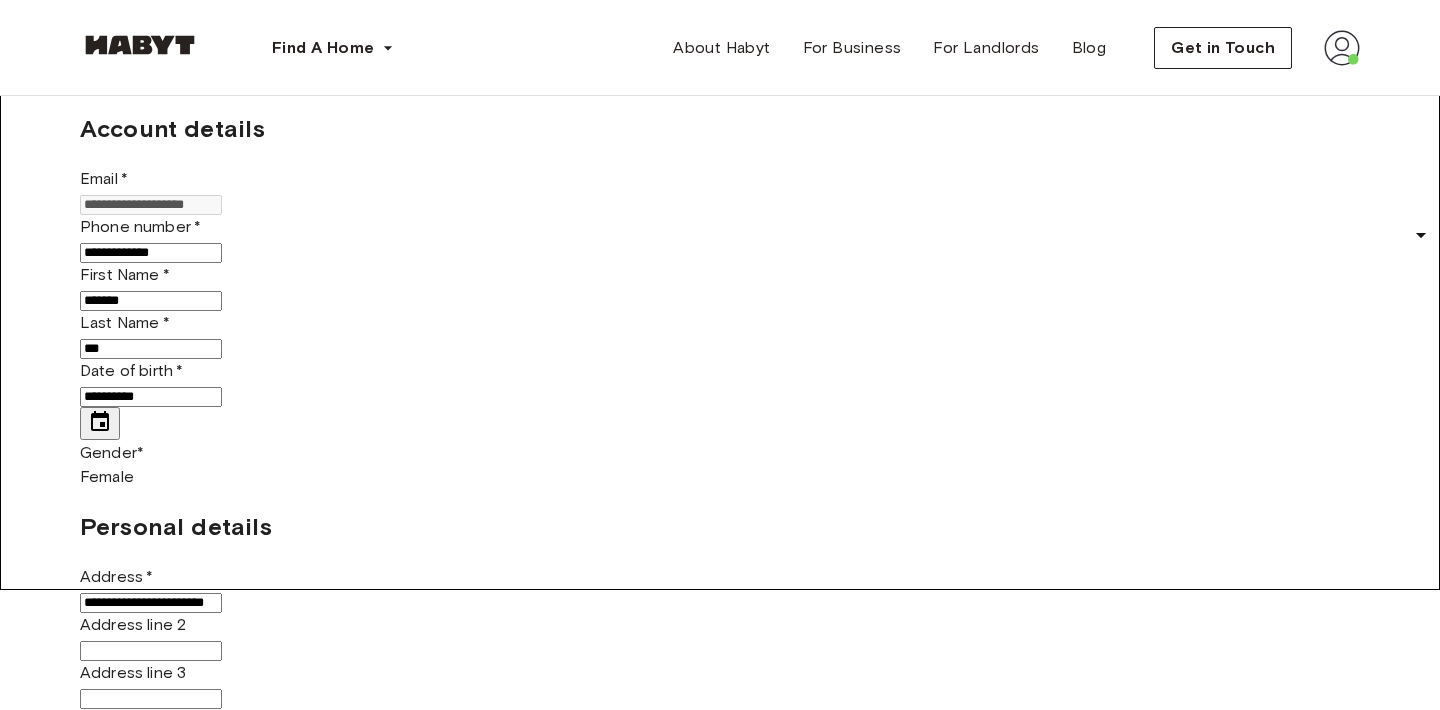 scroll, scrollTop: 0, scrollLeft: 0, axis: both 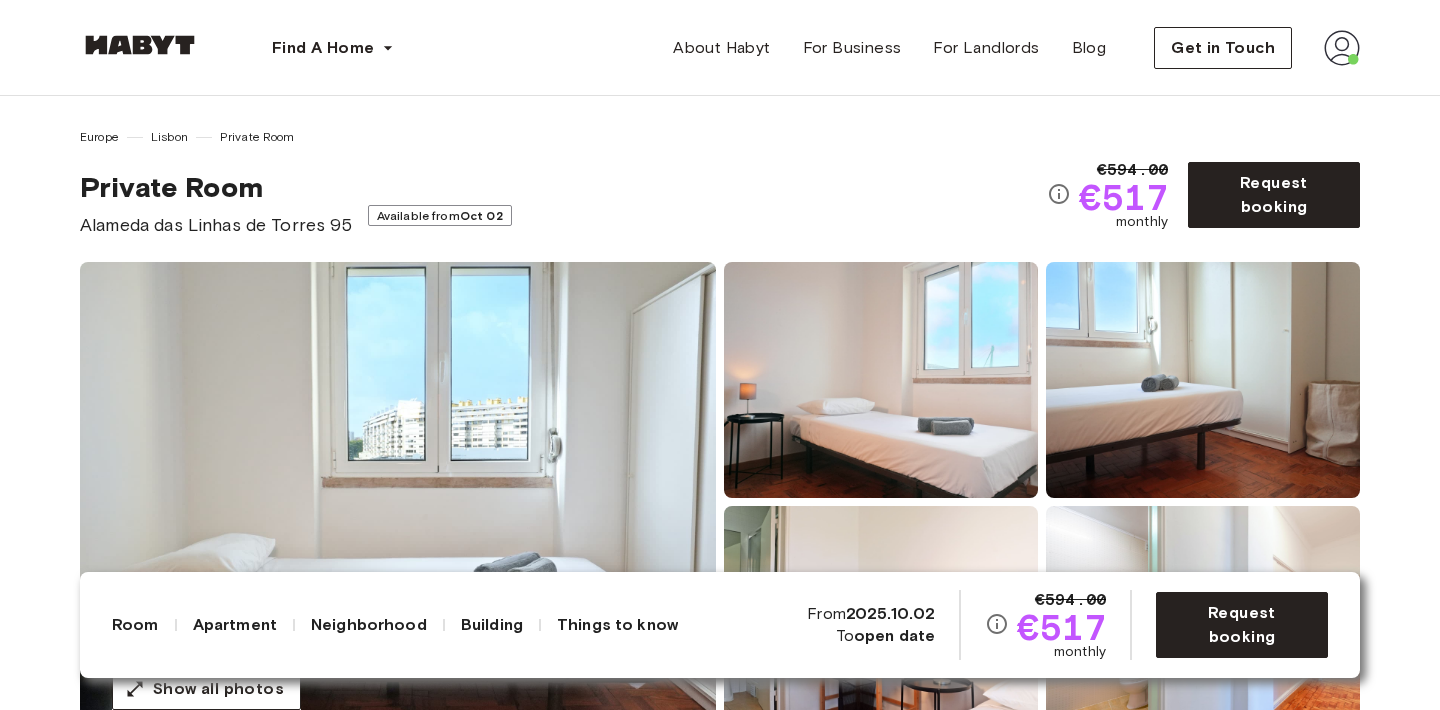 click at bounding box center [398, 502] 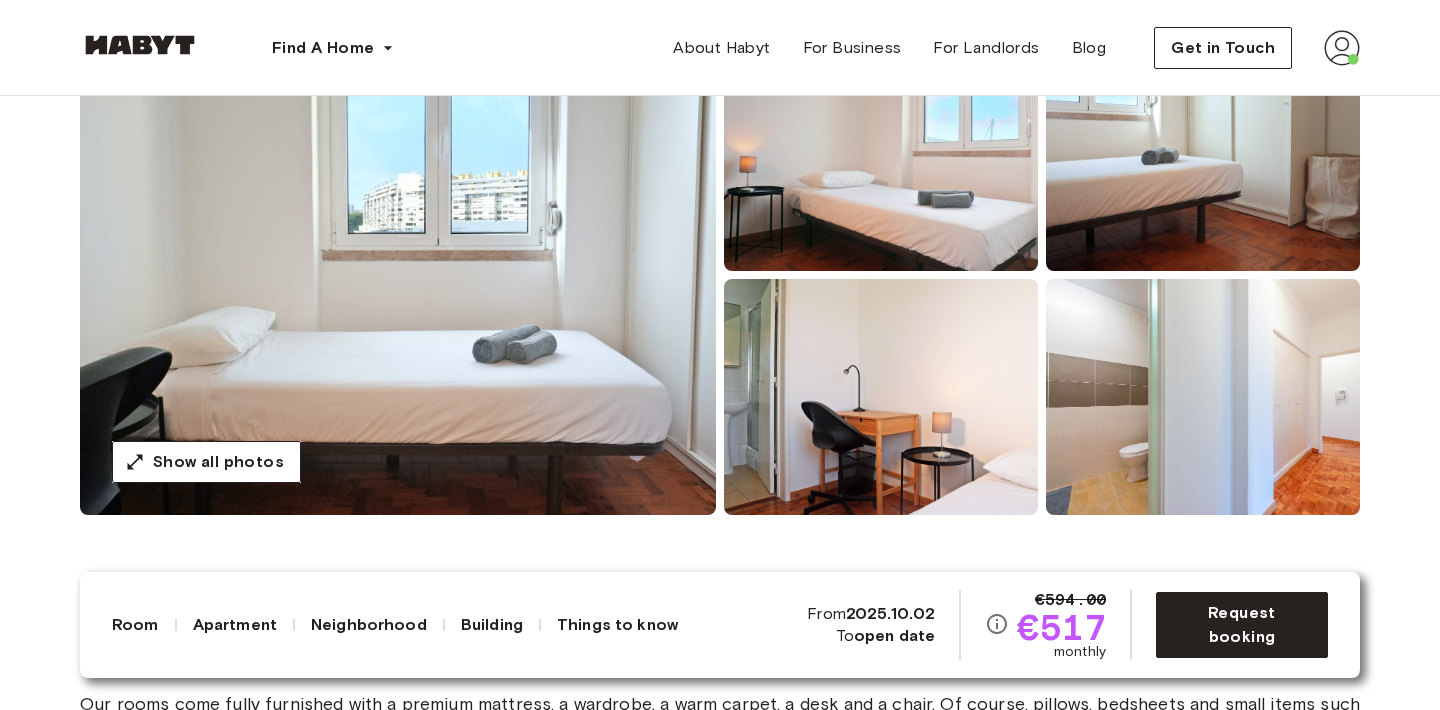 scroll, scrollTop: 232, scrollLeft: 0, axis: vertical 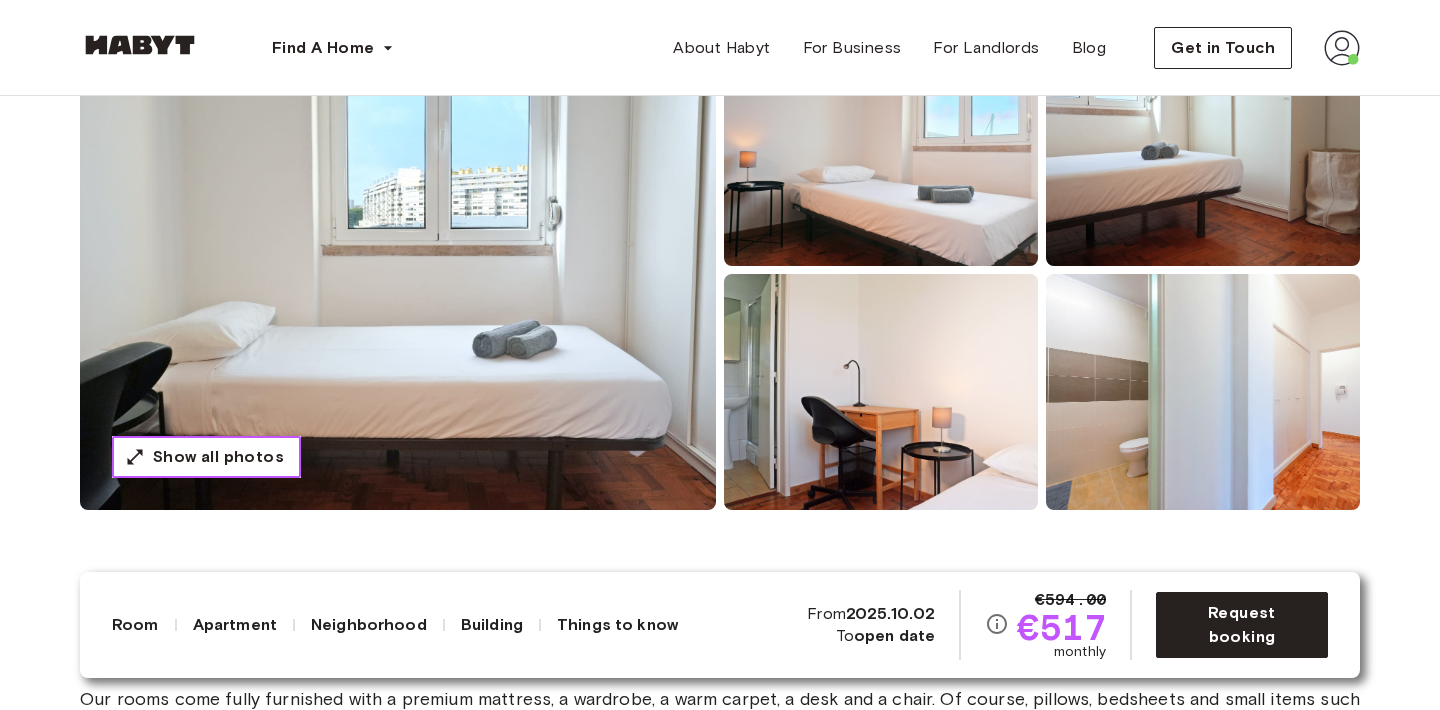 click on "Show all photos" at bounding box center [218, 457] 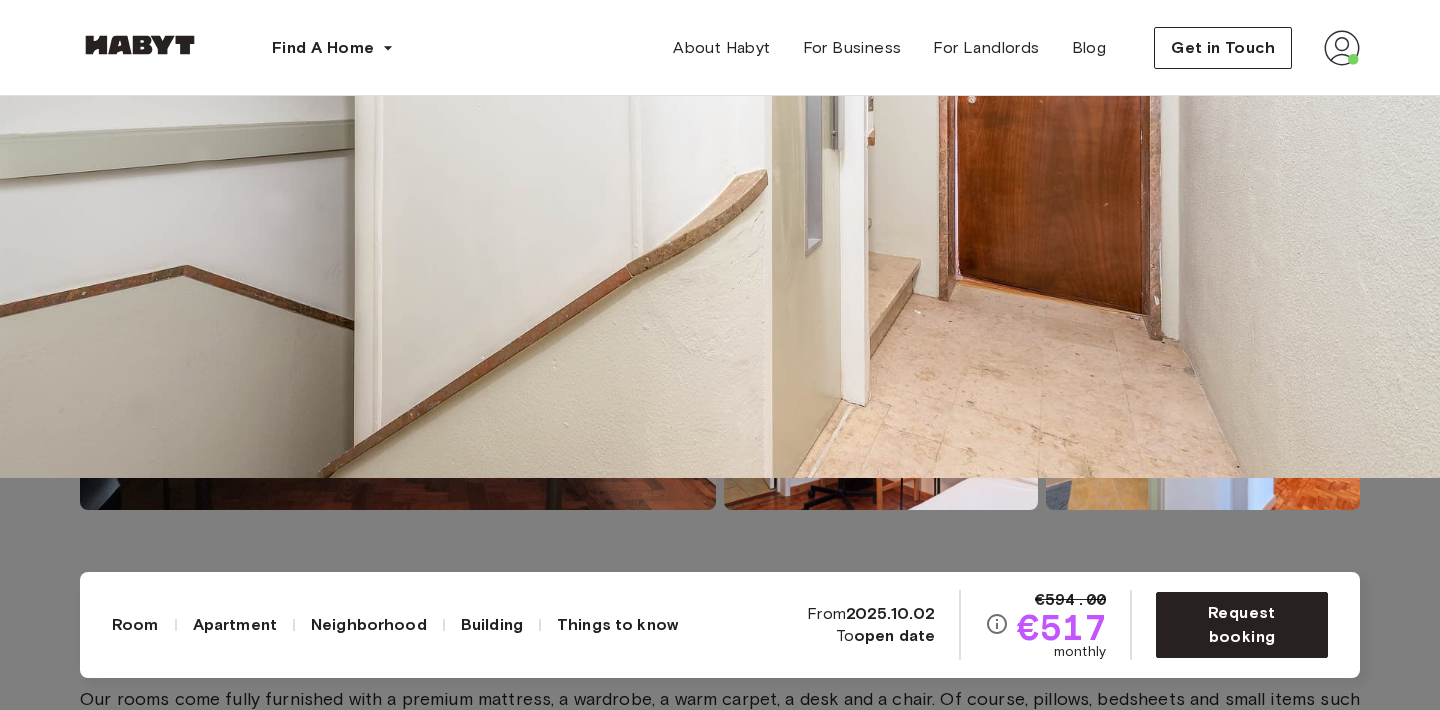 click at bounding box center [720, 123] 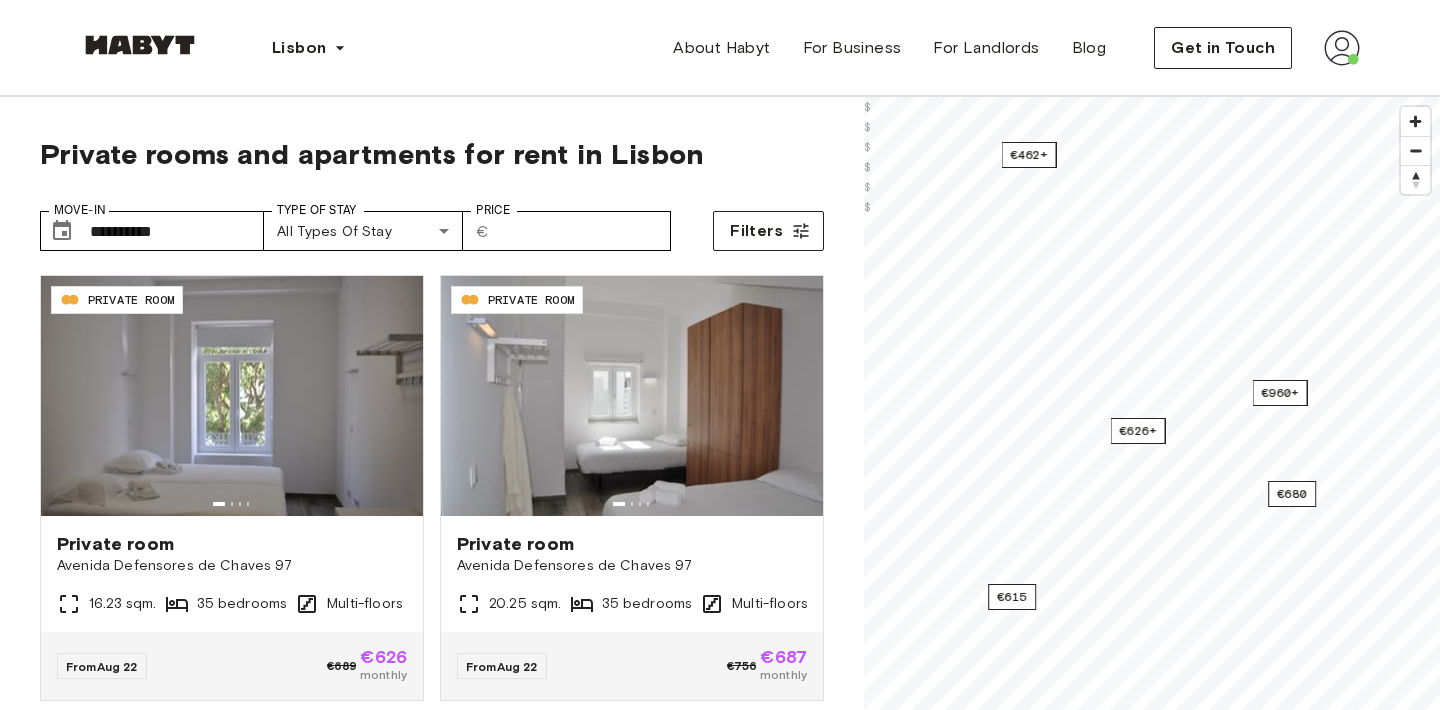 scroll, scrollTop: 0, scrollLeft: 0, axis: both 